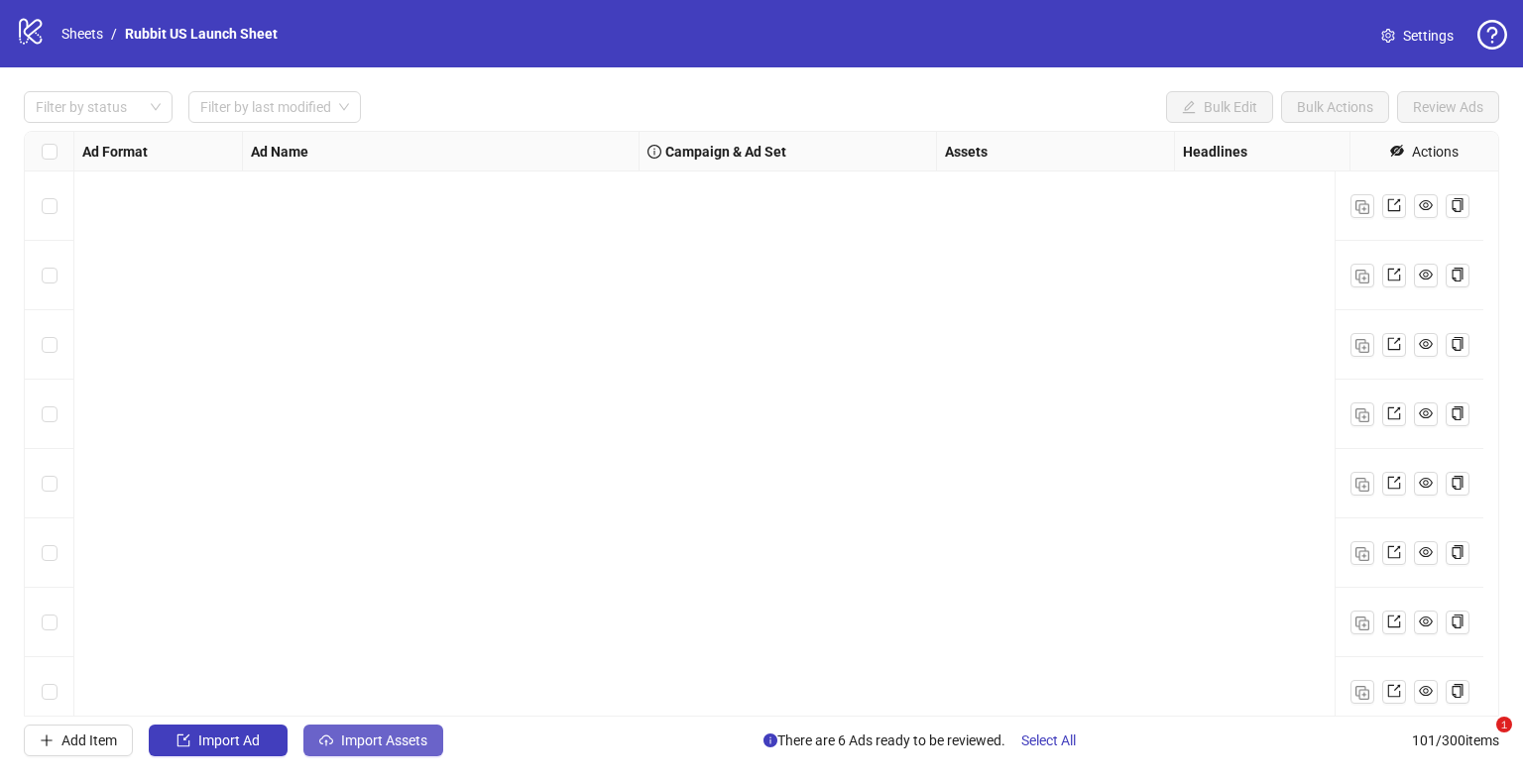 scroll, scrollTop: 0, scrollLeft: 0, axis: both 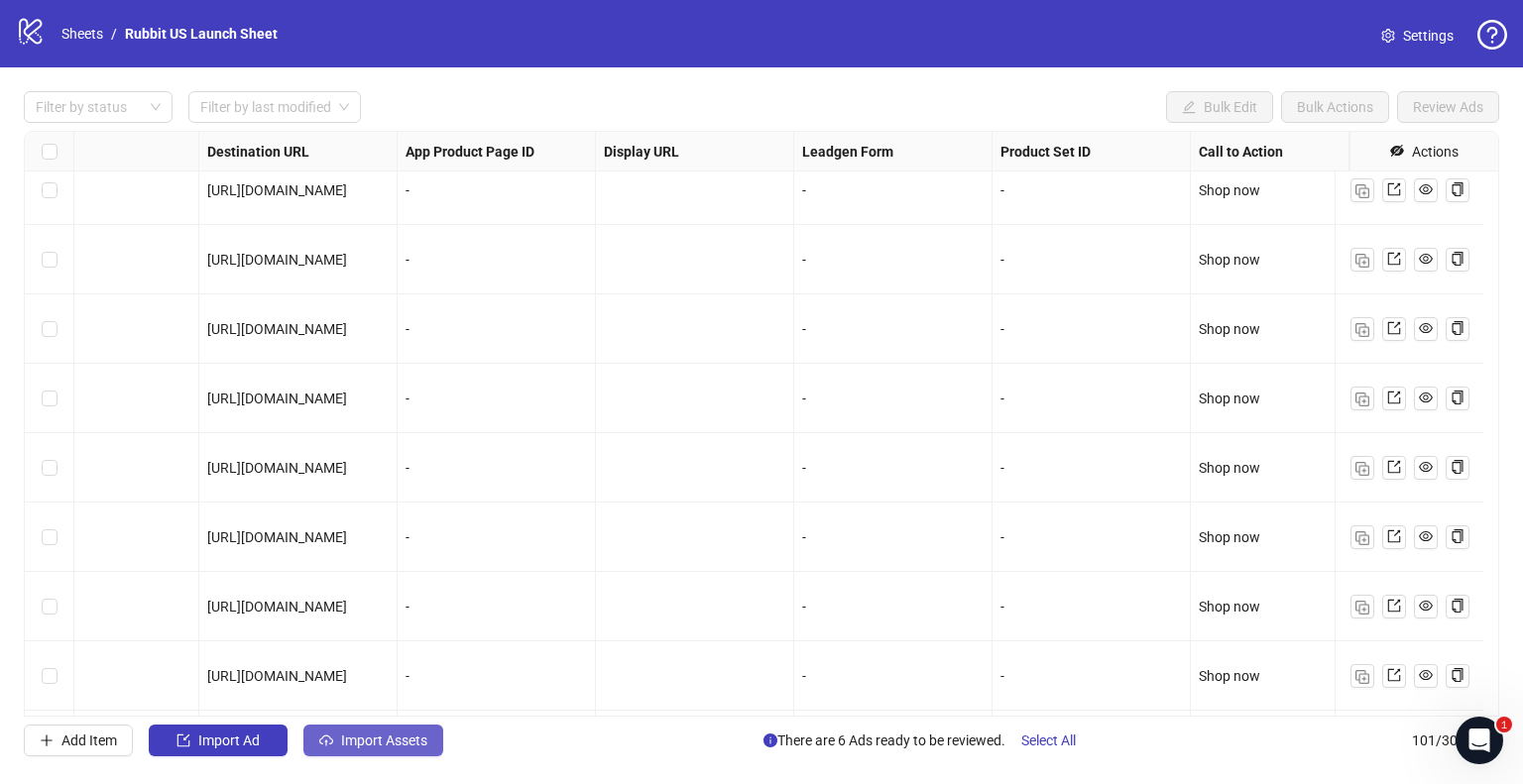 click on "Import Assets" at bounding box center (384, 740) 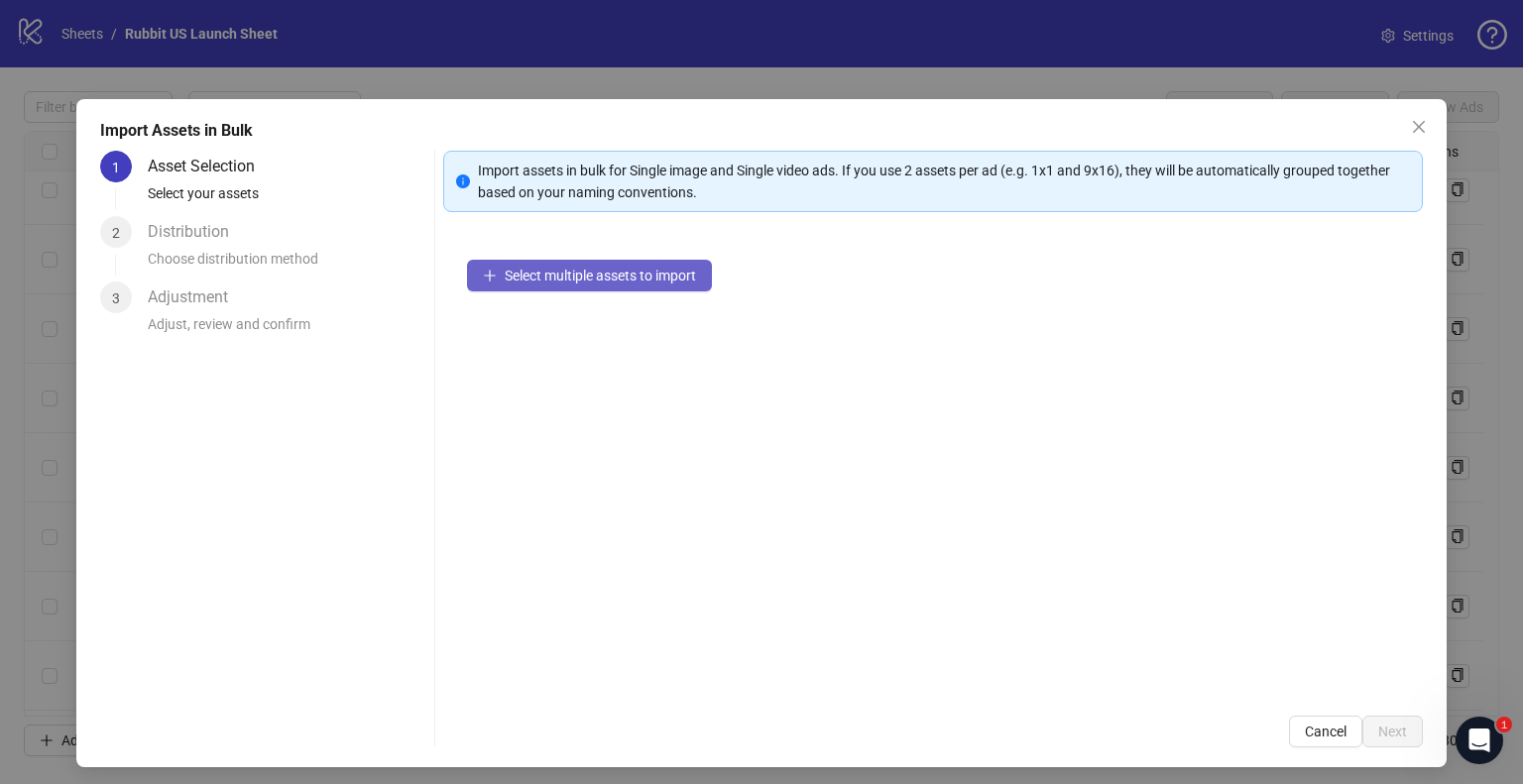 click on "Select multiple assets to import" at bounding box center (589, 276) 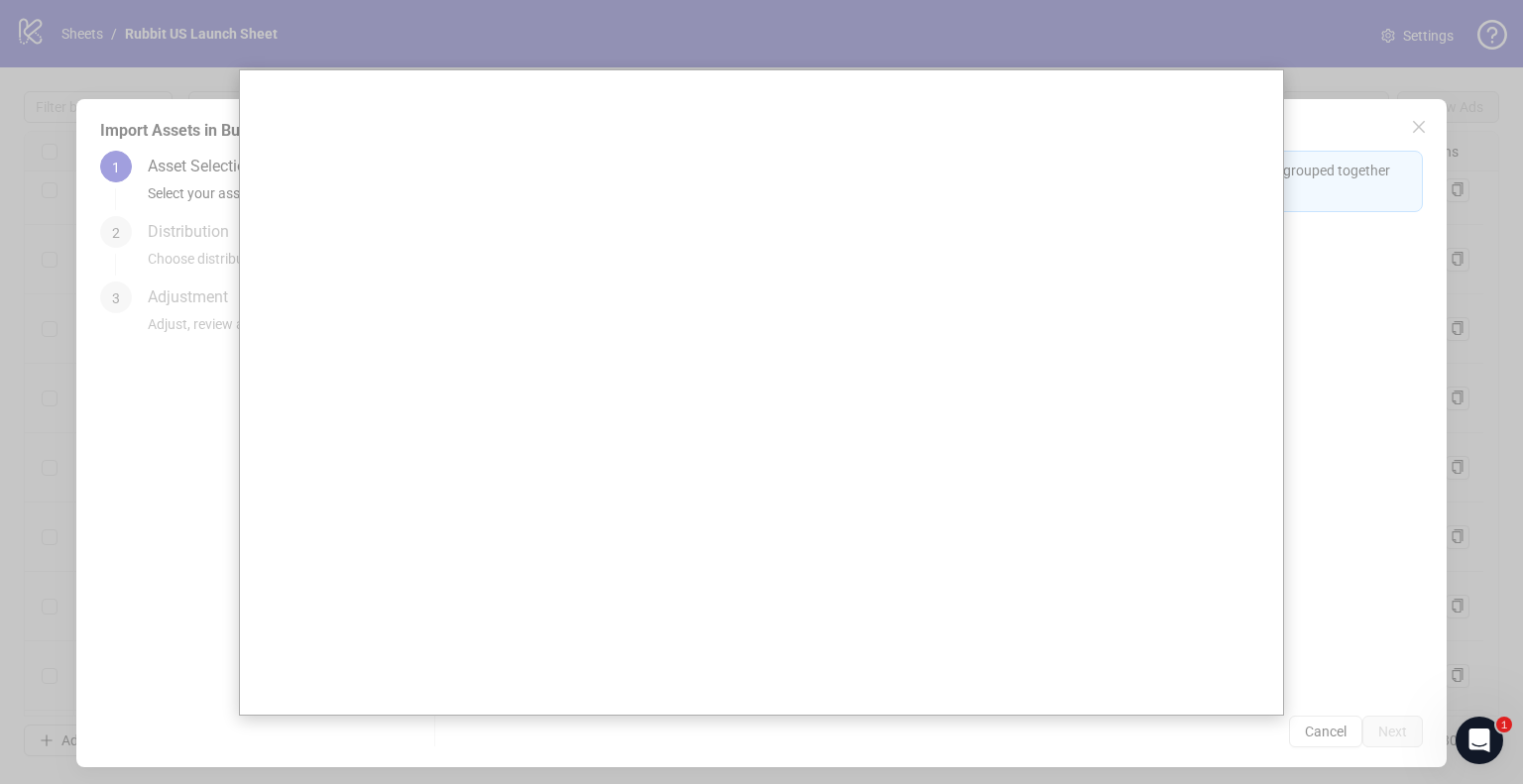 click at bounding box center [762, 392] 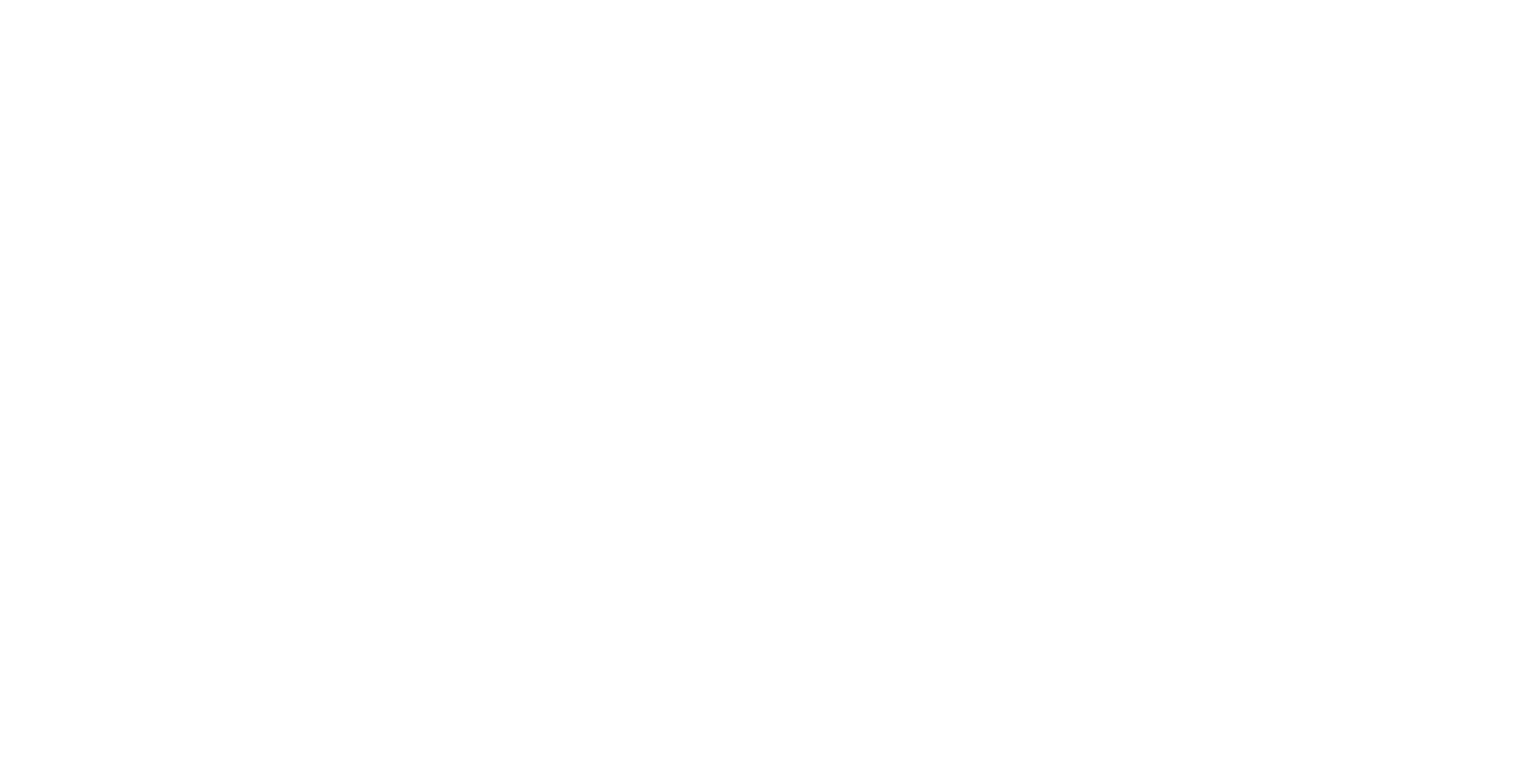 scroll, scrollTop: 0, scrollLeft: 0, axis: both 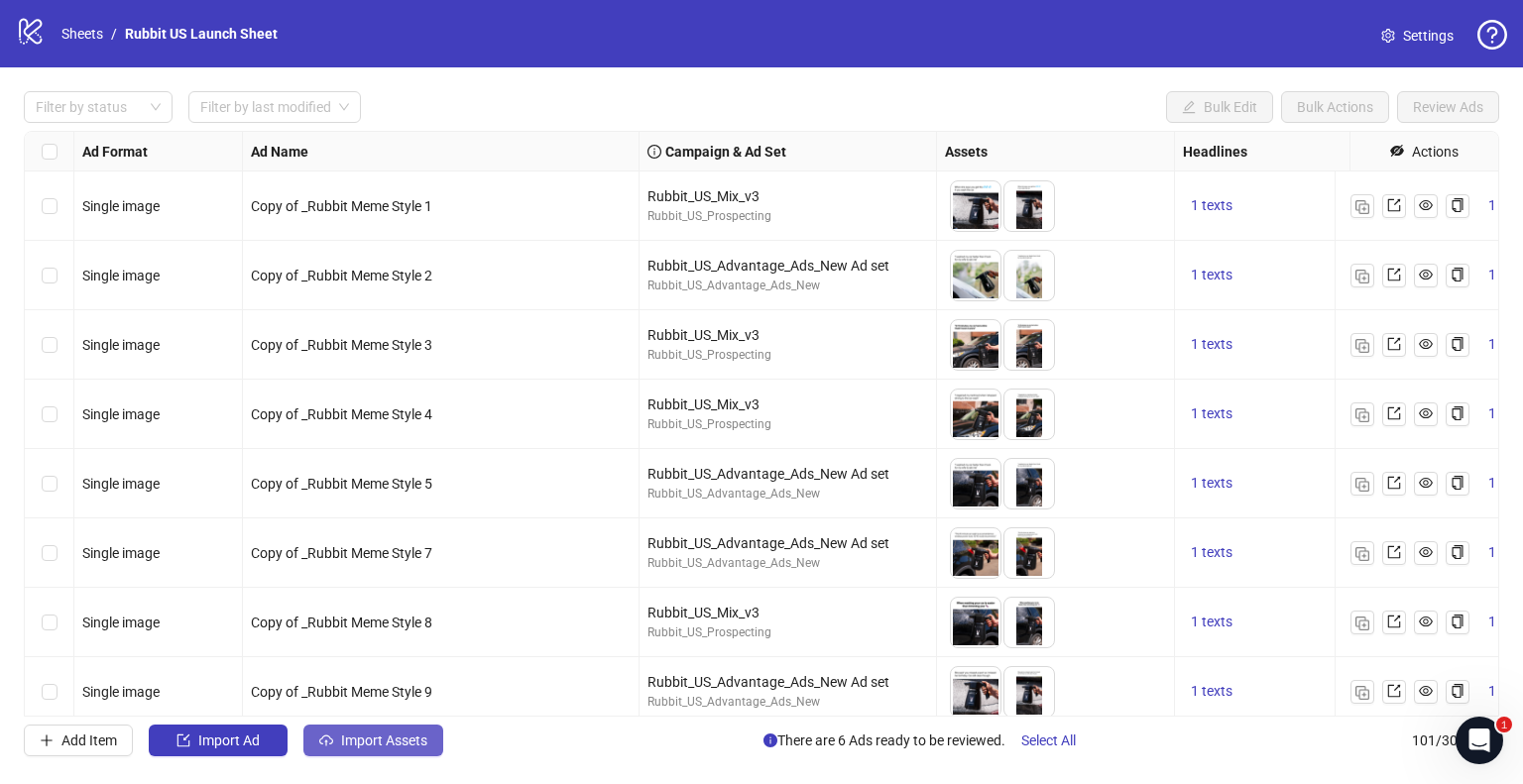 click on "Import Assets" at bounding box center (384, 740) 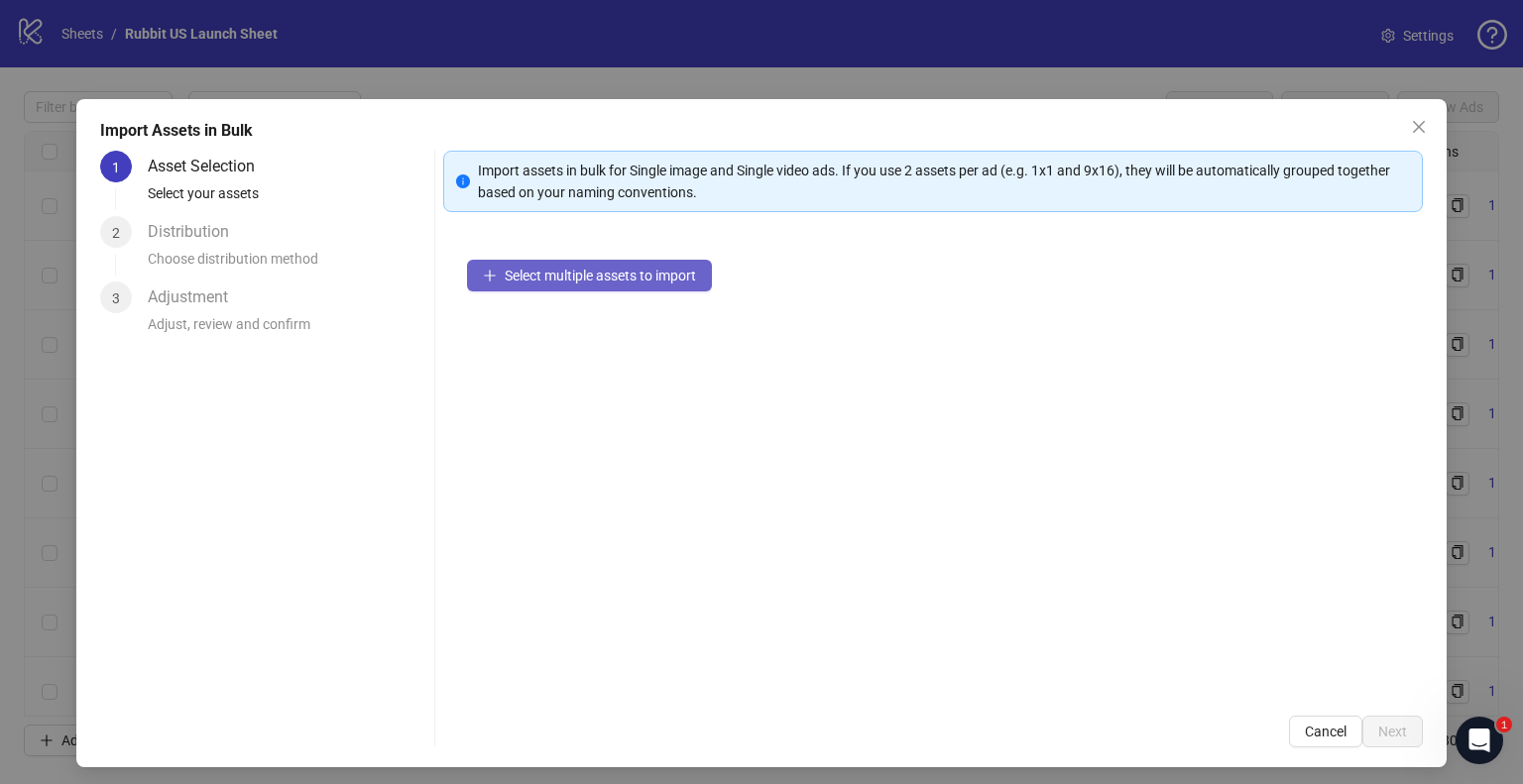 click on "Select multiple assets to import" at bounding box center [600, 276] 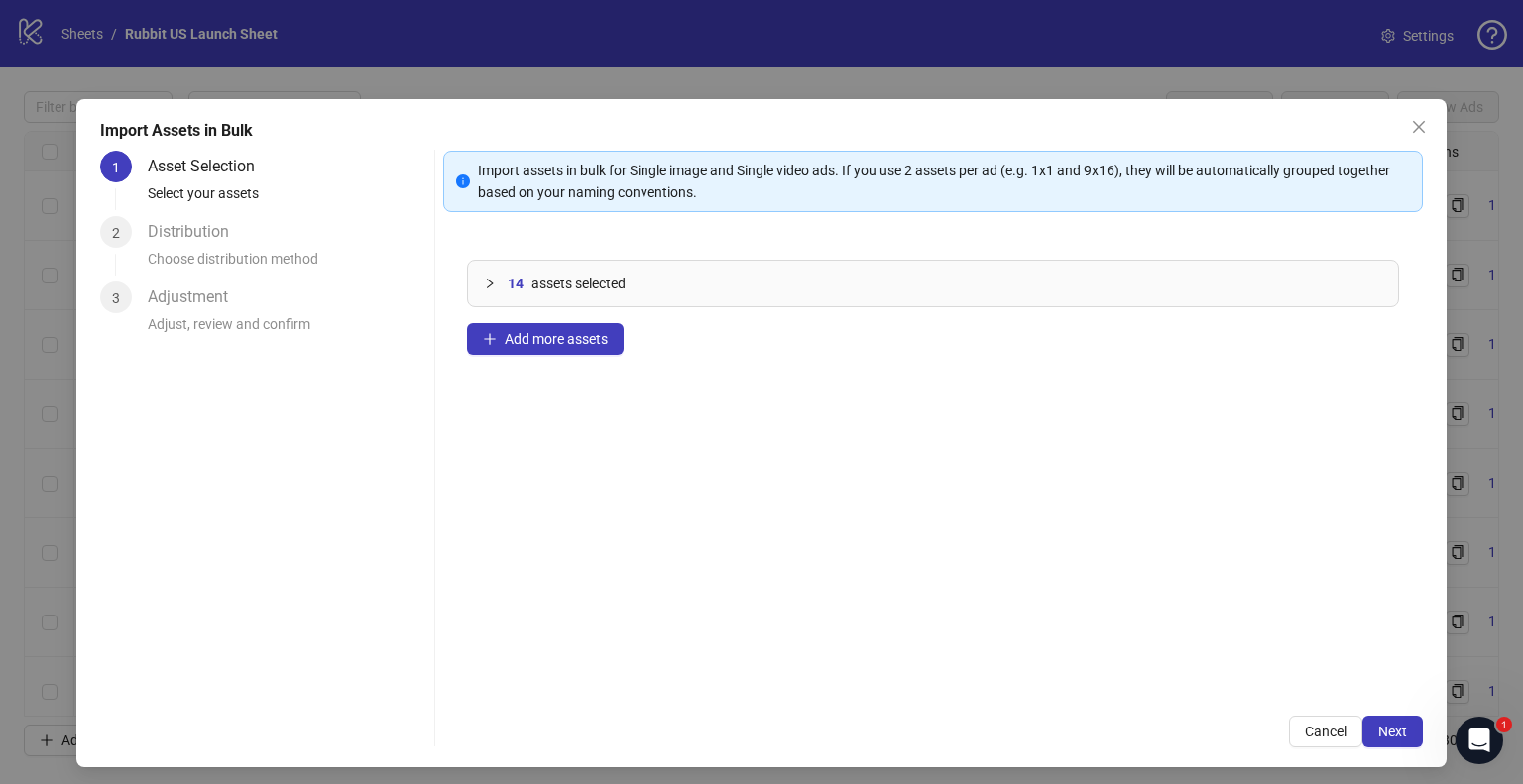 type 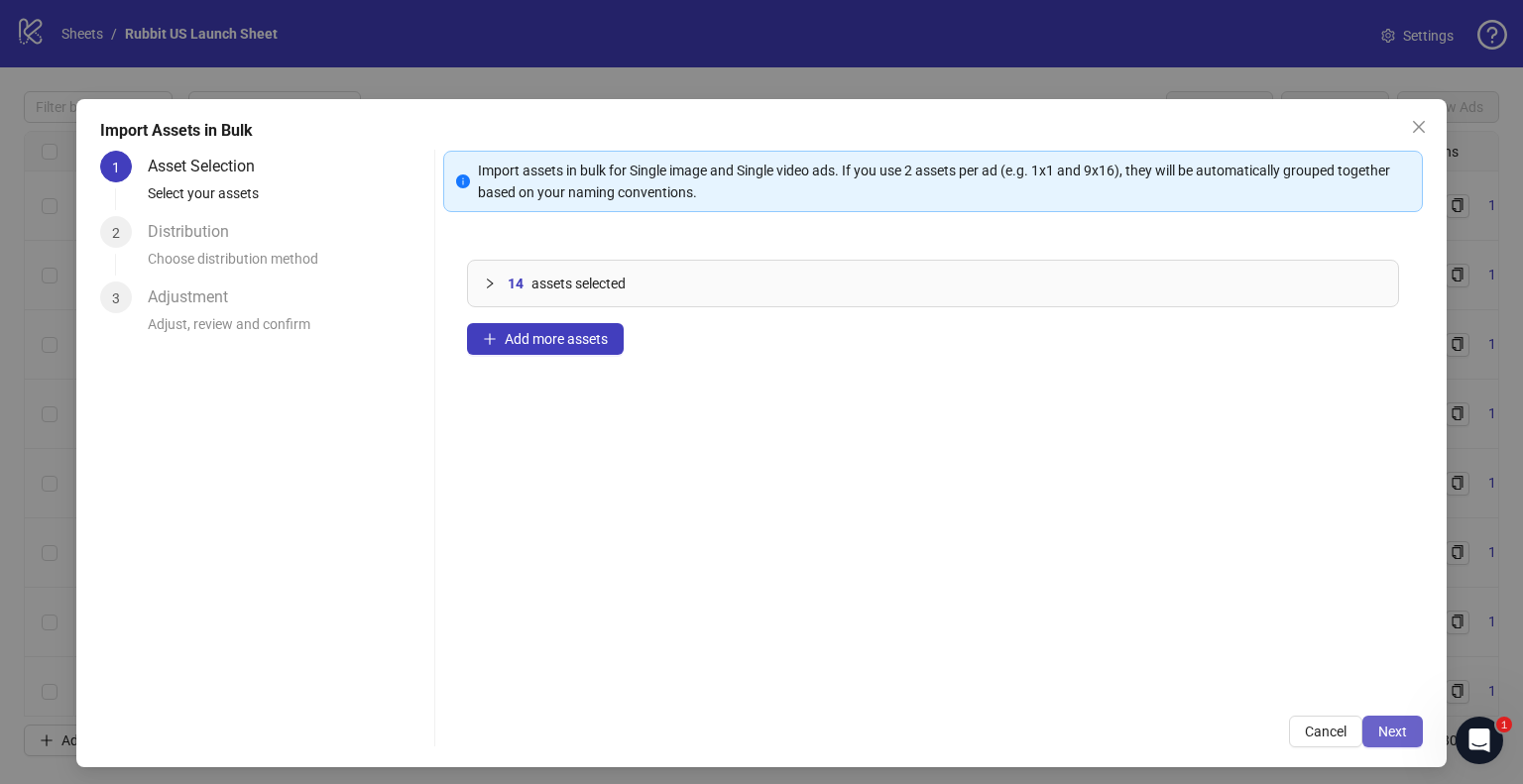 click on "Next" at bounding box center (1392, 731) 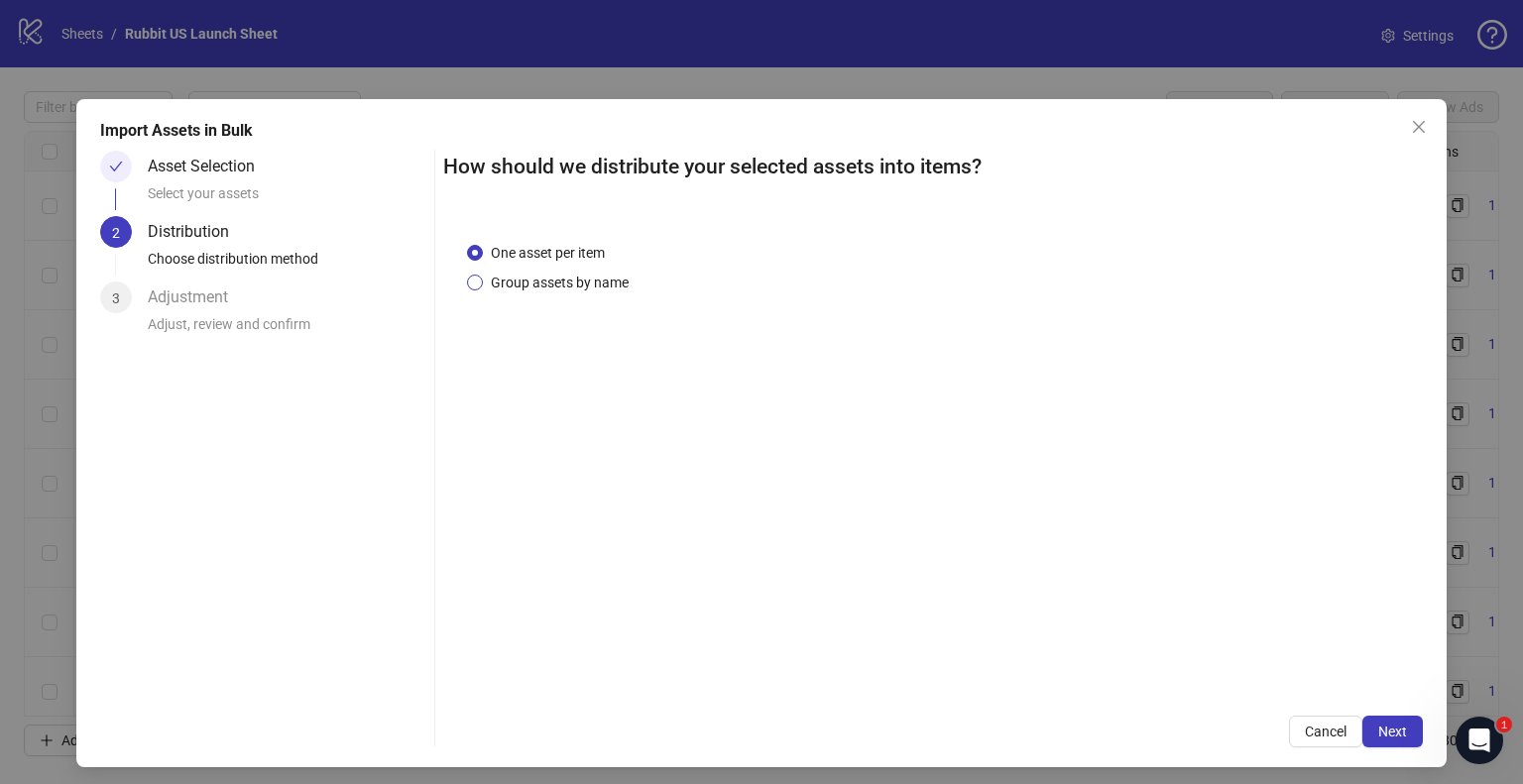 click on "Group assets by name" at bounding box center (559, 282) 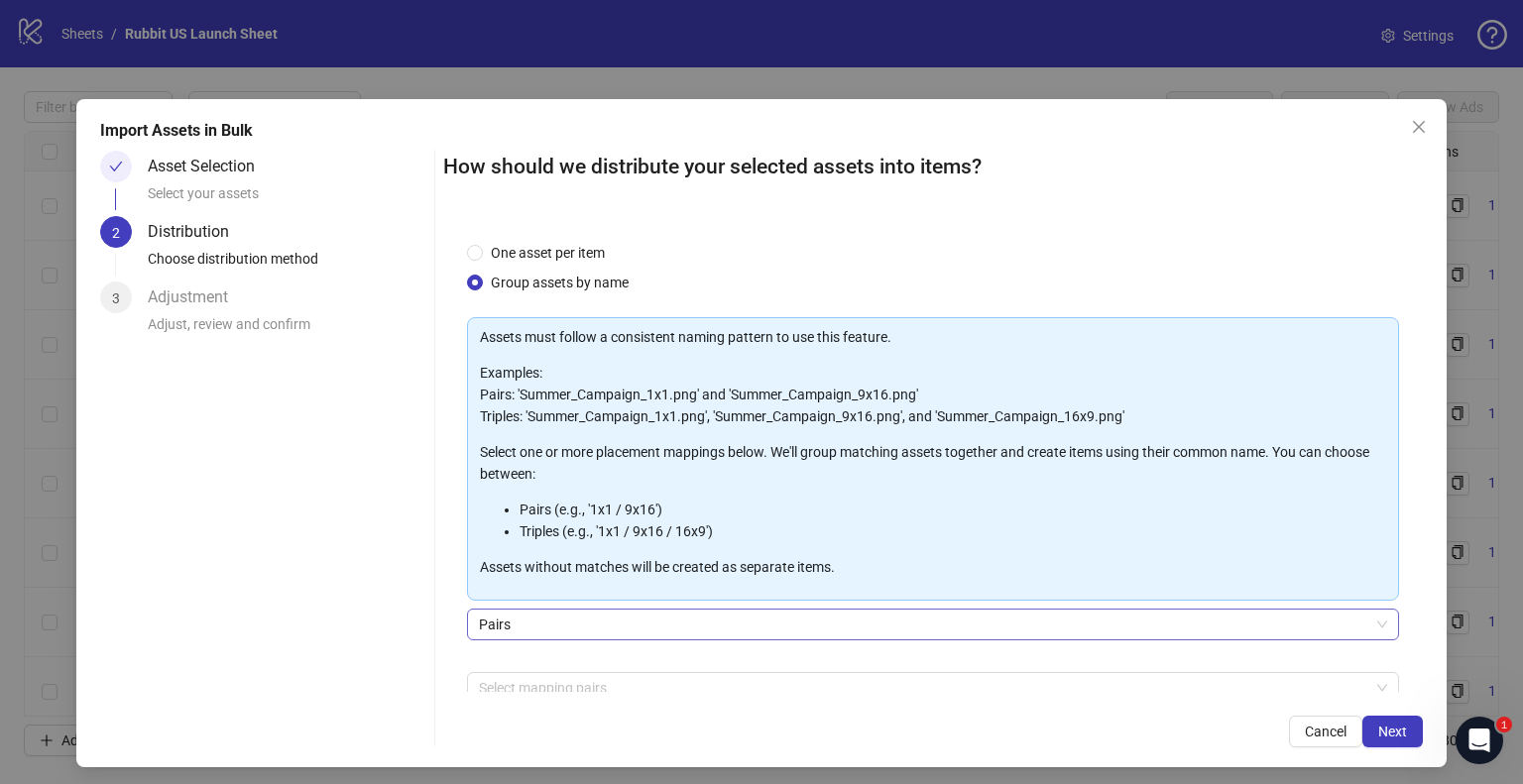 scroll, scrollTop: 105, scrollLeft: 0, axis: vertical 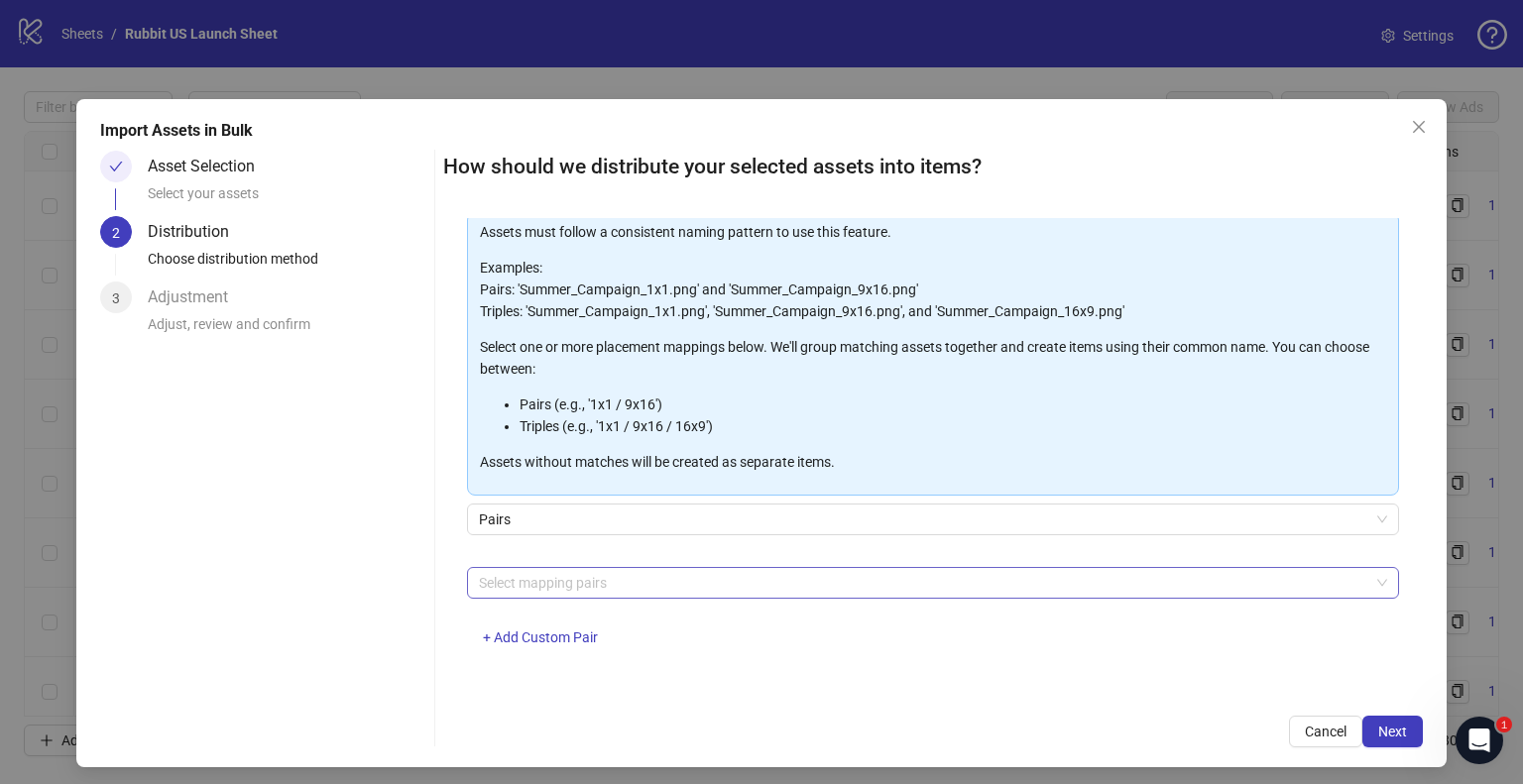 click at bounding box center [922, 583] 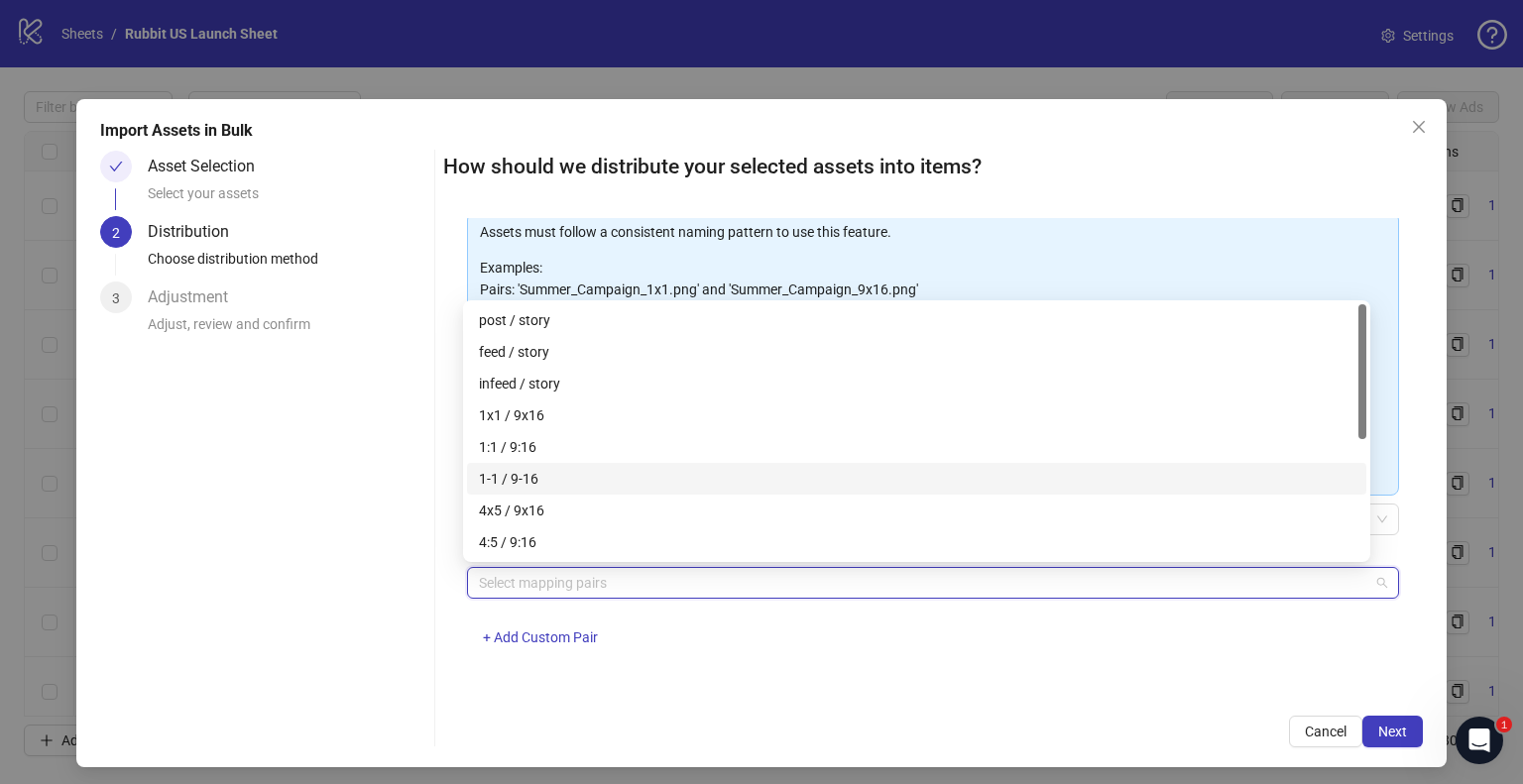 click on "1-1 / 9-16" at bounding box center [916, 479] 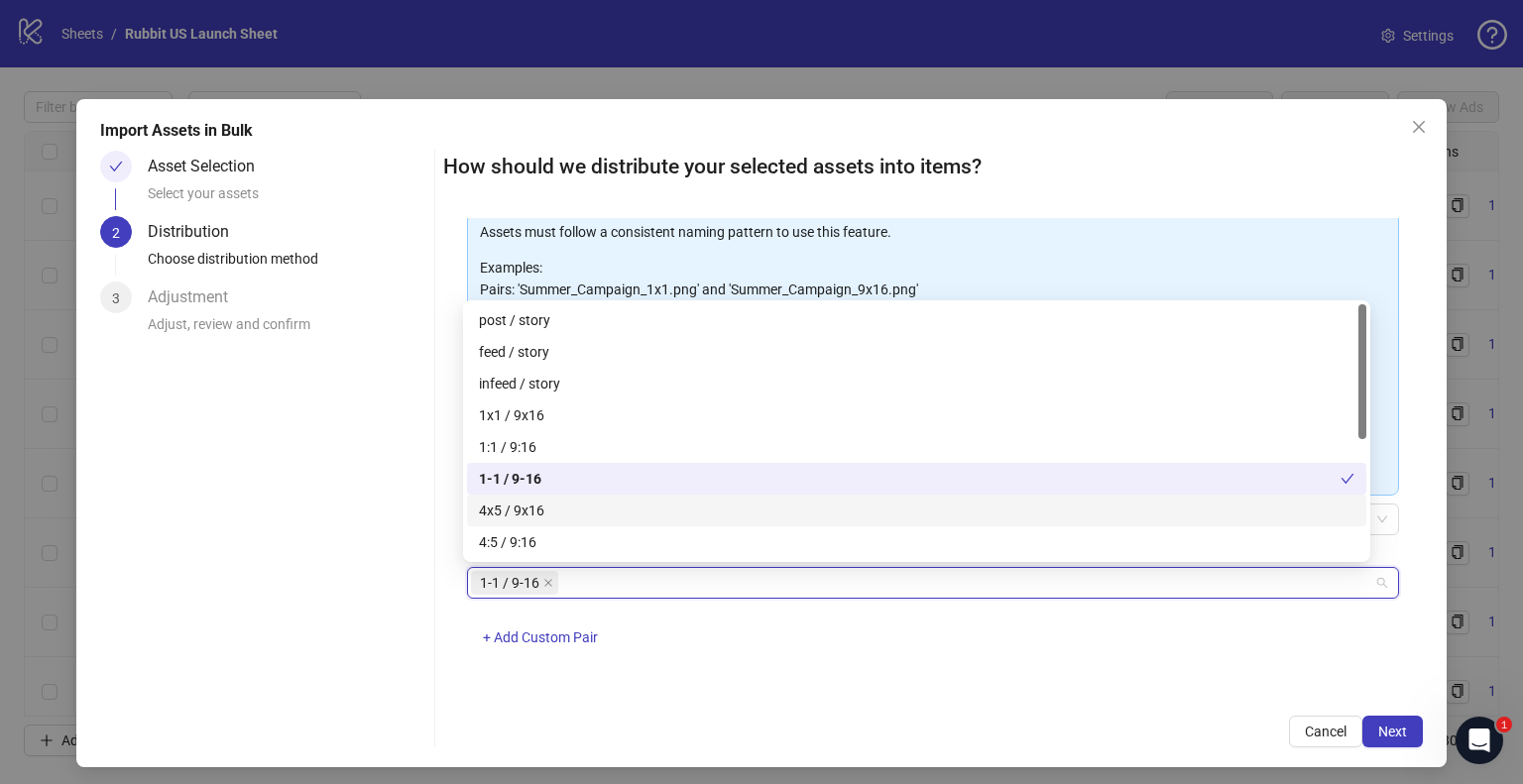 click on "4x5 / 9x16" at bounding box center (916, 510) 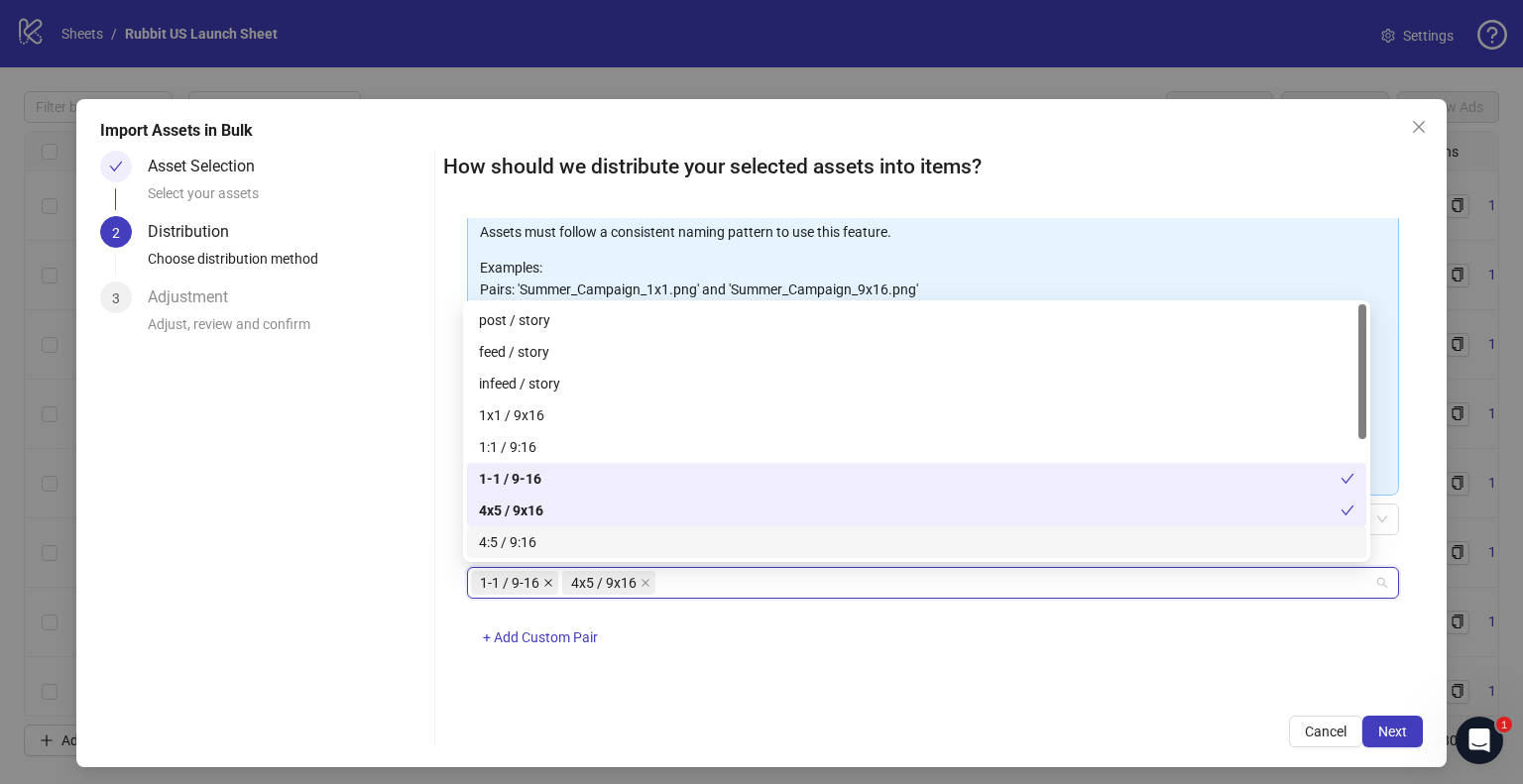 click 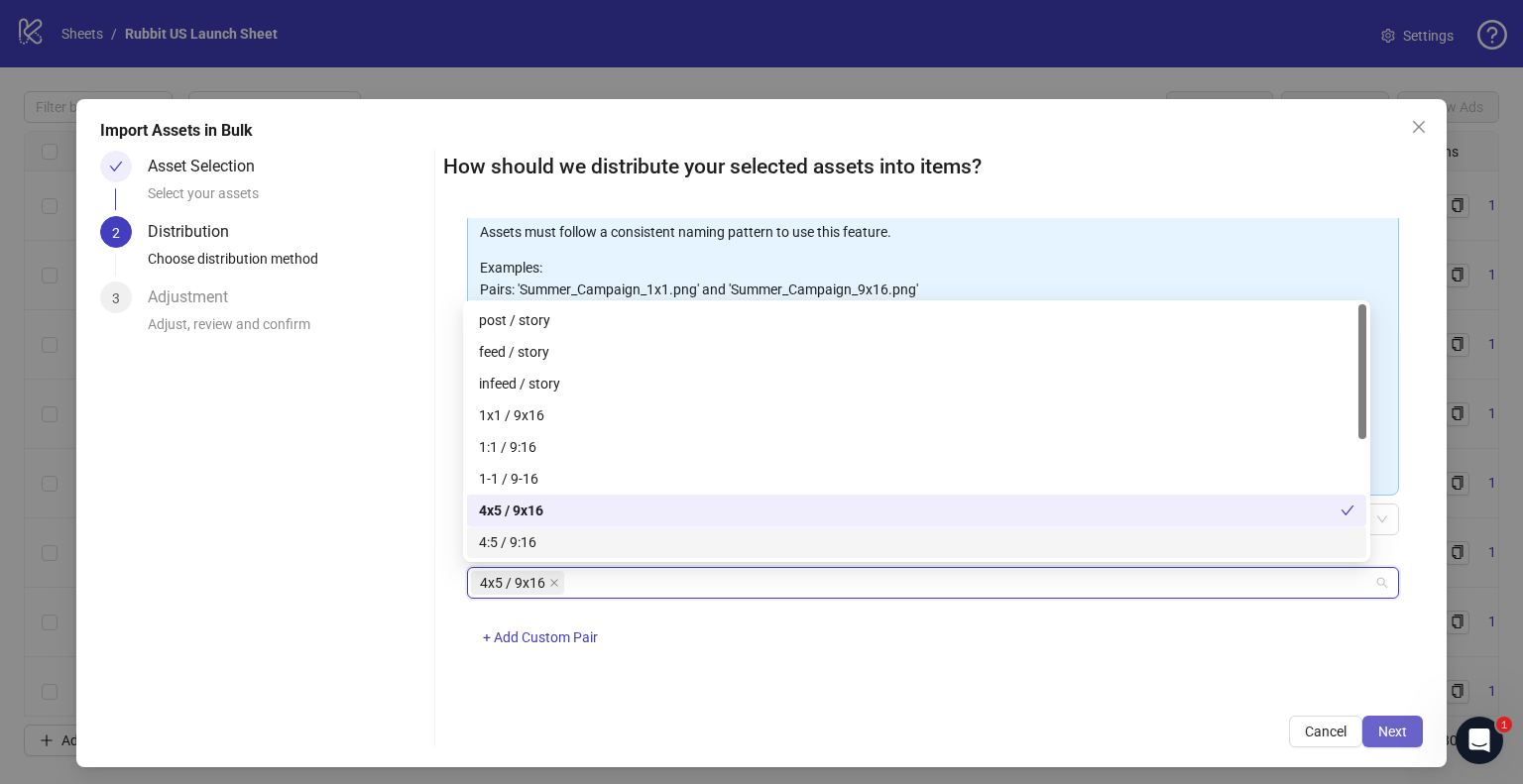 click on "Next" at bounding box center (1392, 731) 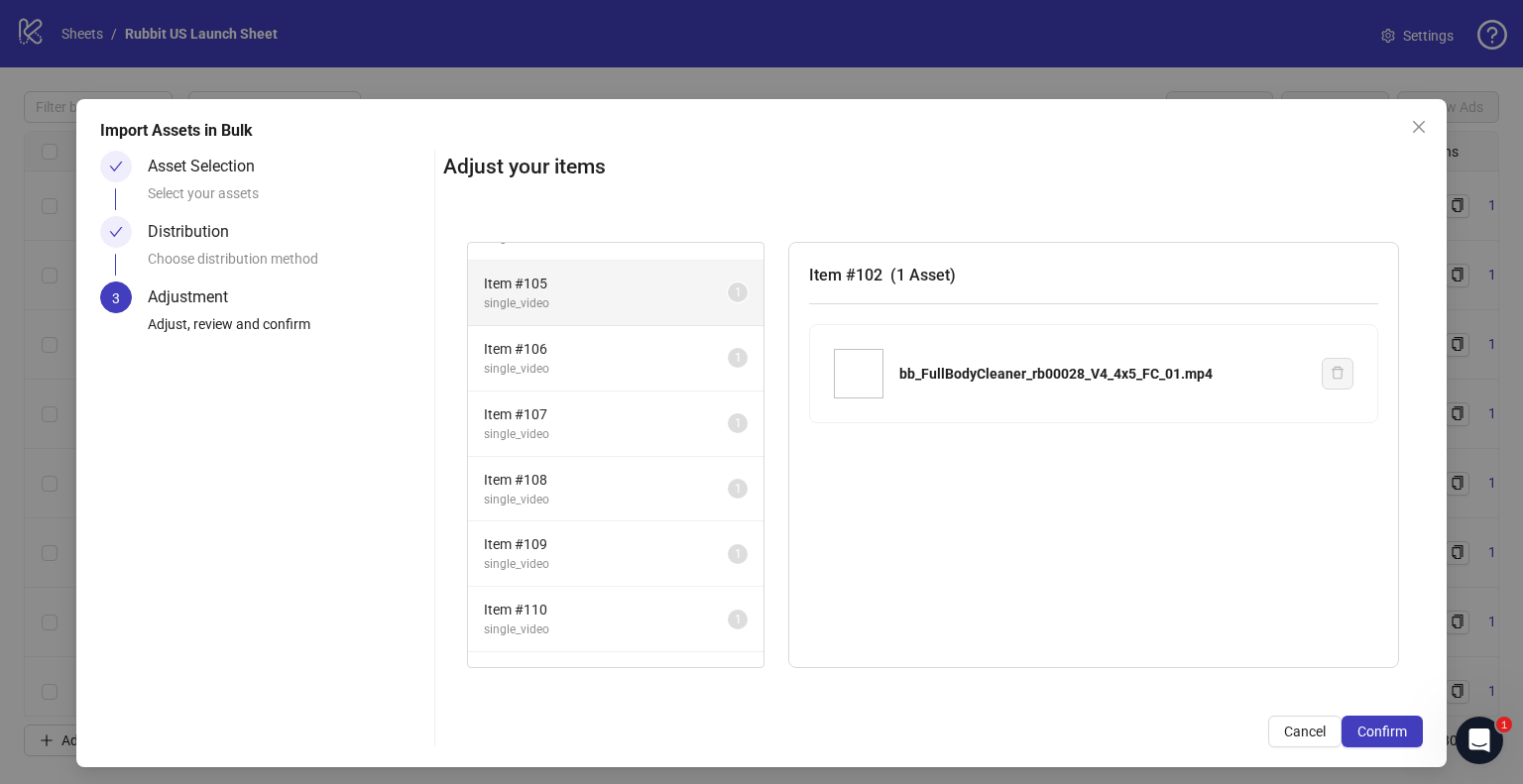 scroll, scrollTop: 484, scrollLeft: 0, axis: vertical 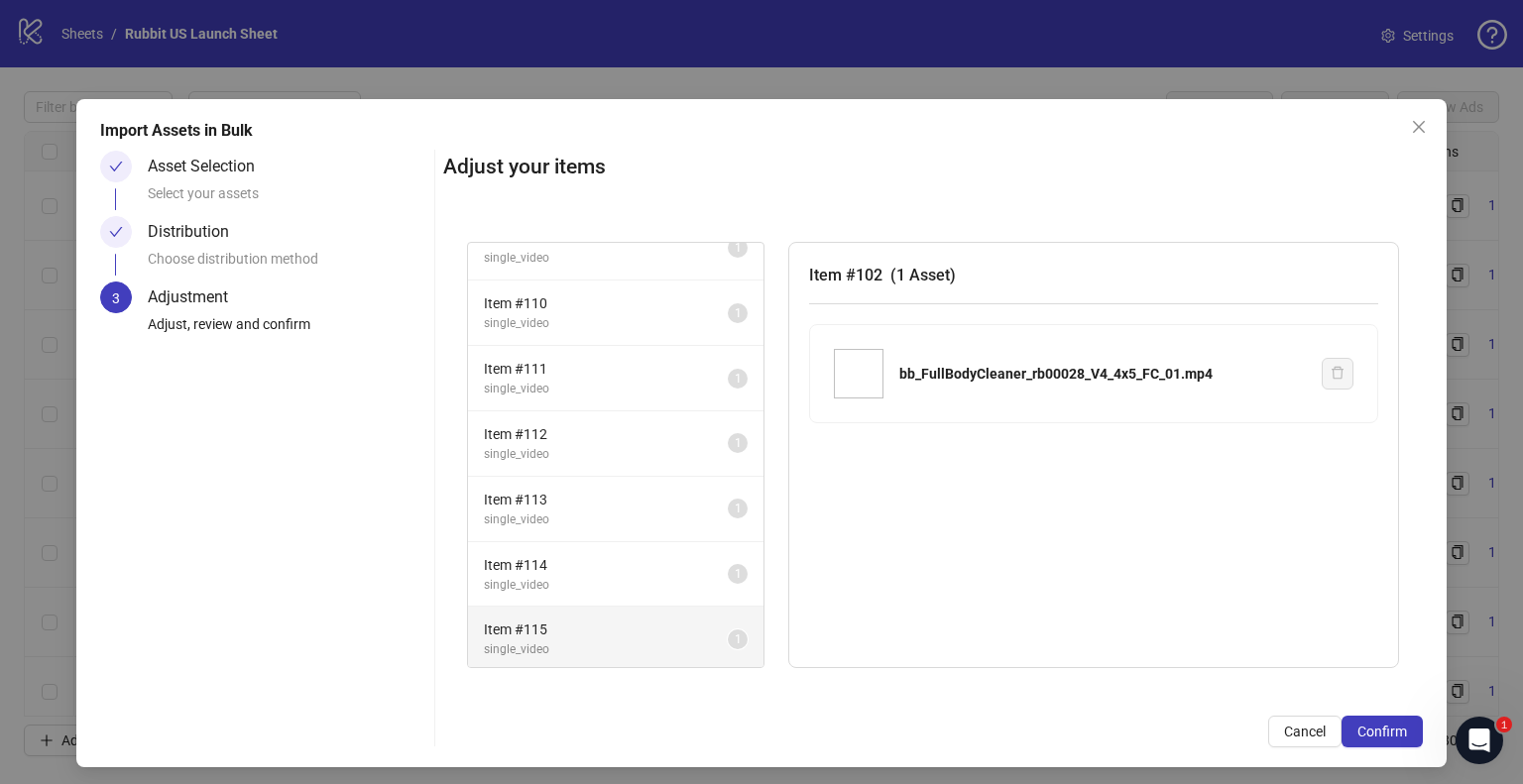 click on "Item # 115" at bounding box center [606, 629] 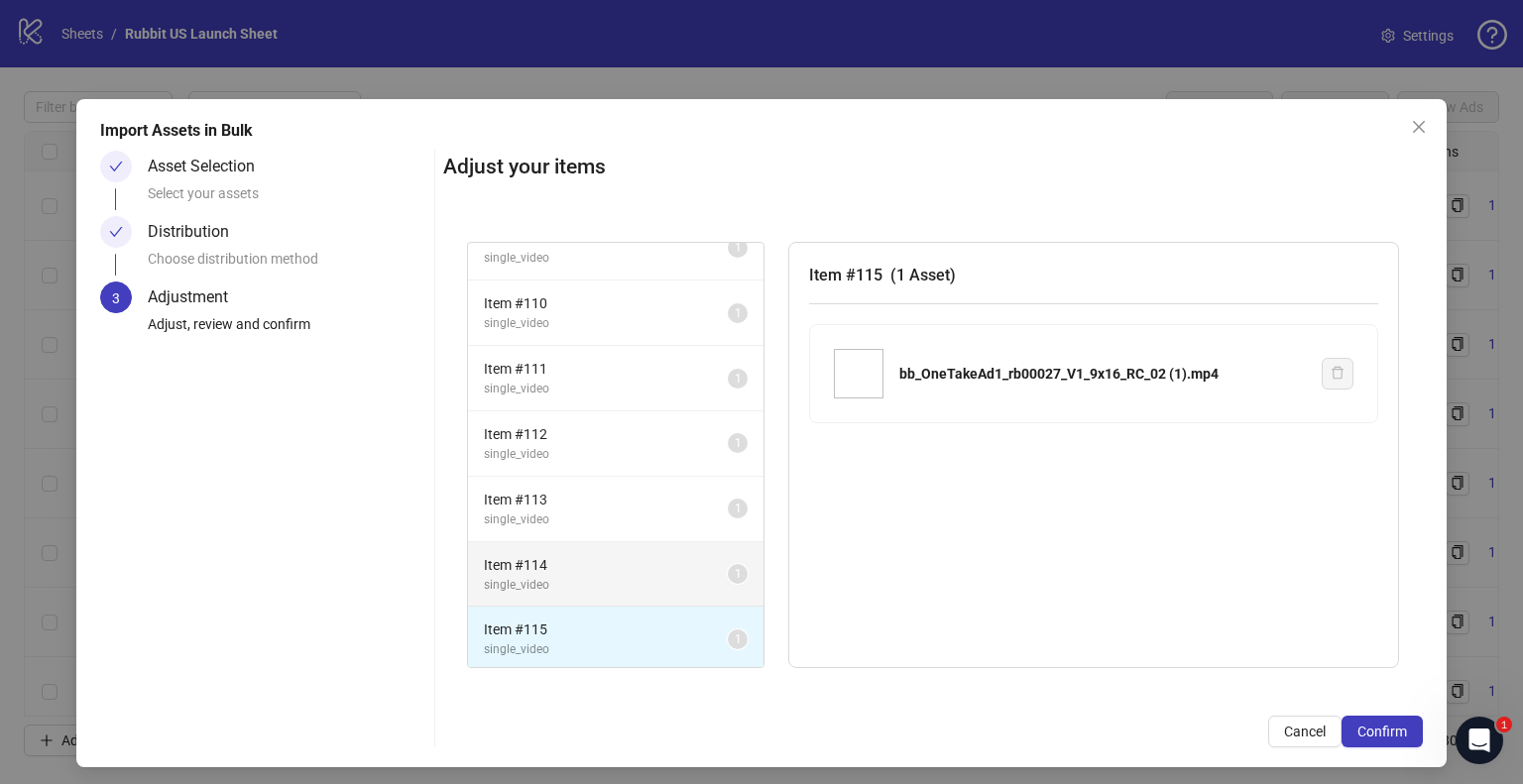 click on "single_video" at bounding box center (606, 585) 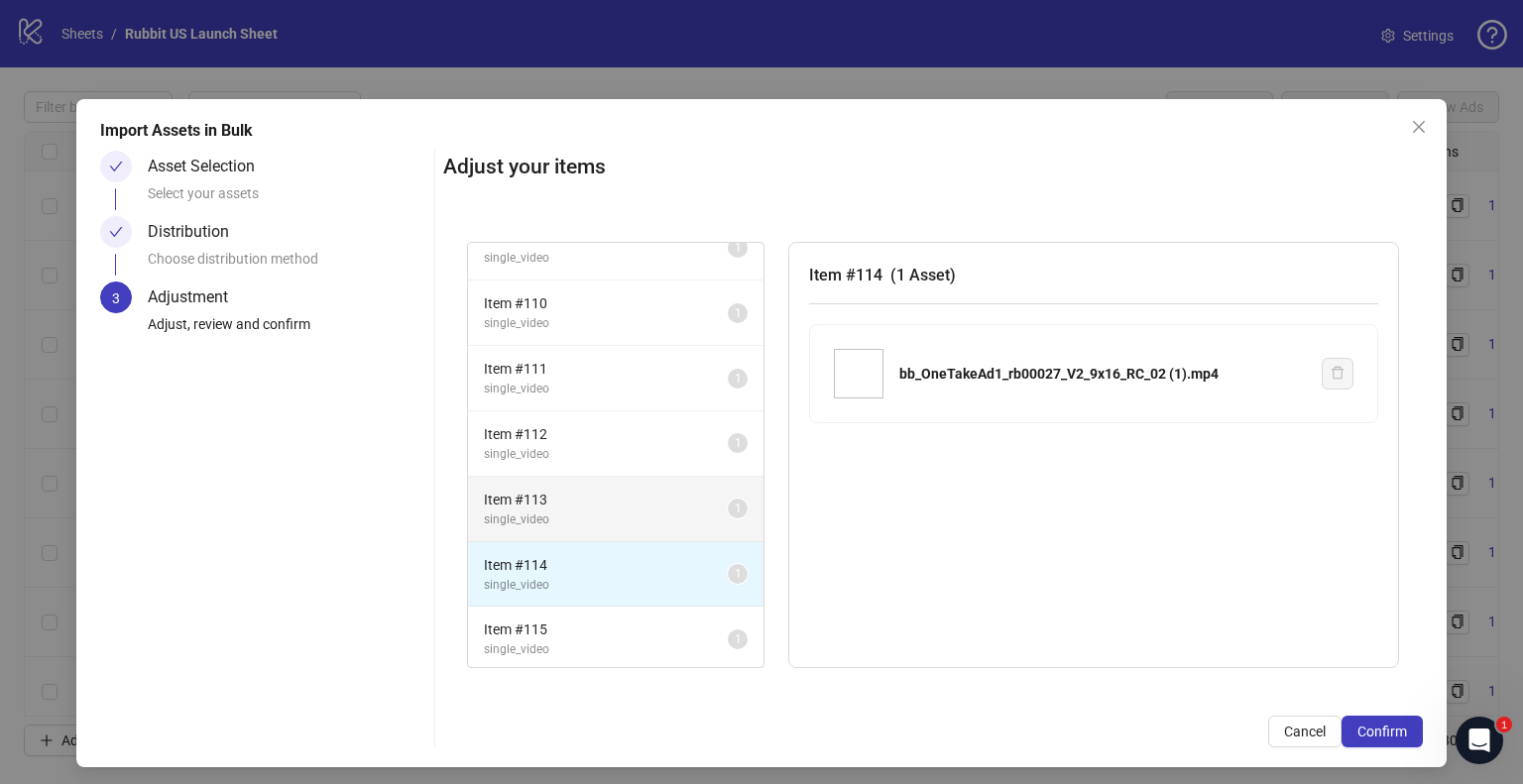 click on "Item # 113" at bounding box center (606, 500) 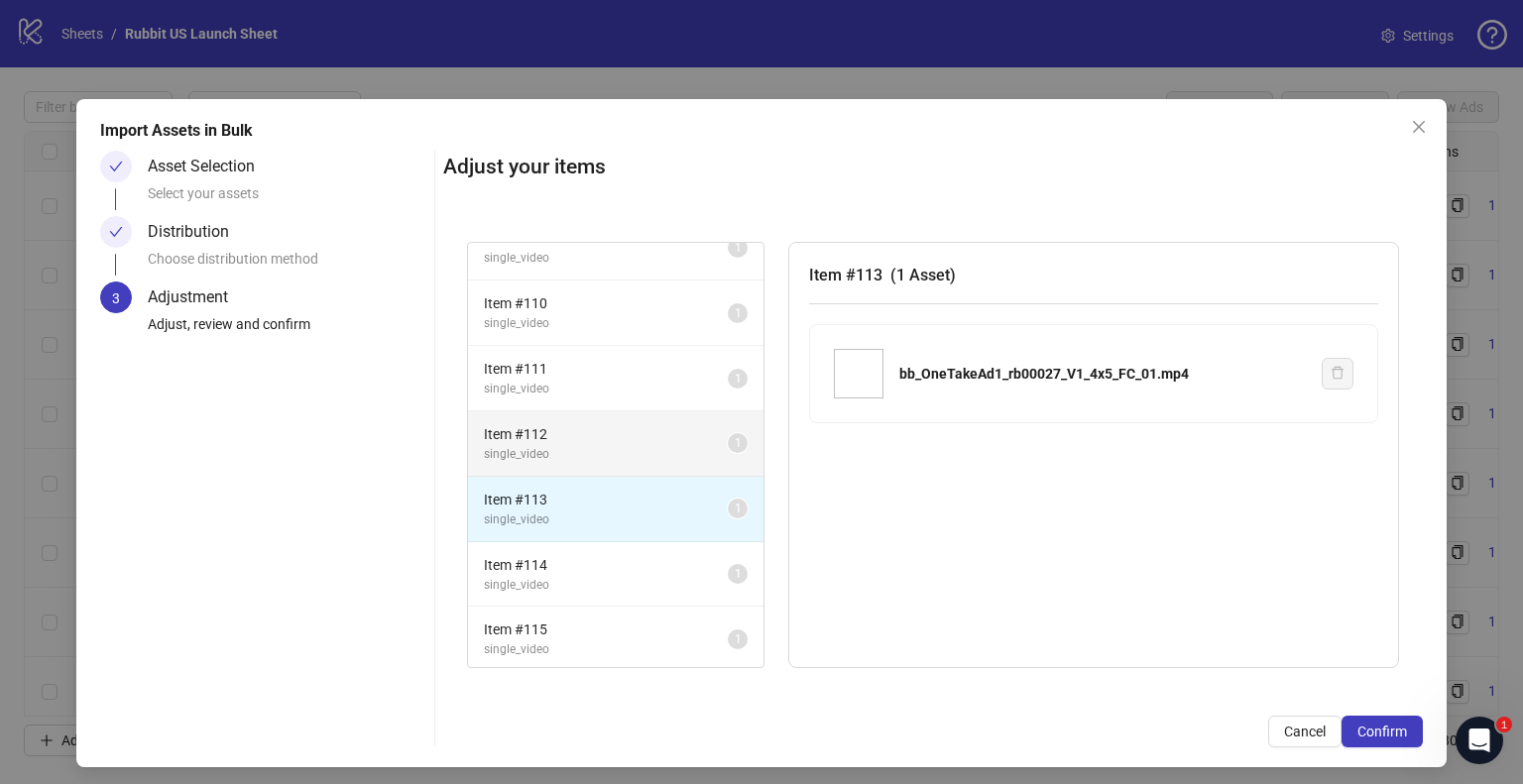 click on "single_video" at bounding box center (606, 454) 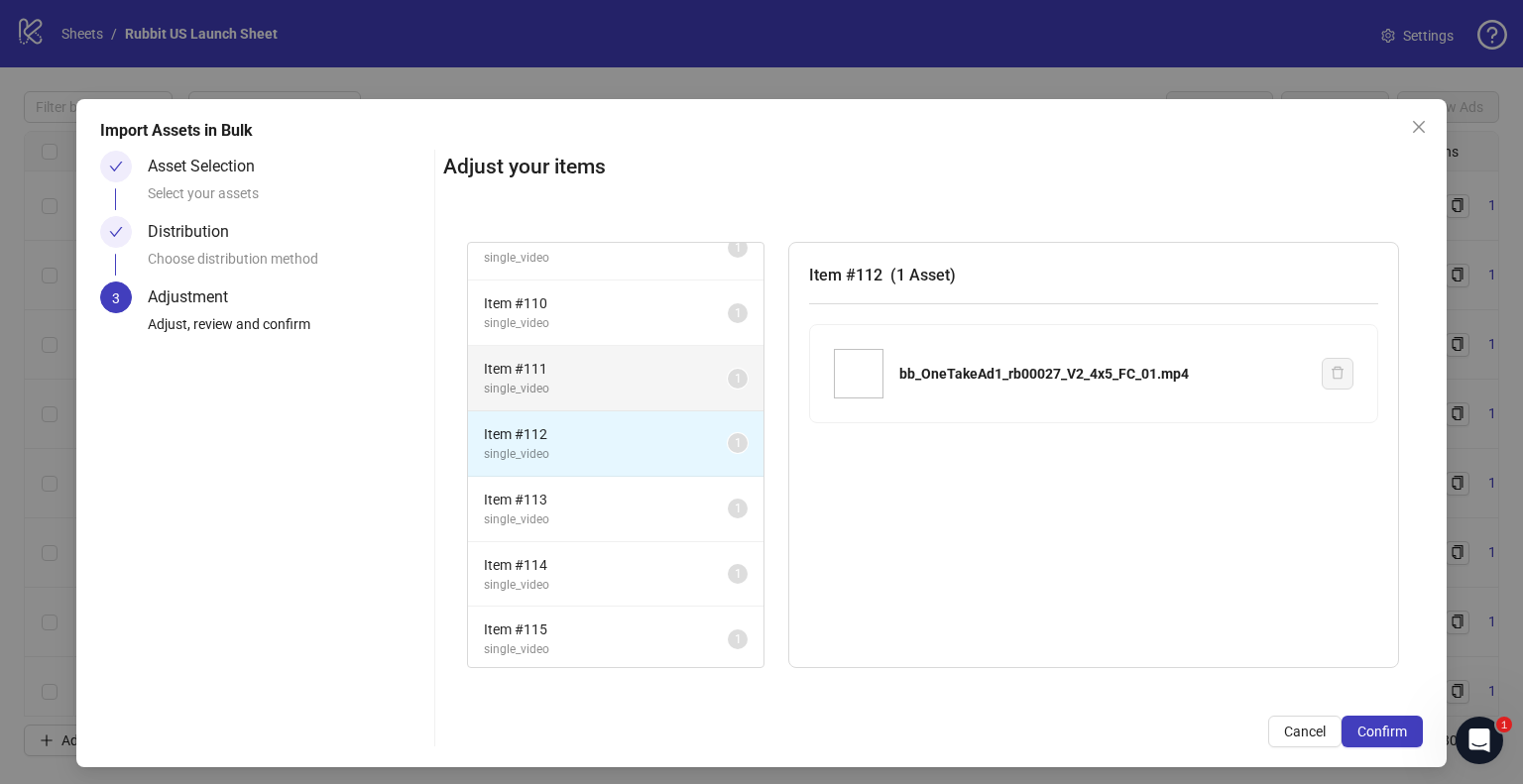 click on "Item # 111 single_video 1" at bounding box center (616, 379) 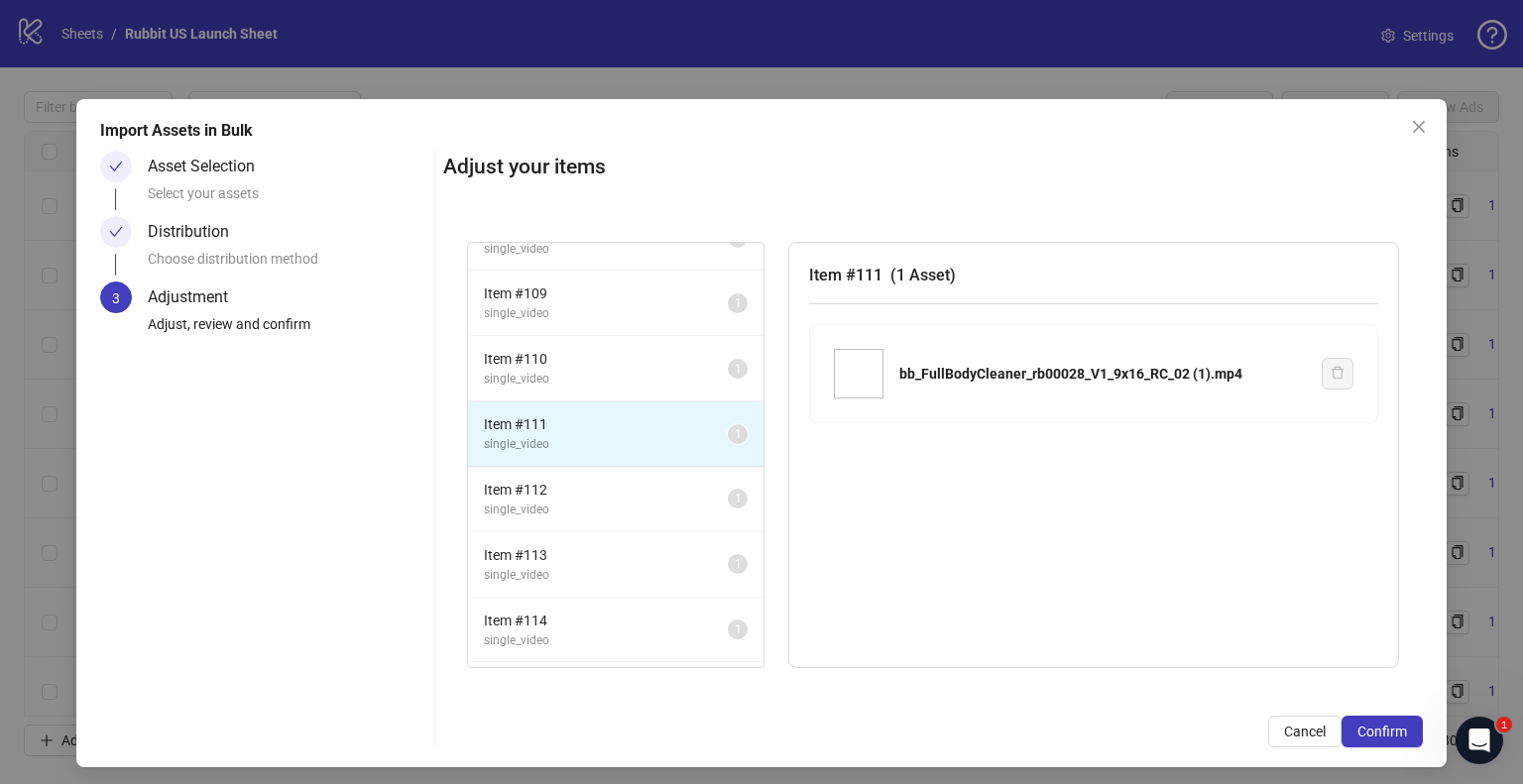 scroll, scrollTop: 427, scrollLeft: 0, axis: vertical 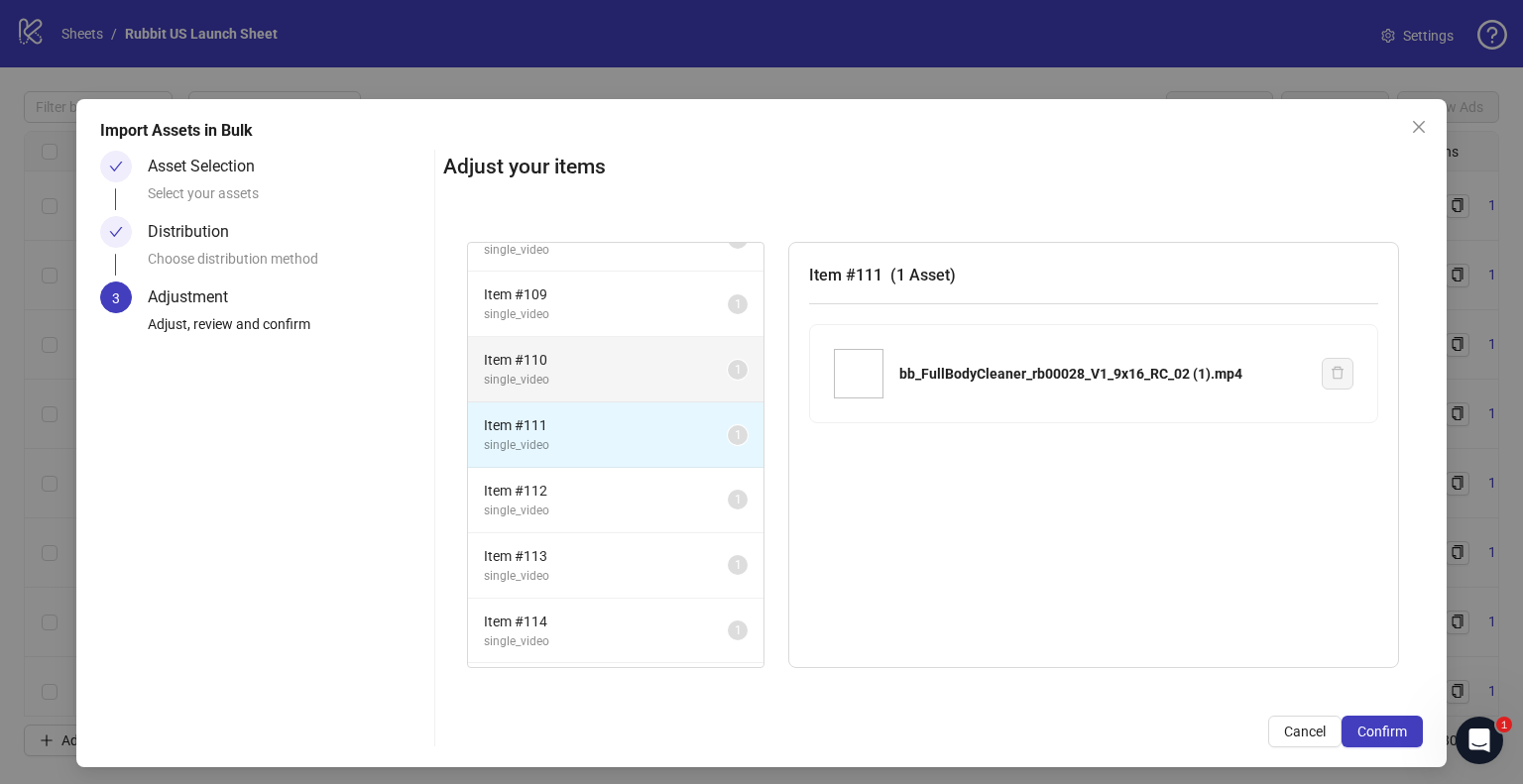 click on "single_video" at bounding box center (606, 380) 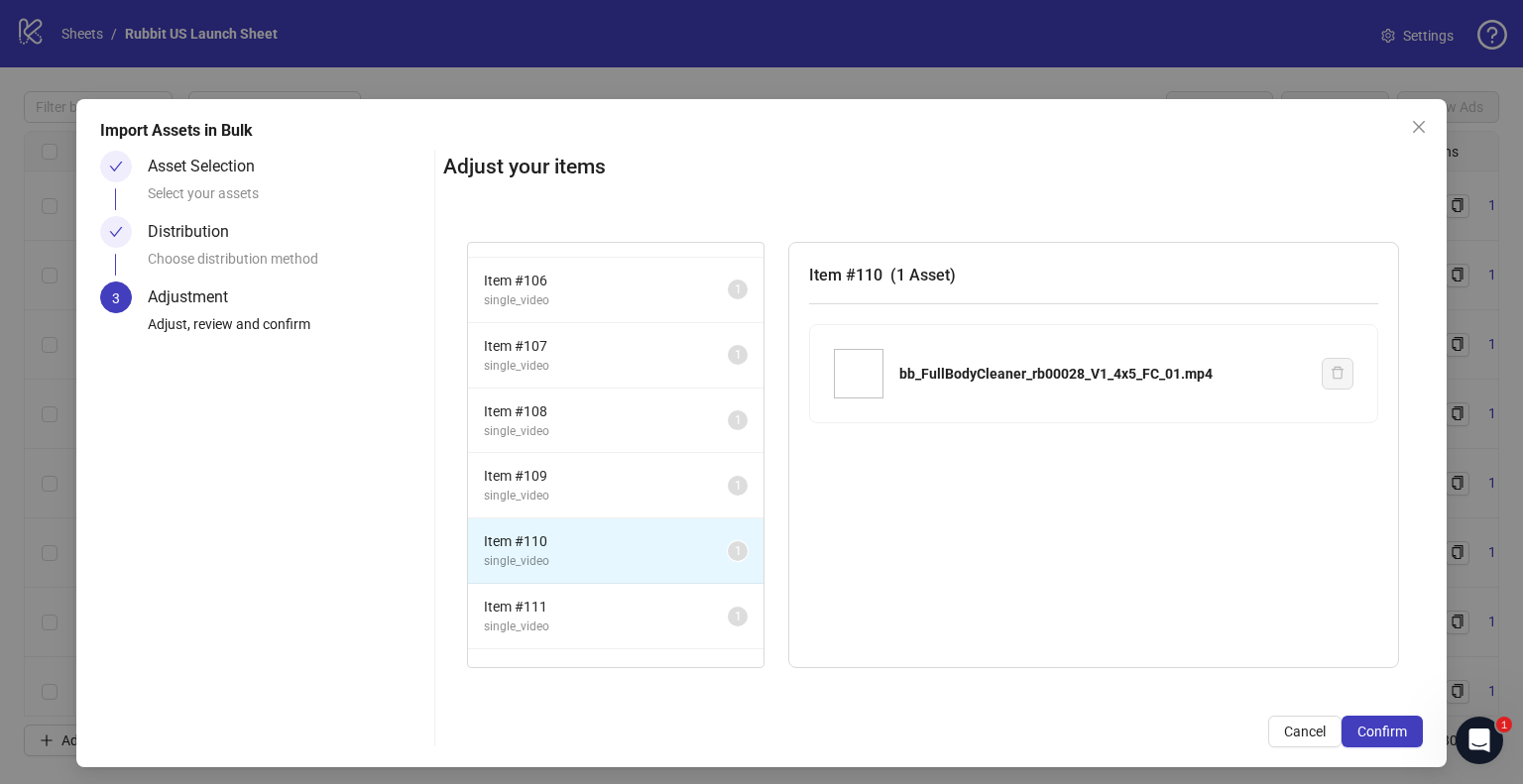 scroll, scrollTop: 242, scrollLeft: 0, axis: vertical 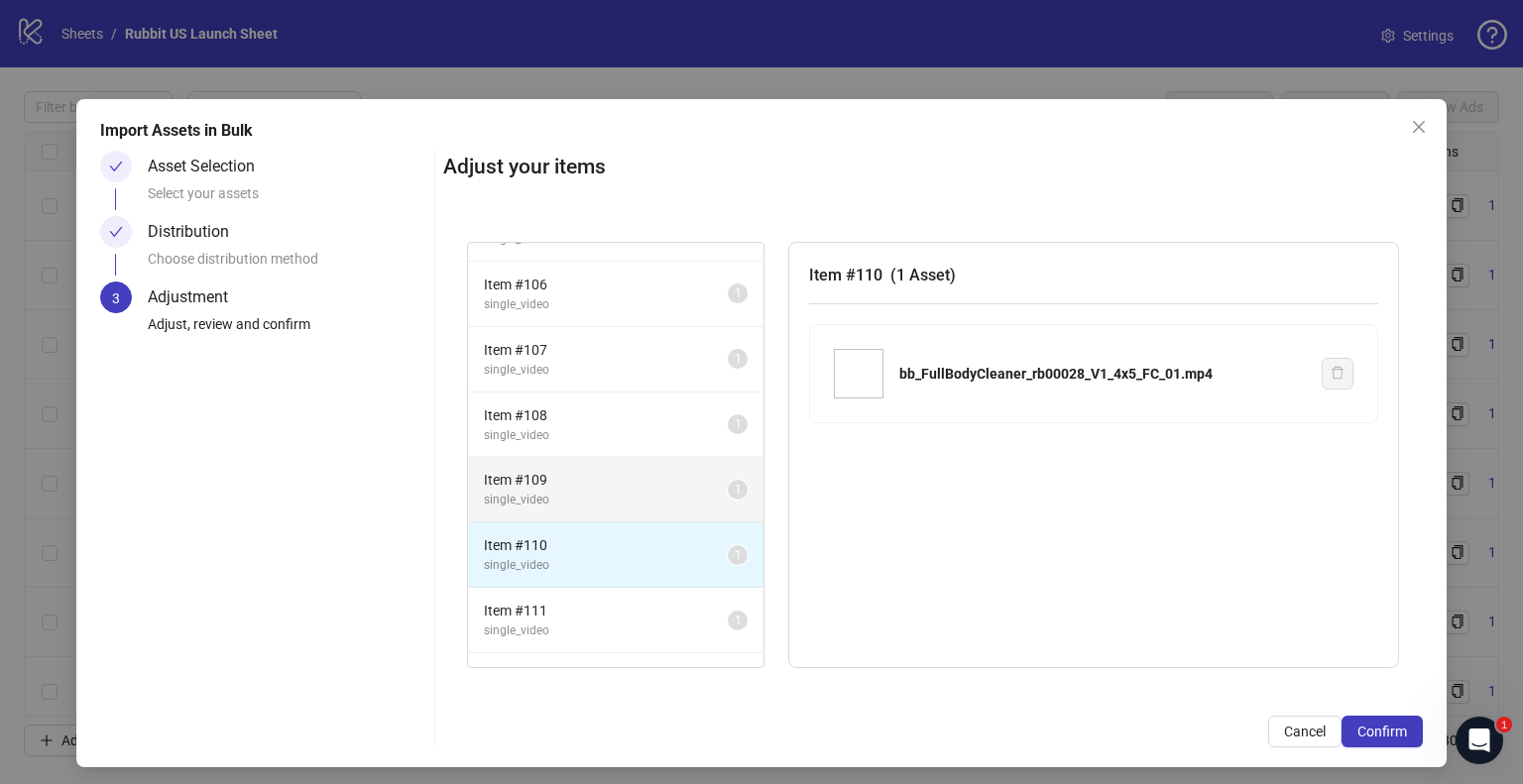 click on "Item # 109" at bounding box center [606, 480] 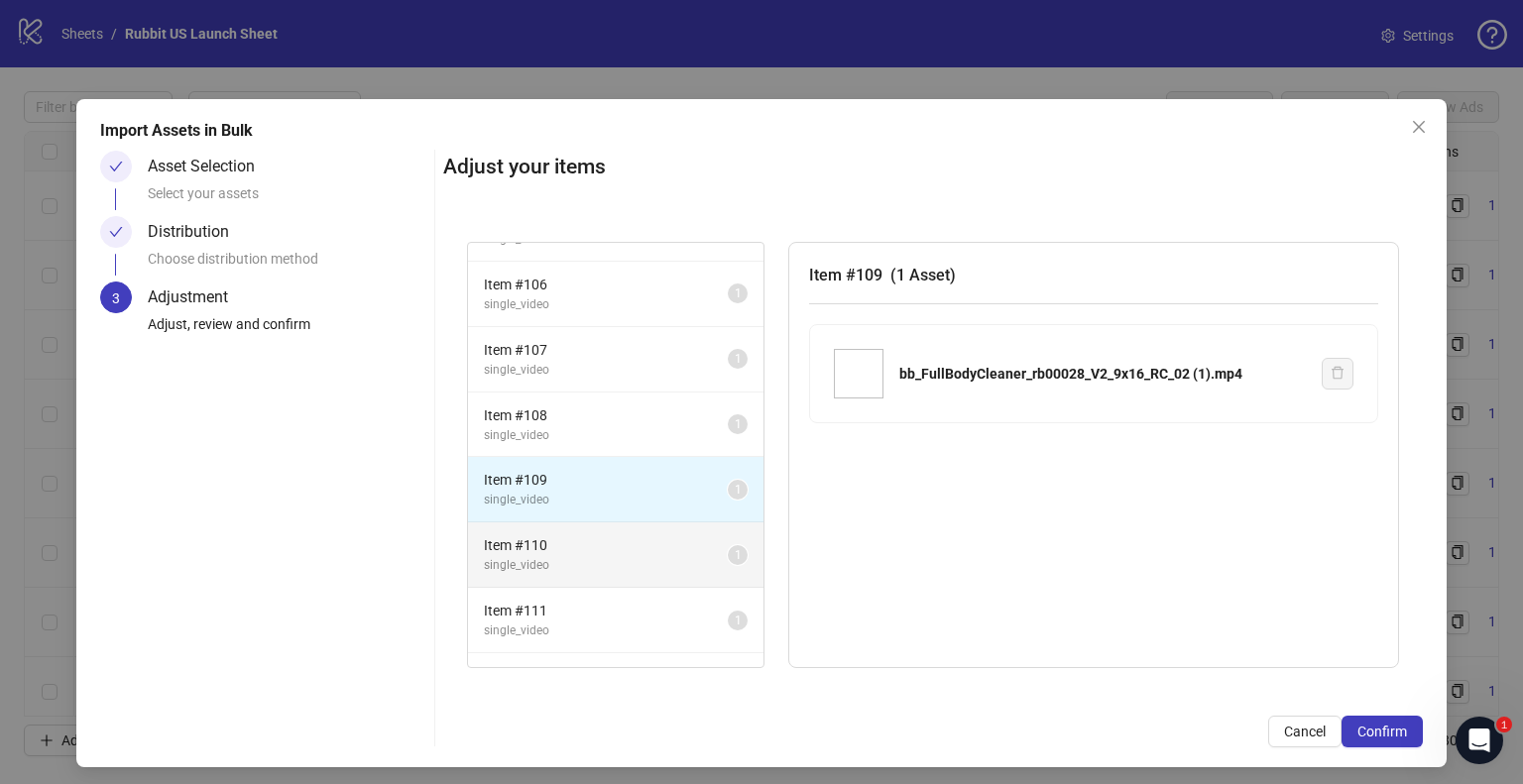 click on "Item # 110" at bounding box center [606, 545] 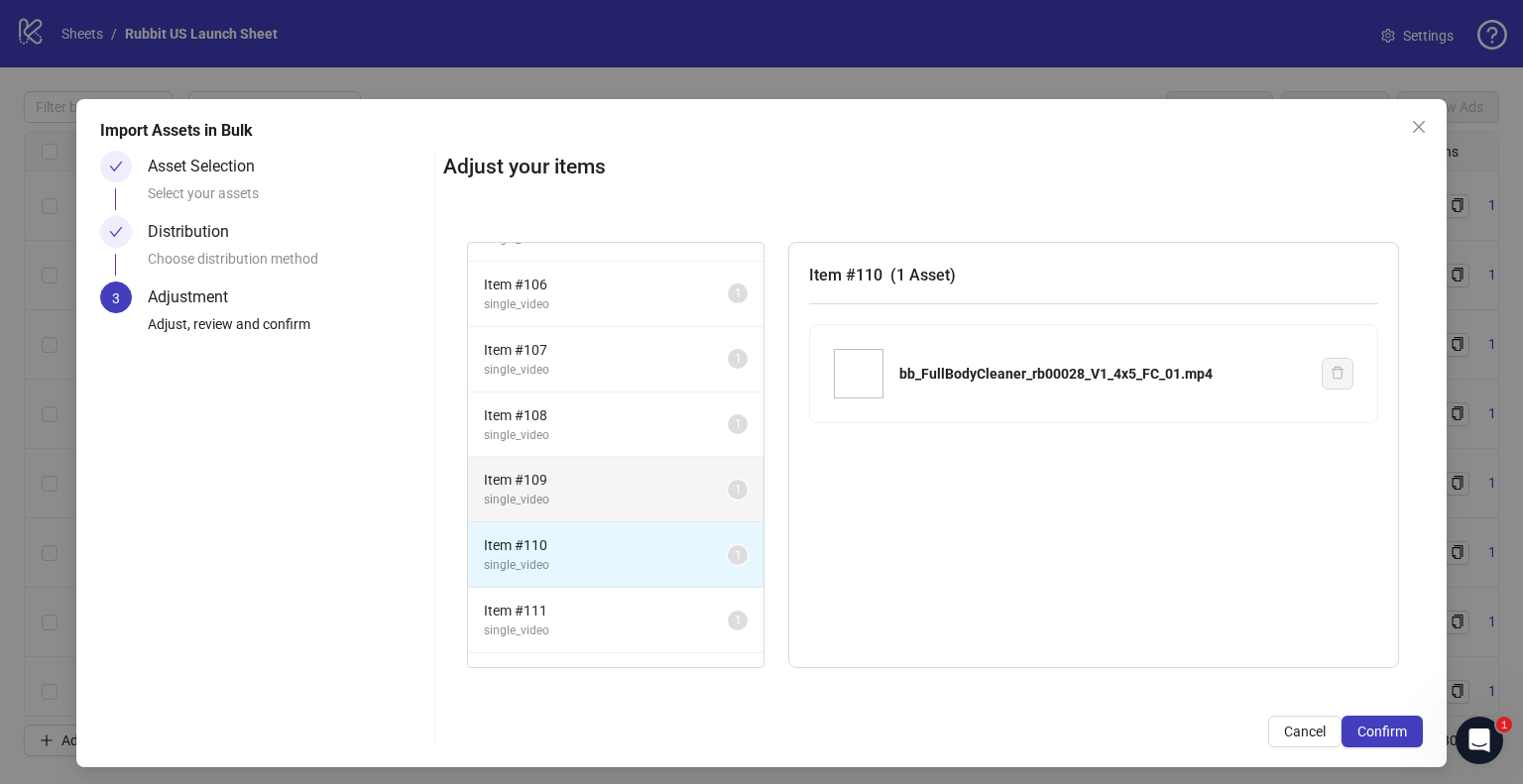 click on "Item # 109" at bounding box center (606, 480) 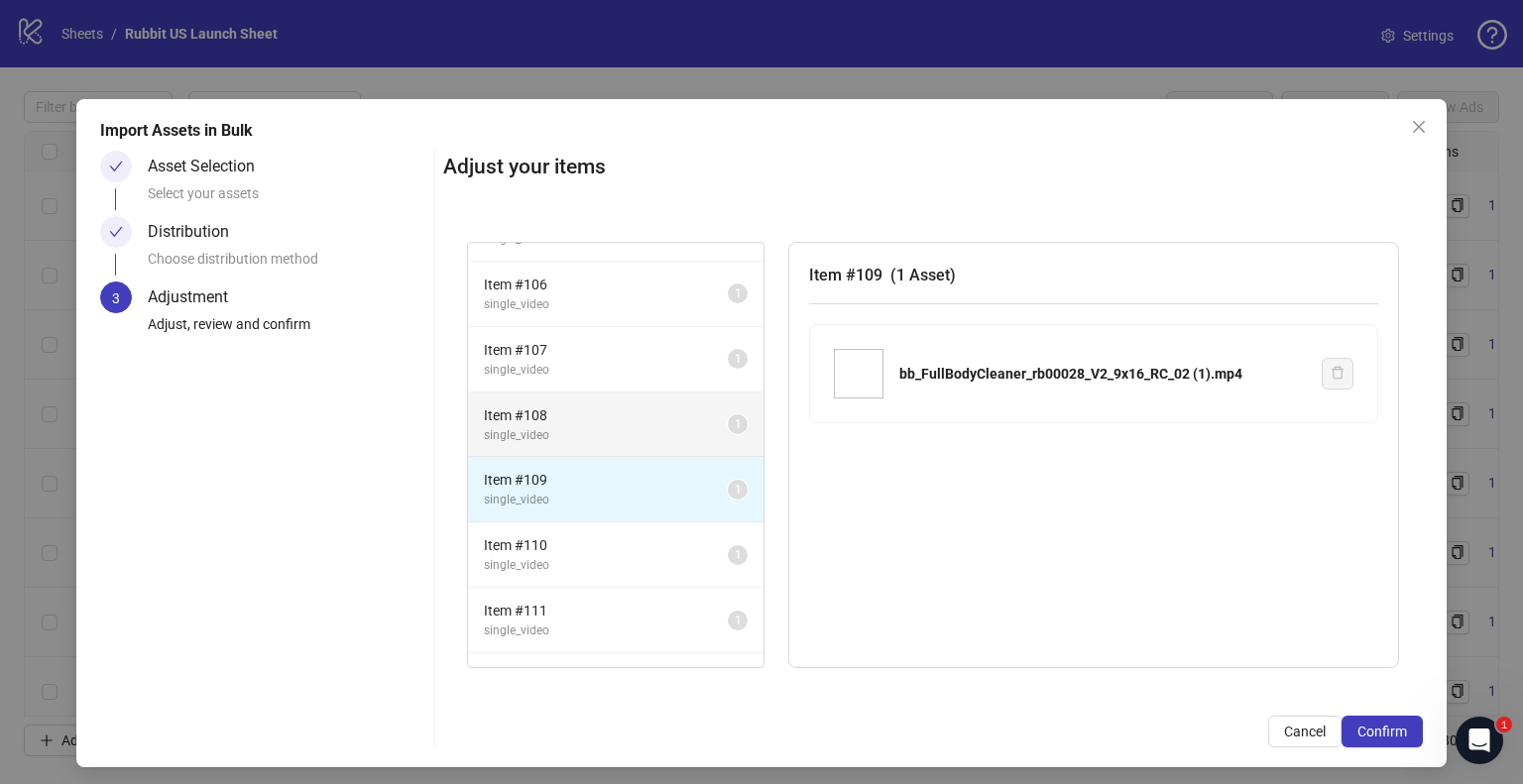 click on "Item # 108 single_video 1" at bounding box center [616, 425] 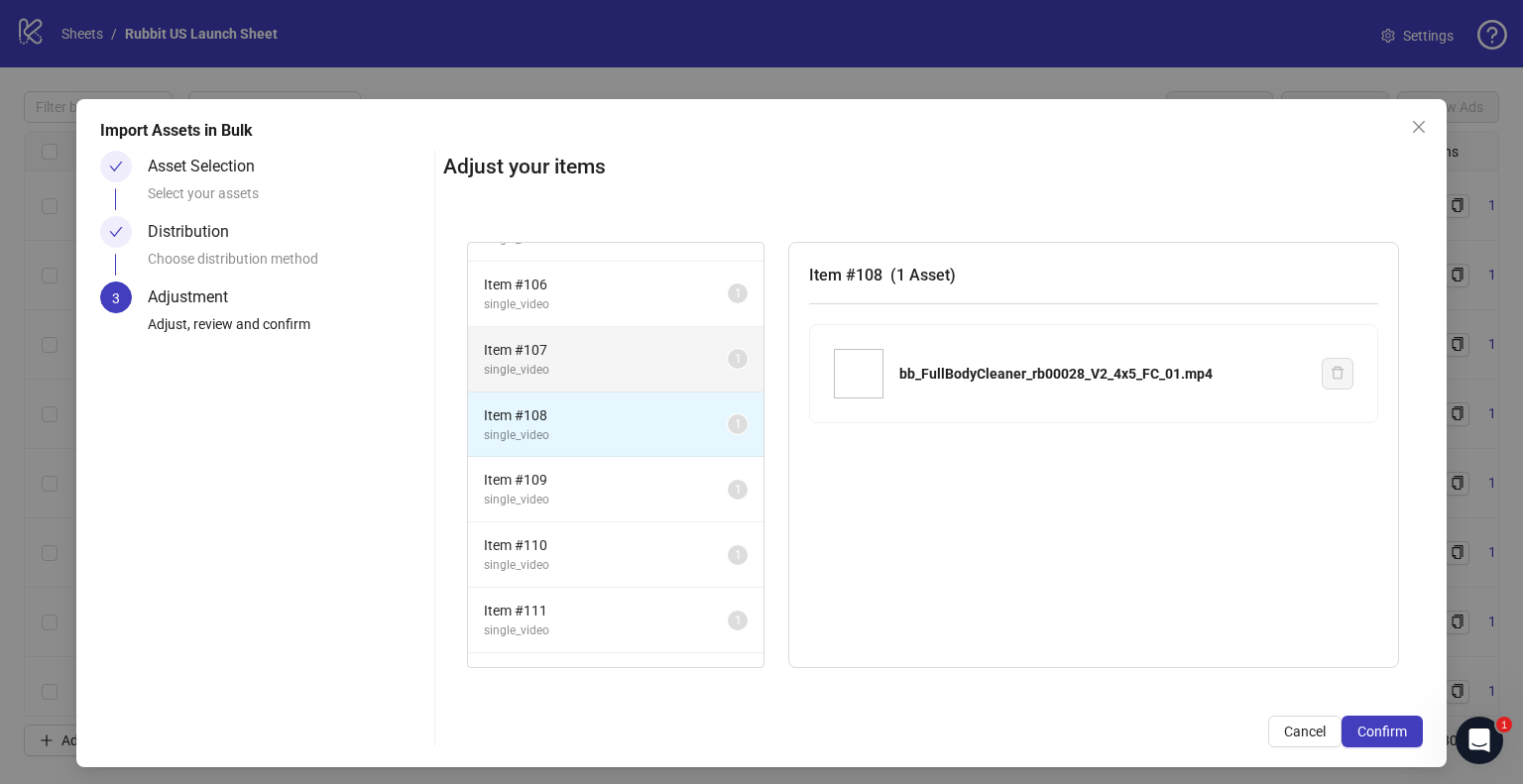 click on "Item # 107 single_video 1" at bounding box center (616, 360) 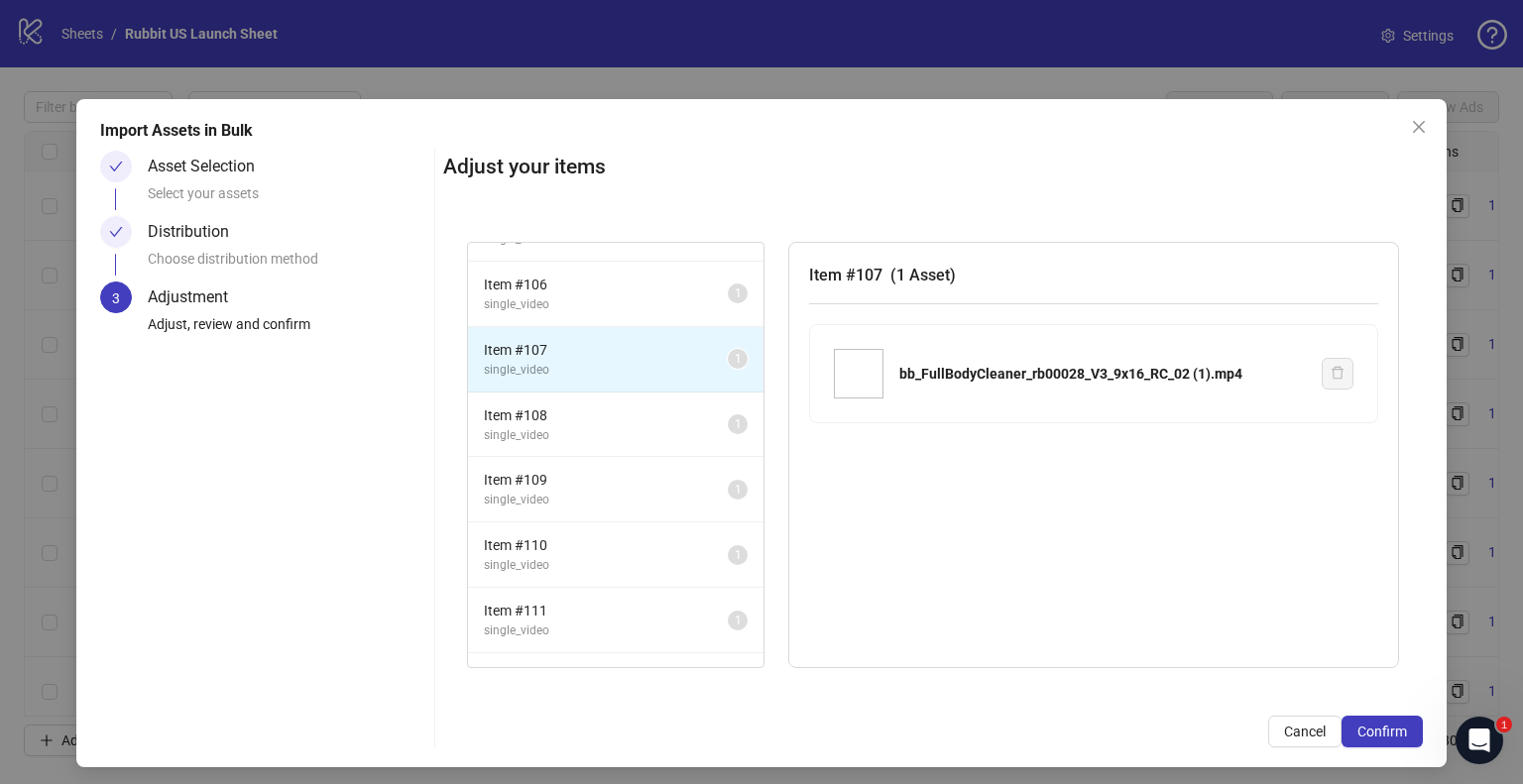 click on "Distribution" at bounding box center [196, 232] 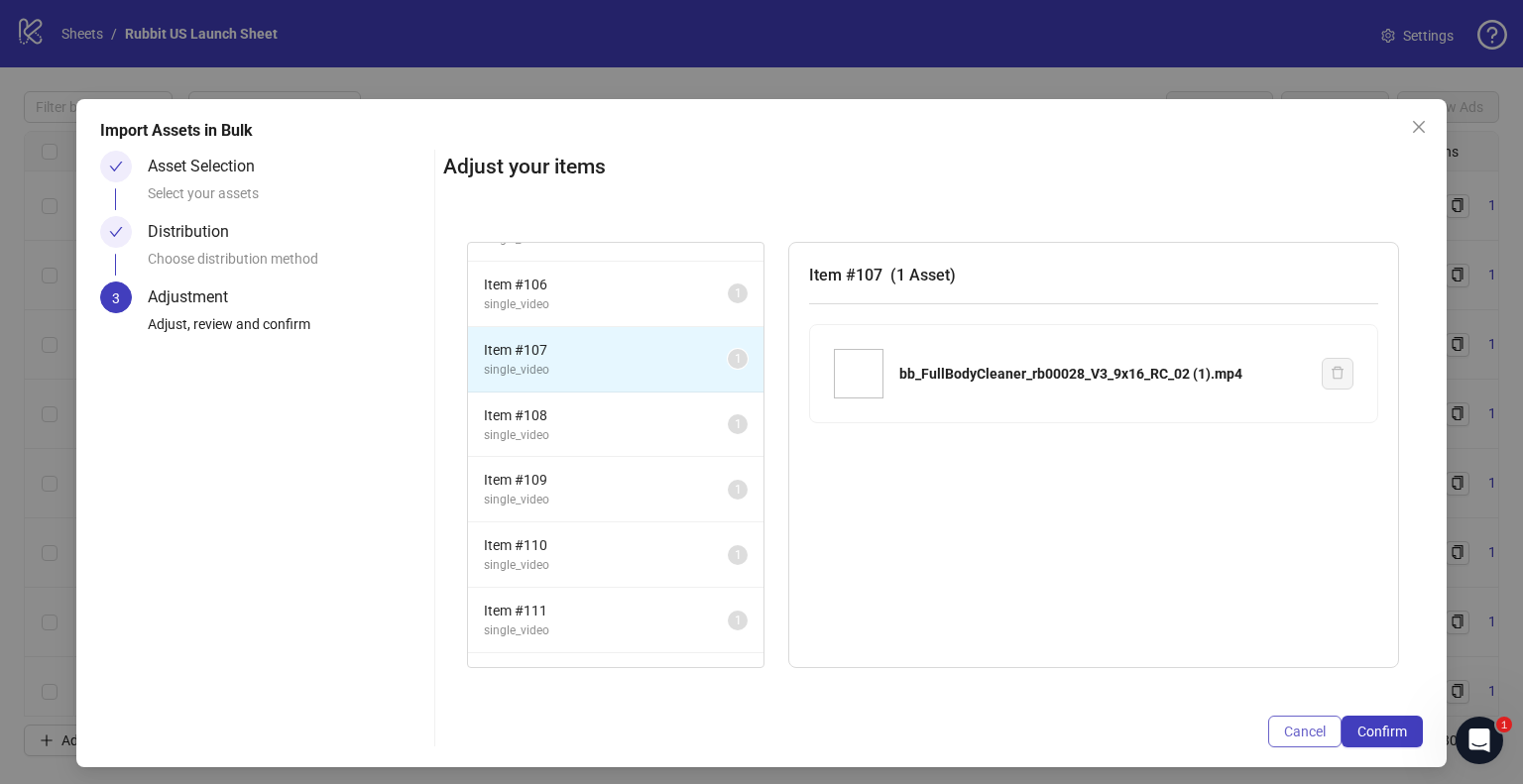 click on "Cancel" at bounding box center [1305, 731] 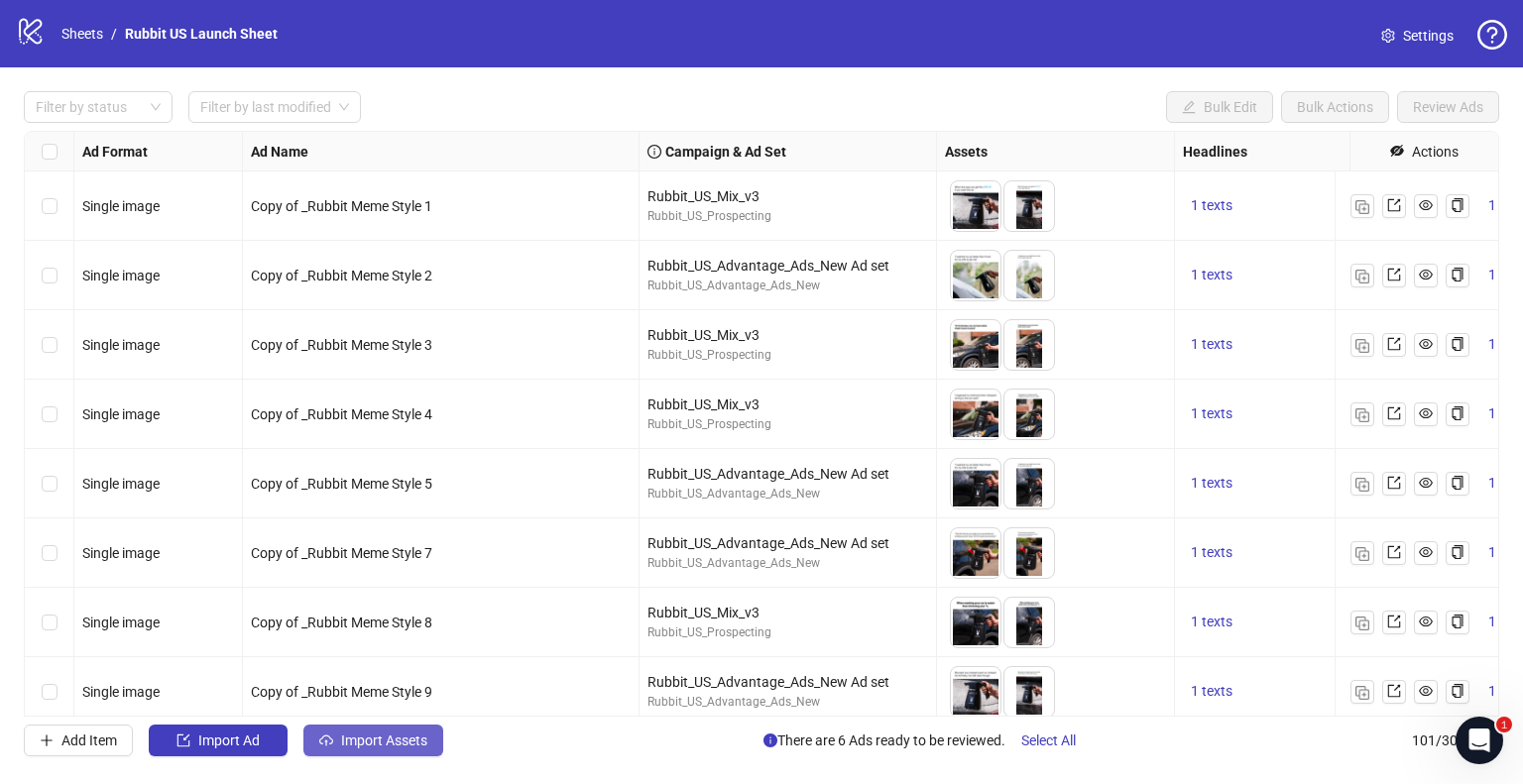 click on "Import Assets" at bounding box center (384, 740) 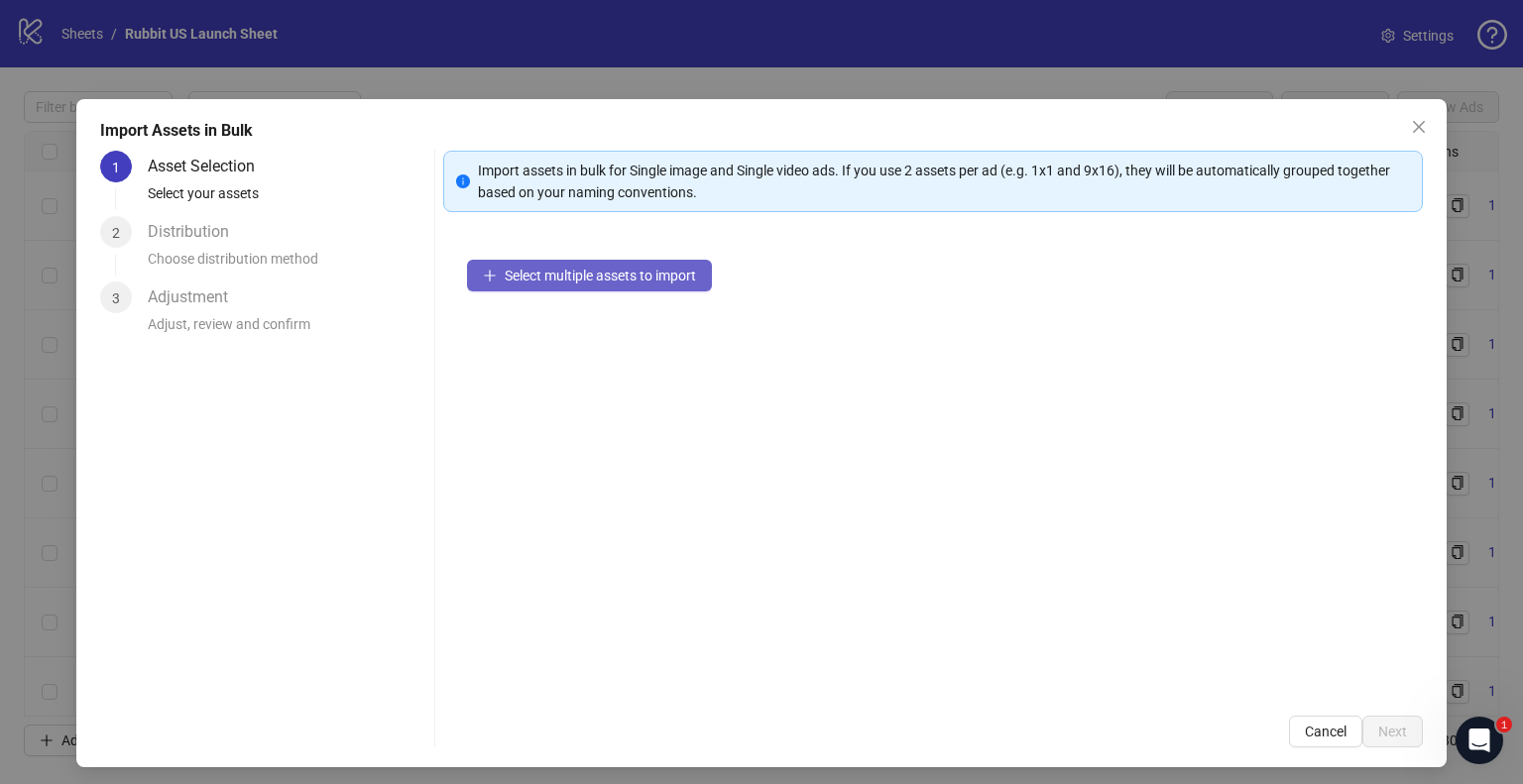 click on "Select multiple assets to import" at bounding box center [589, 276] 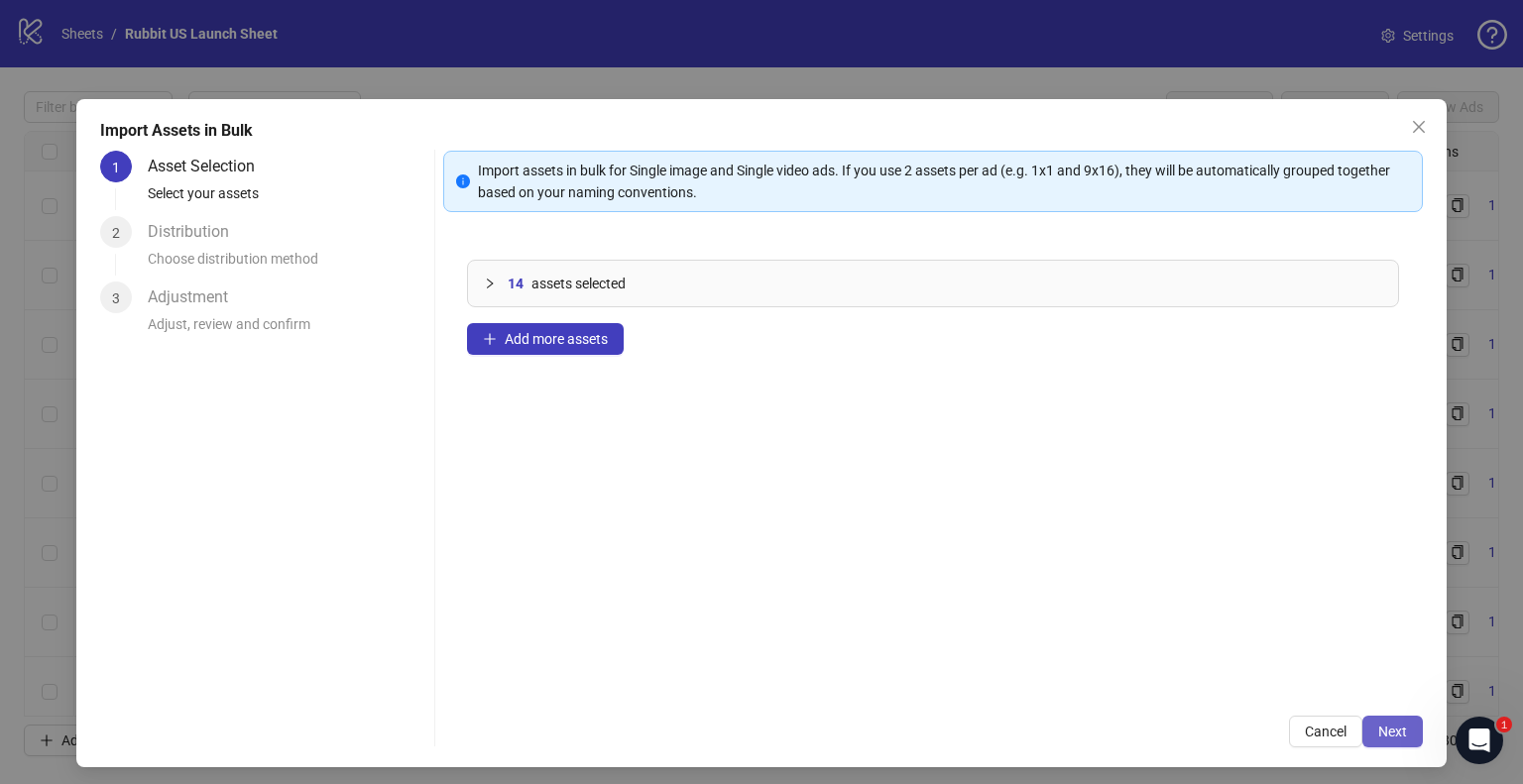 click on "Next" at bounding box center [1392, 731] 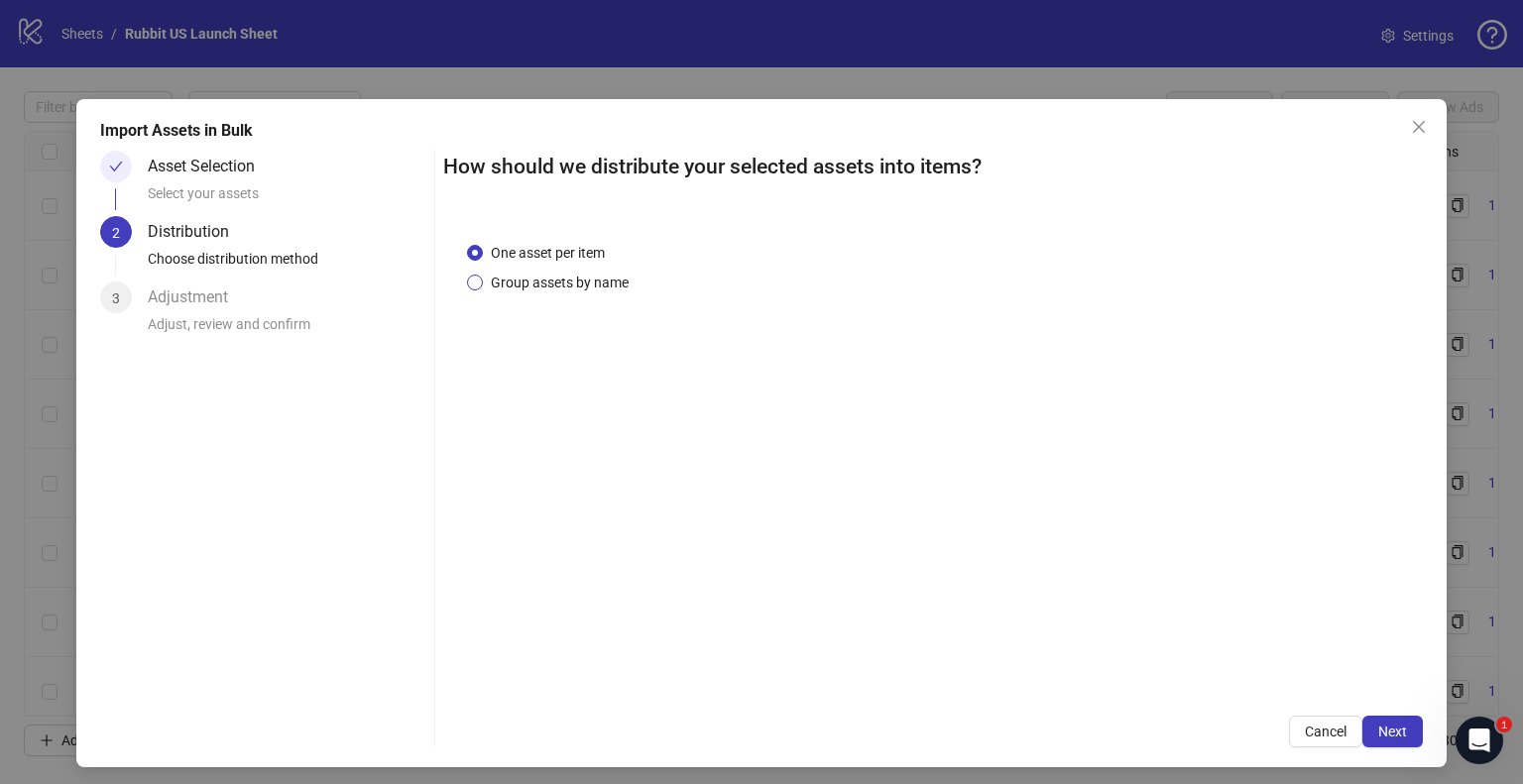 click on "Group assets by name" at bounding box center (559, 282) 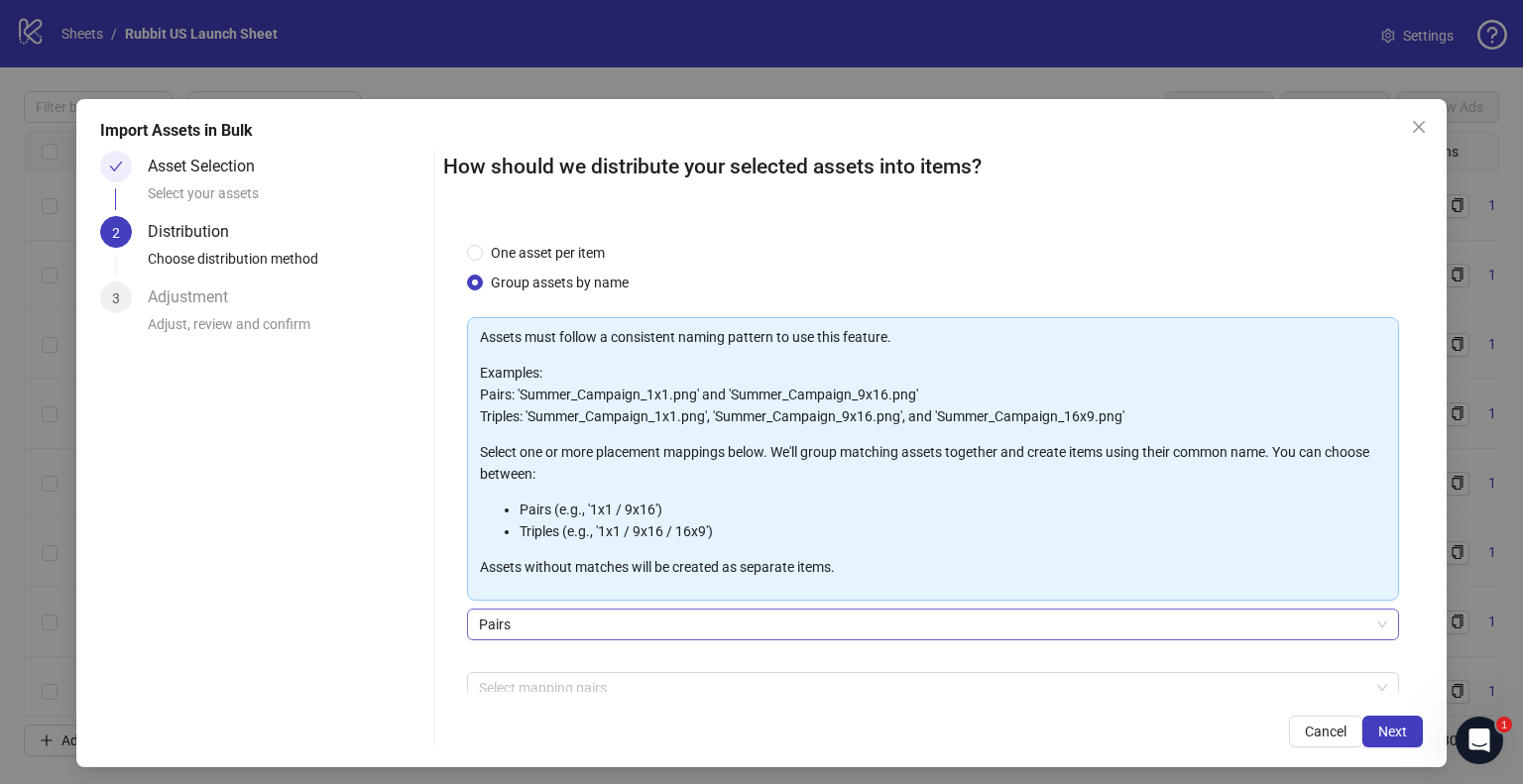 scroll, scrollTop: 105, scrollLeft: 0, axis: vertical 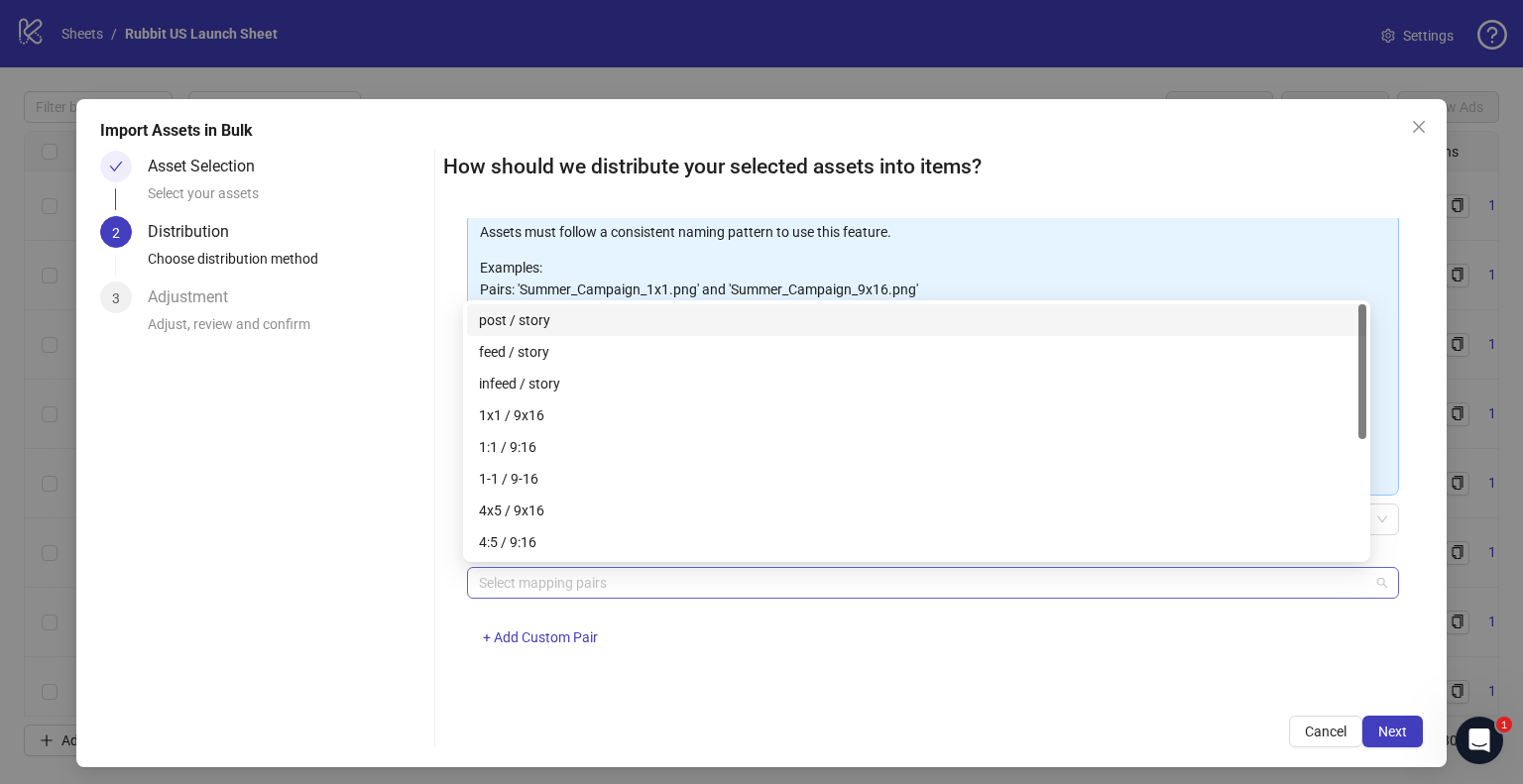 click at bounding box center [922, 583] 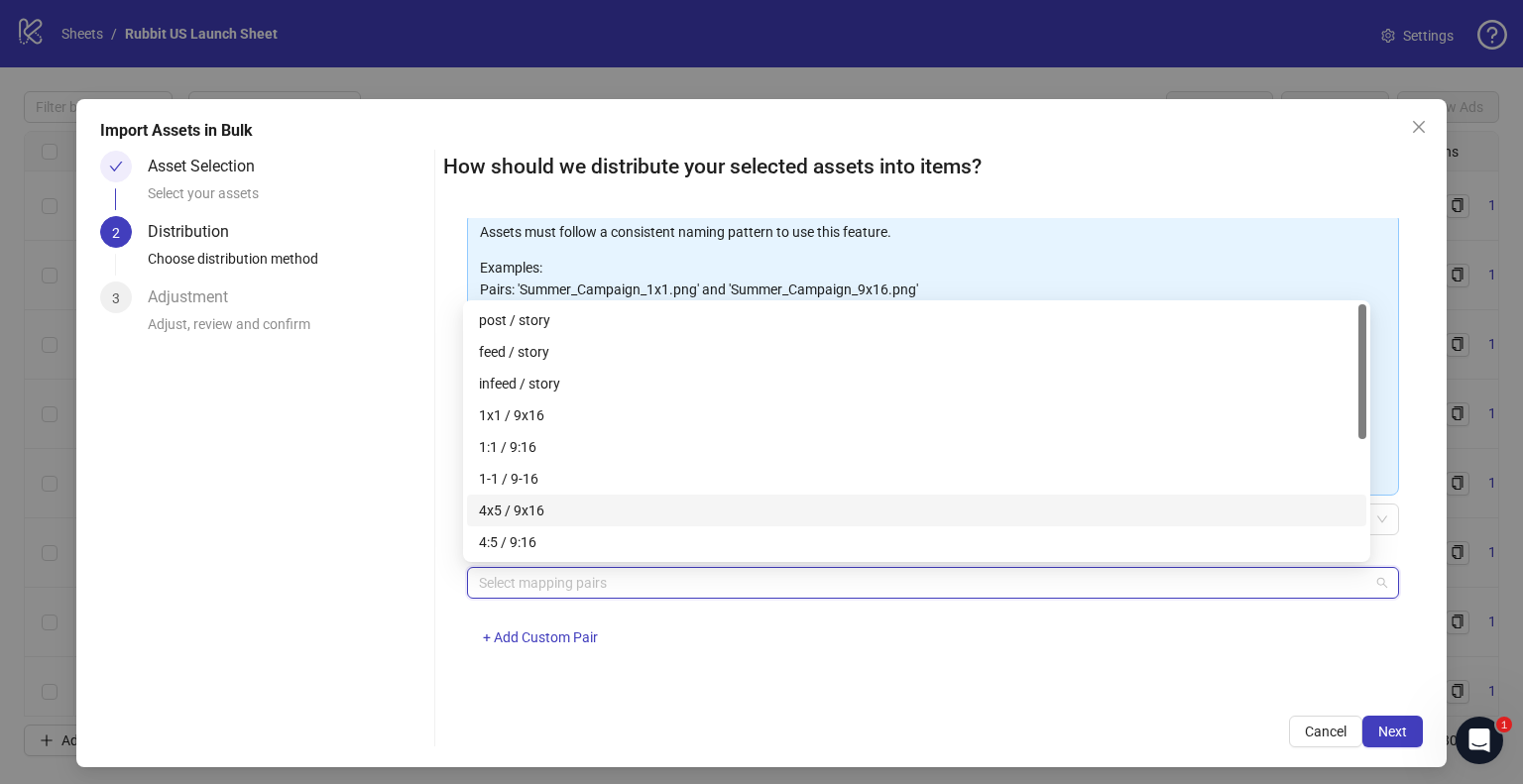 click on "4x5 / 9x16" at bounding box center (916, 510) 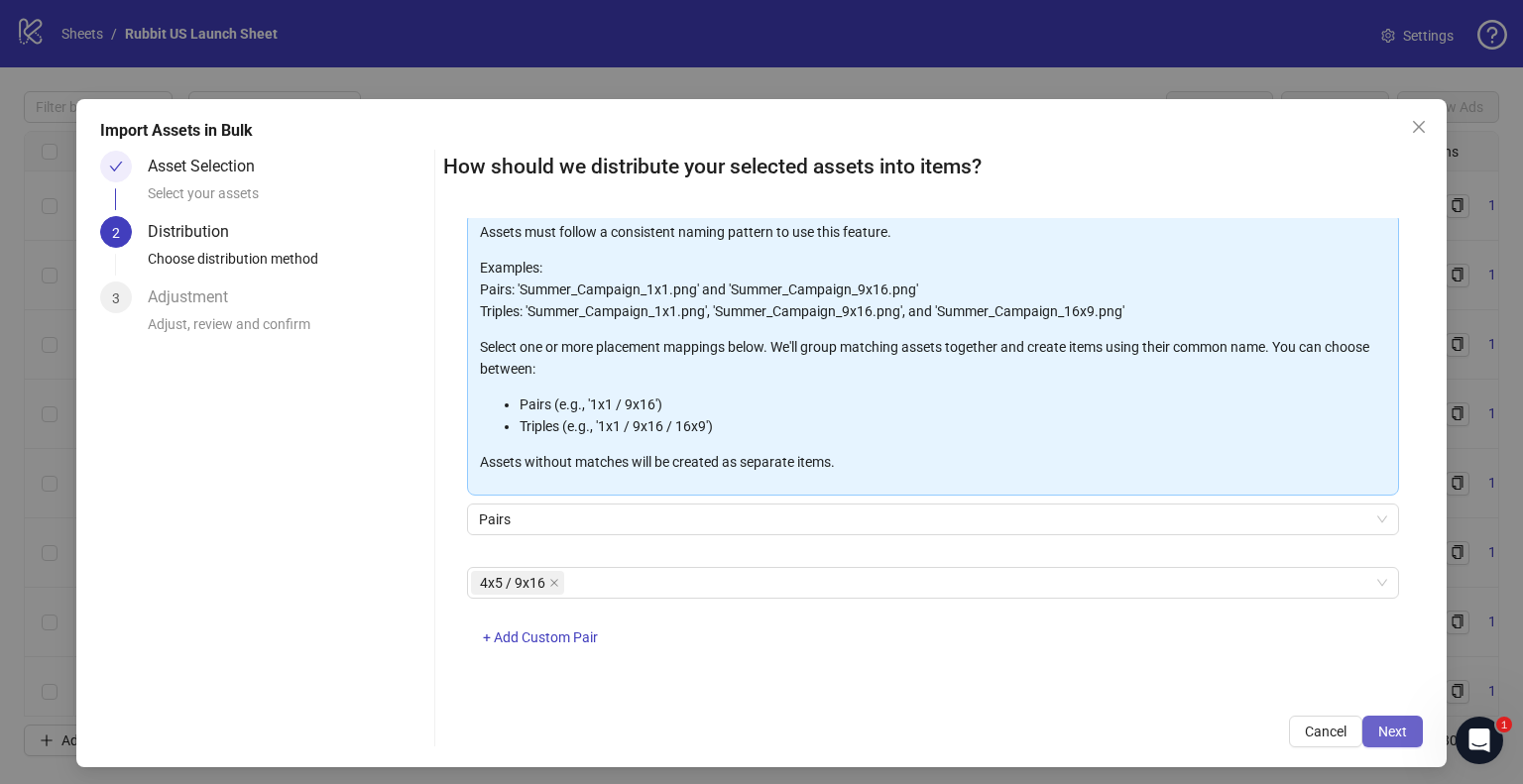 click on "Next" at bounding box center (1392, 731) 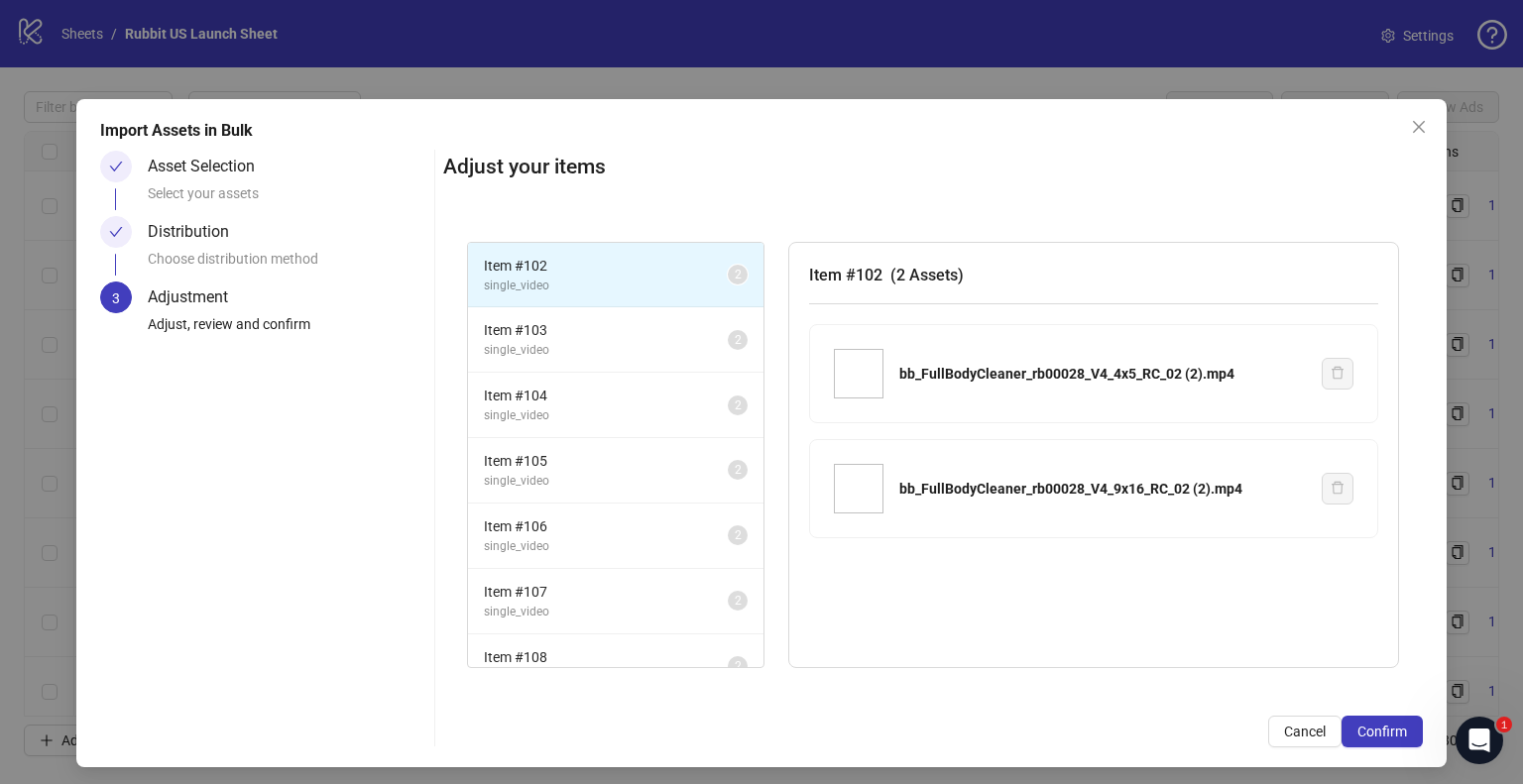 scroll, scrollTop: 29, scrollLeft: 0, axis: vertical 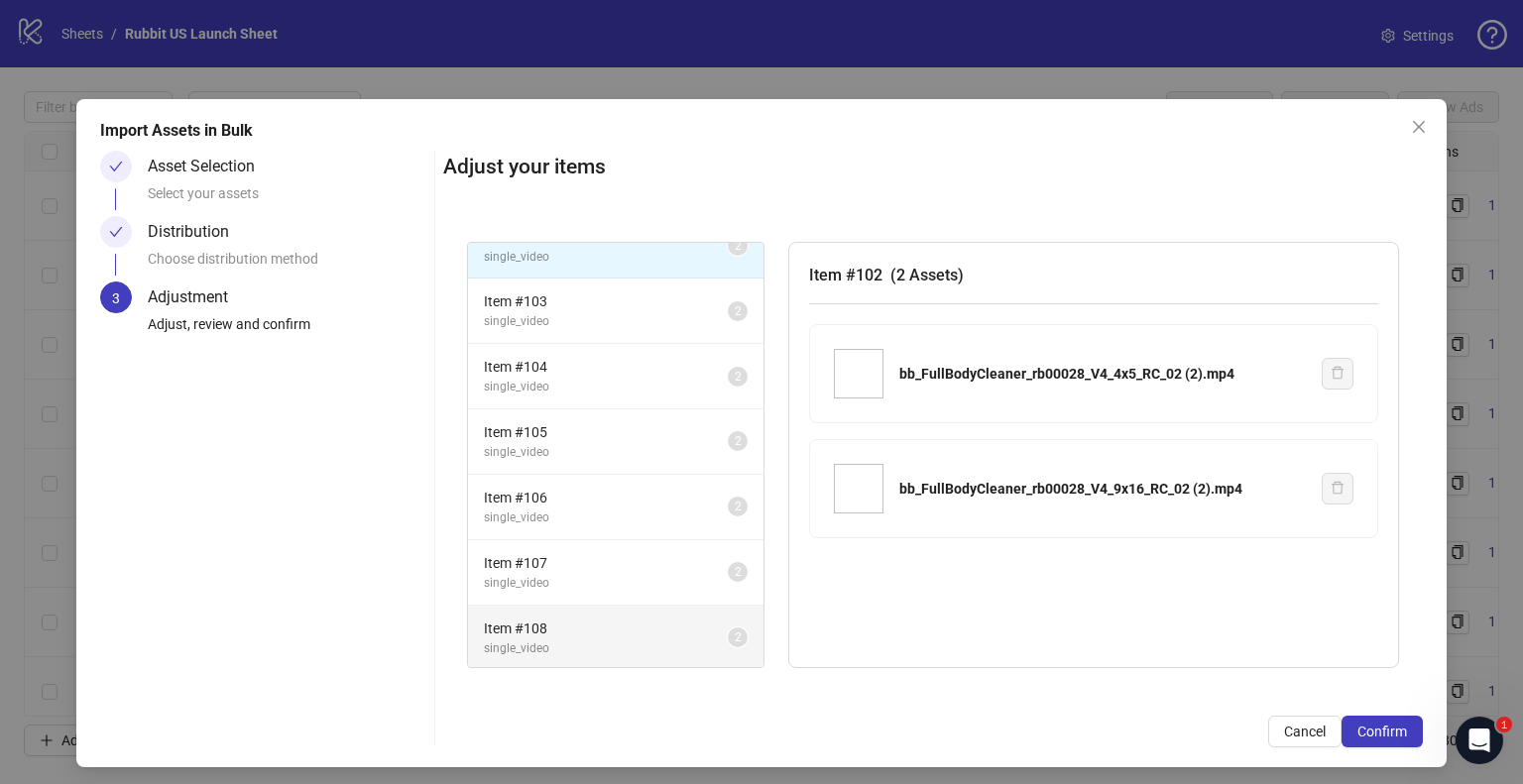 click on "Item # 108 single_video 2" at bounding box center (616, 637) 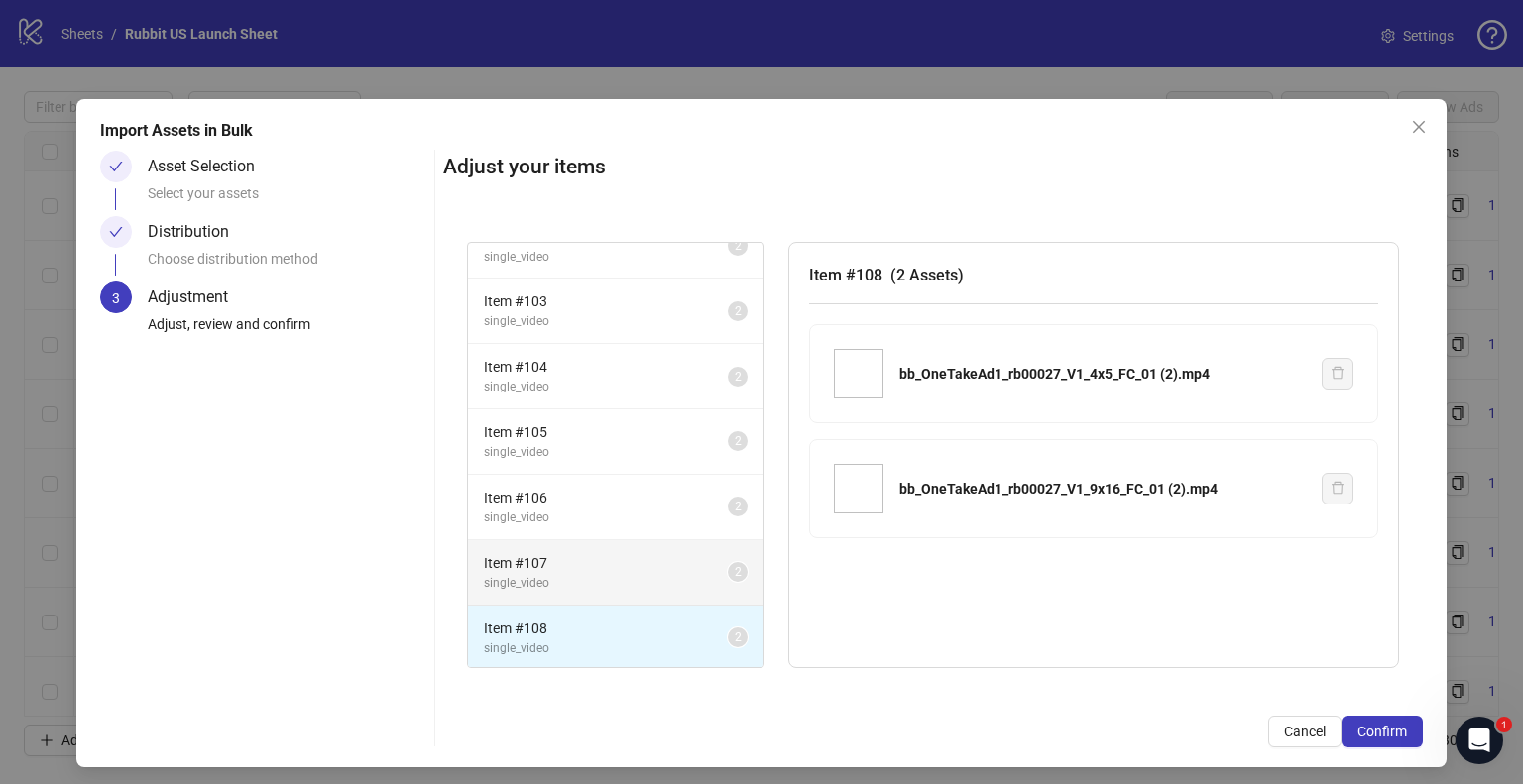 click on "single_video" at bounding box center (606, 583) 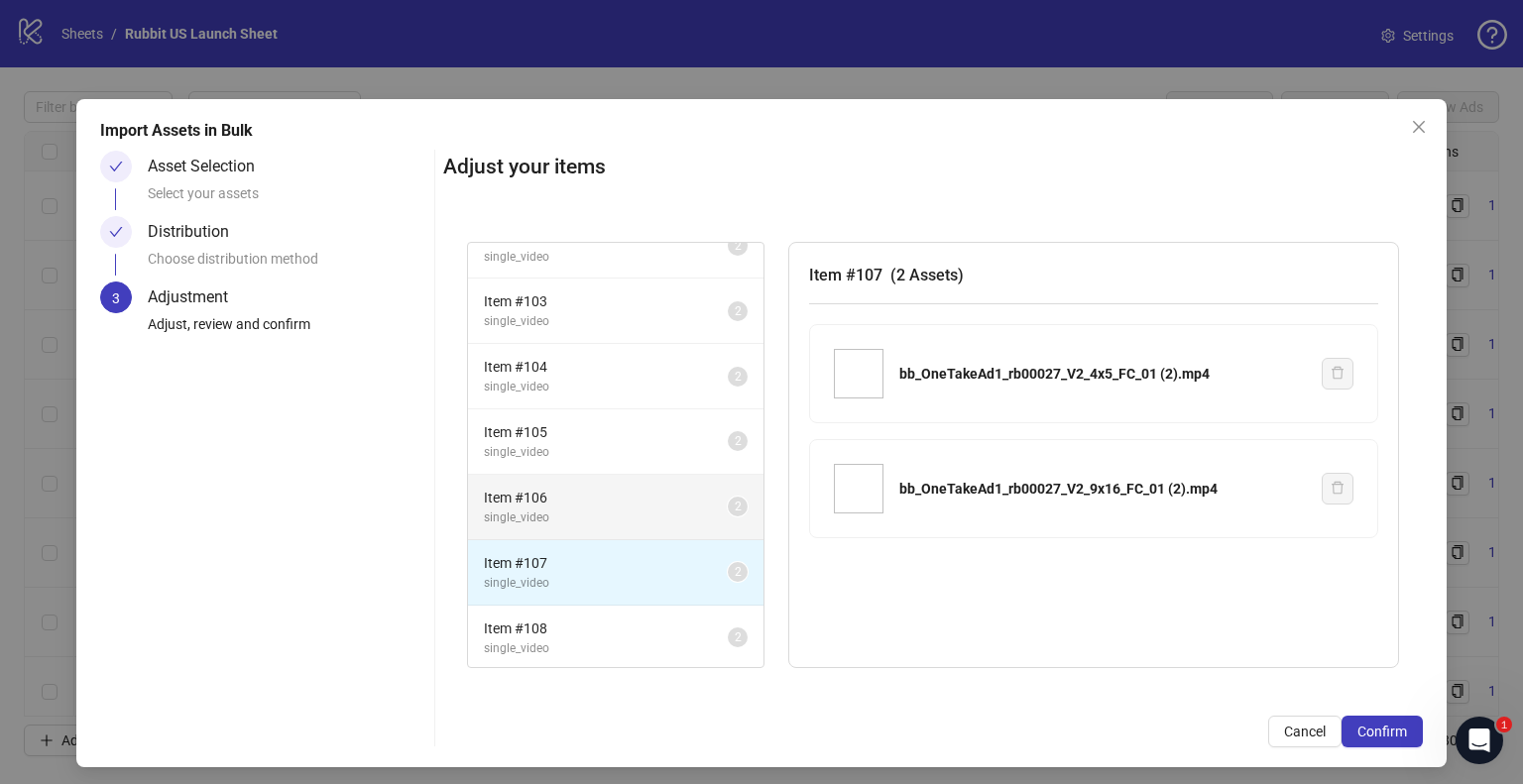 click on "single_video" at bounding box center (606, 517) 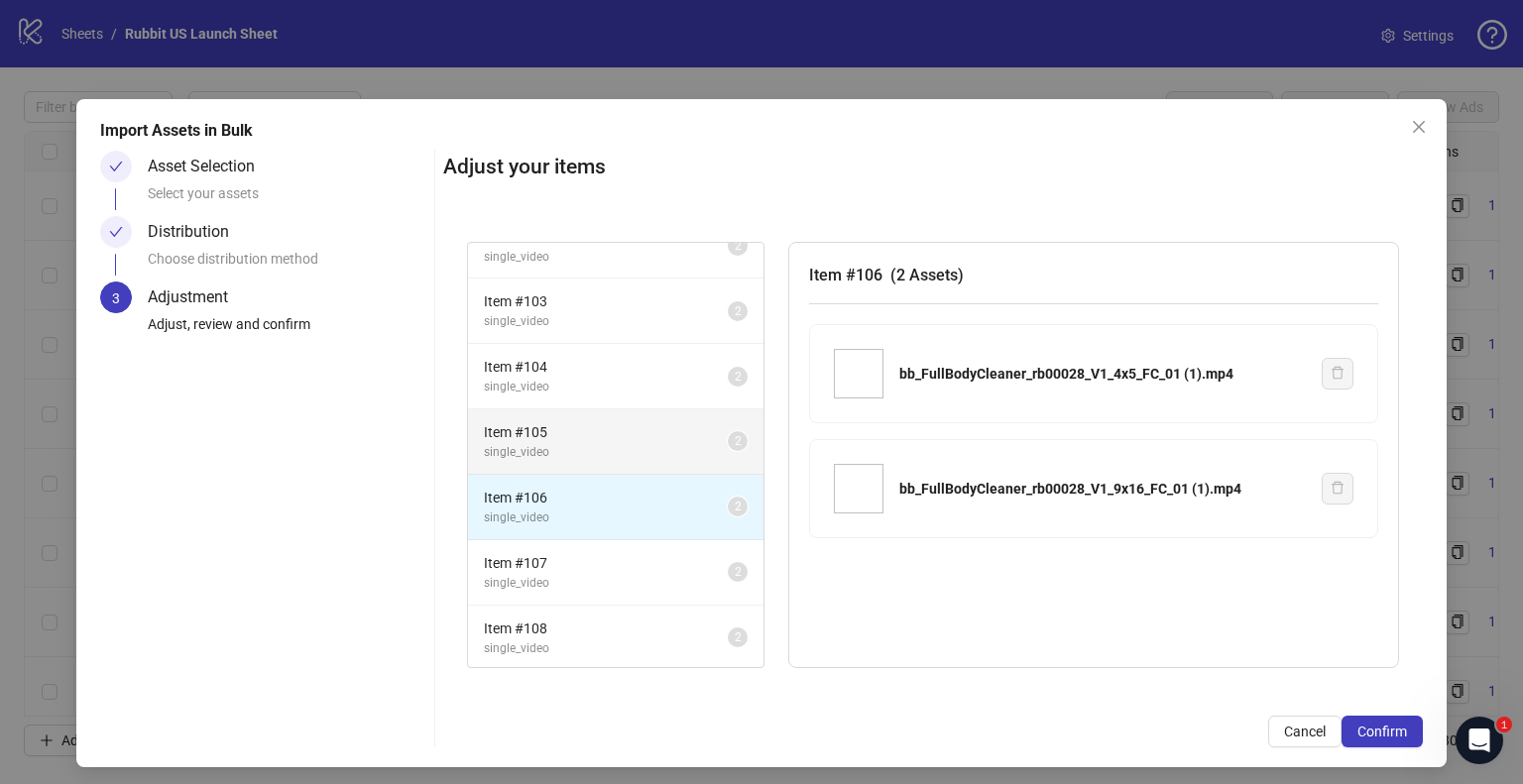 click on "single_video" at bounding box center (606, 452) 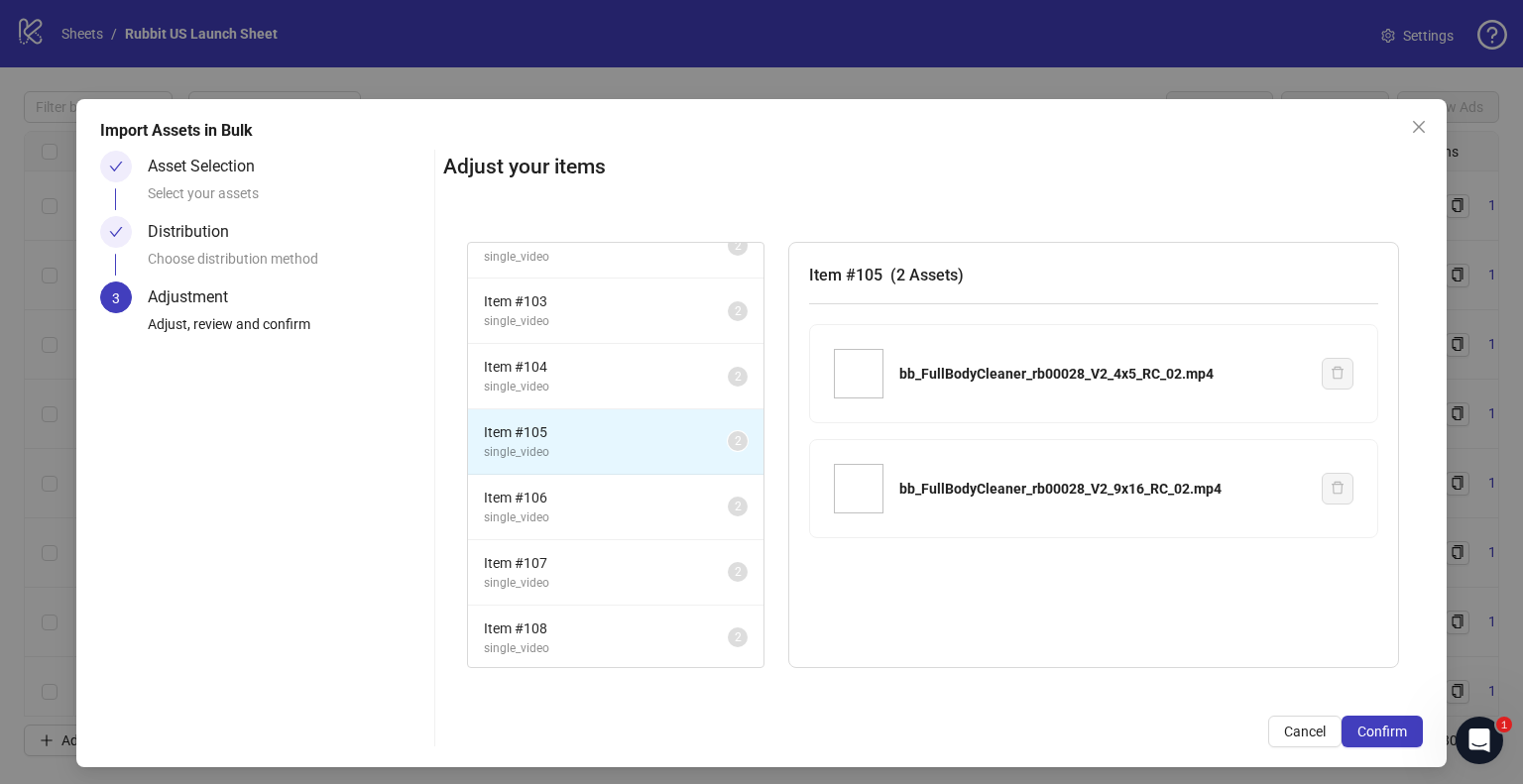 scroll, scrollTop: 0, scrollLeft: 0, axis: both 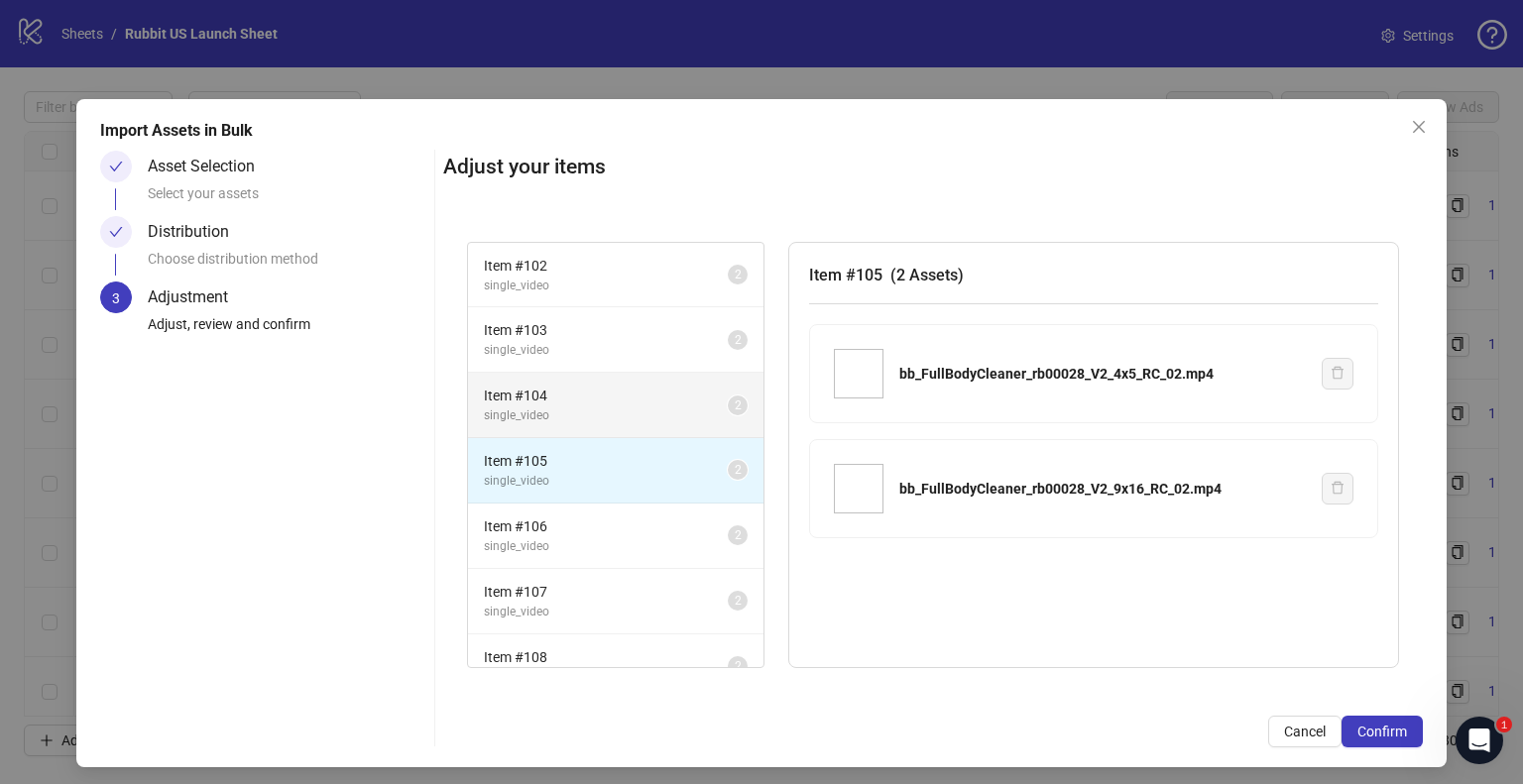 click on "Item # 104" at bounding box center (606, 395) 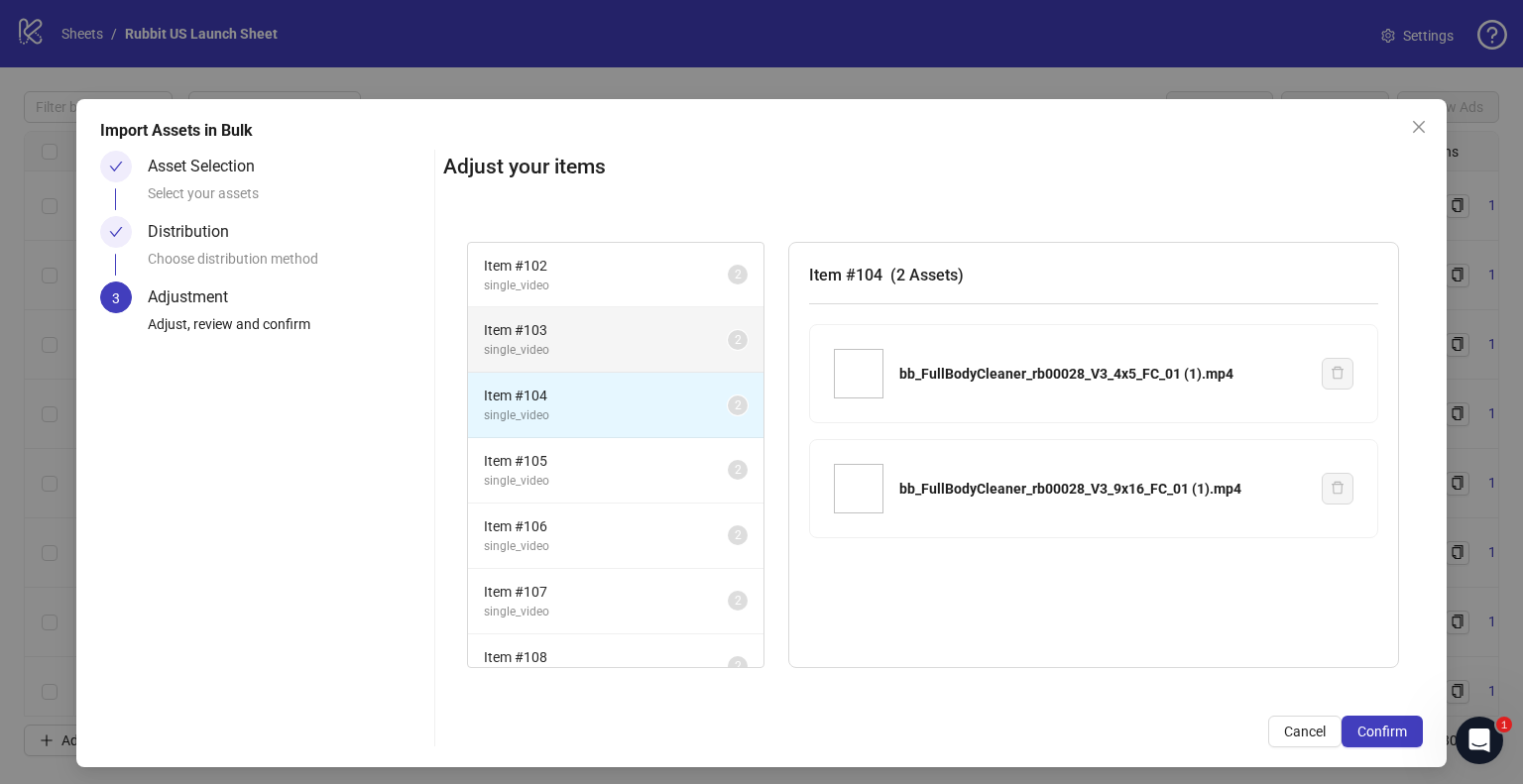 click on "single_video" at bounding box center (606, 350) 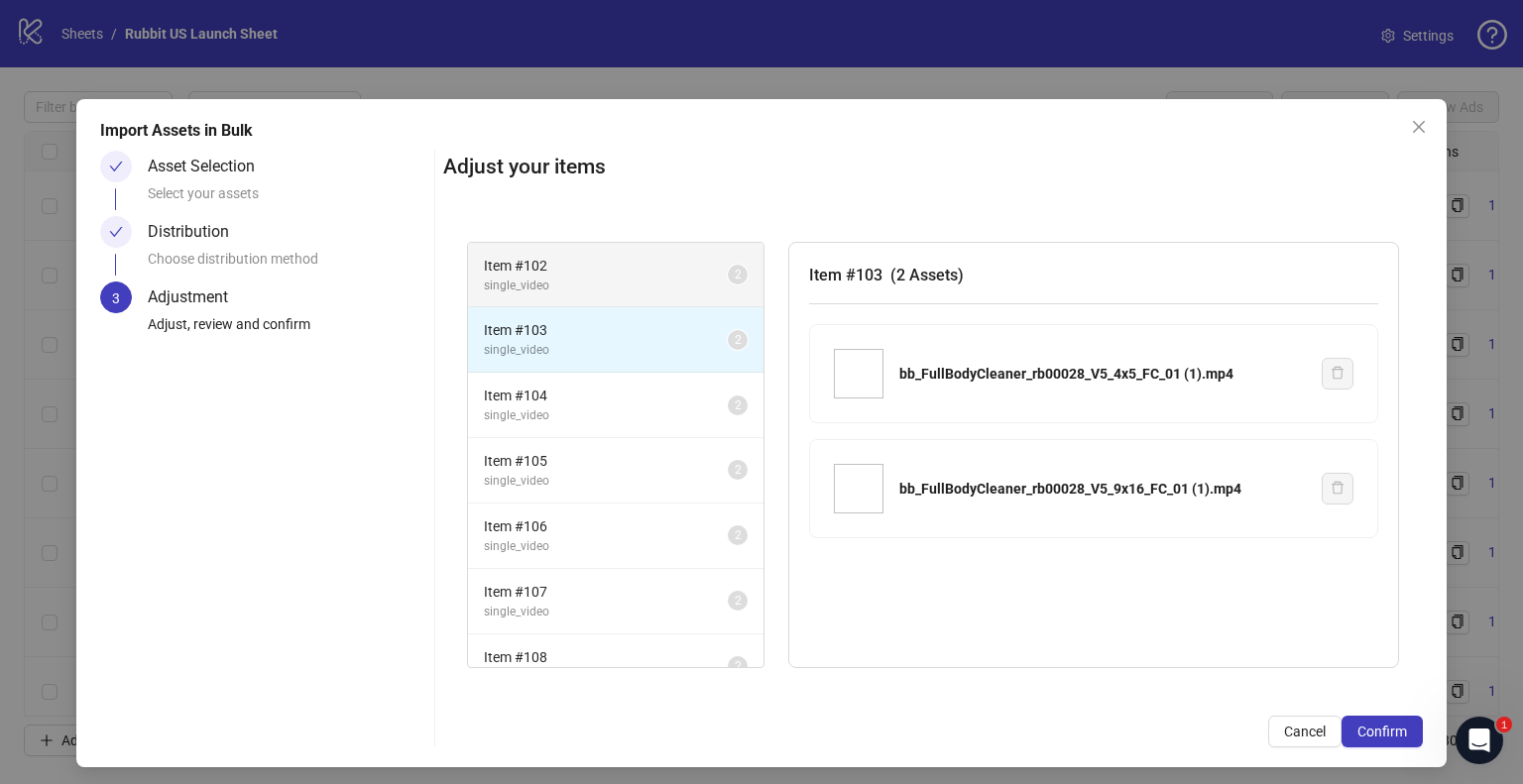 click on "single_video" at bounding box center (606, 285) 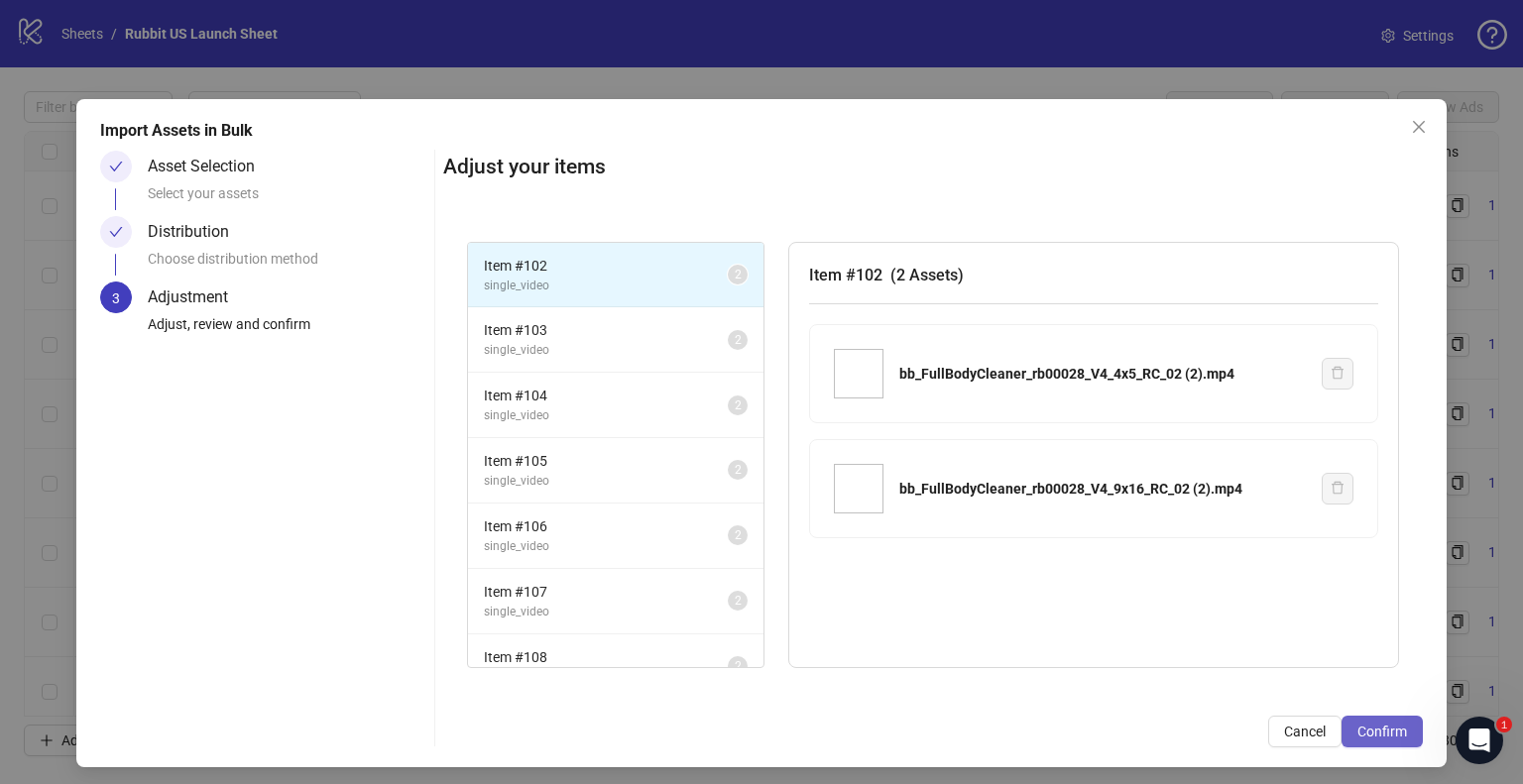 click on "Confirm" at bounding box center [1382, 731] 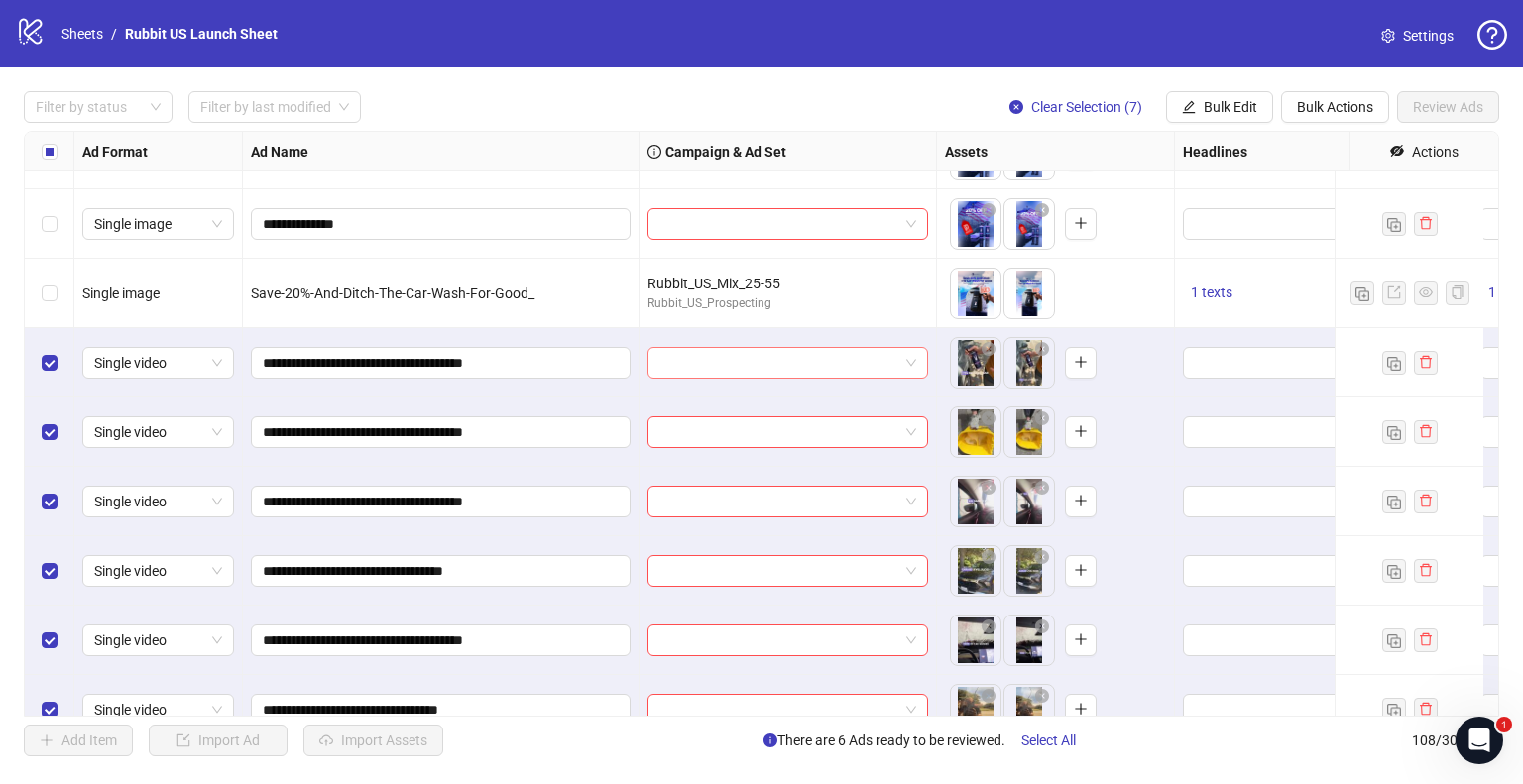 scroll, scrollTop: 6922, scrollLeft: 0, axis: vertical 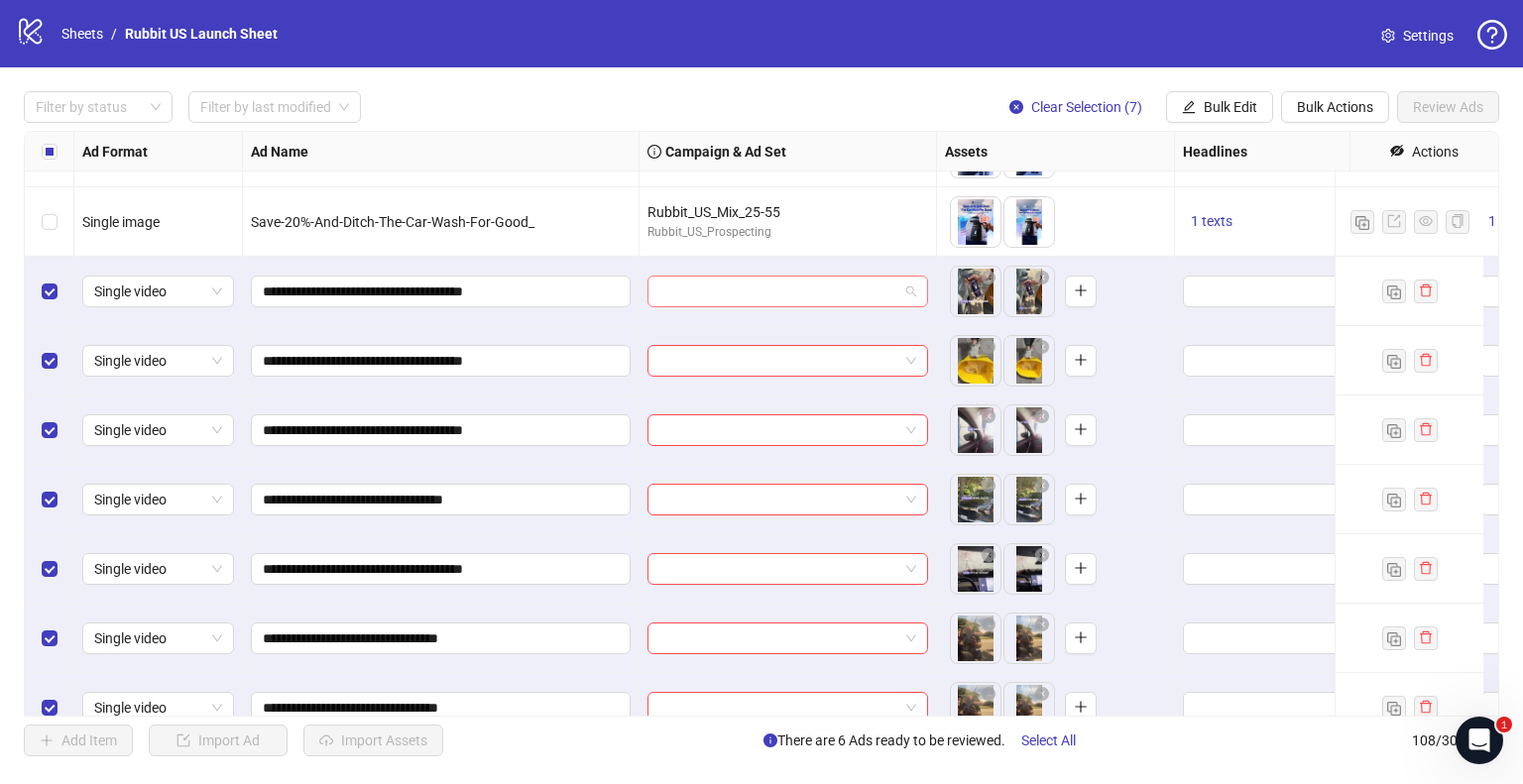 click at bounding box center (778, 291) 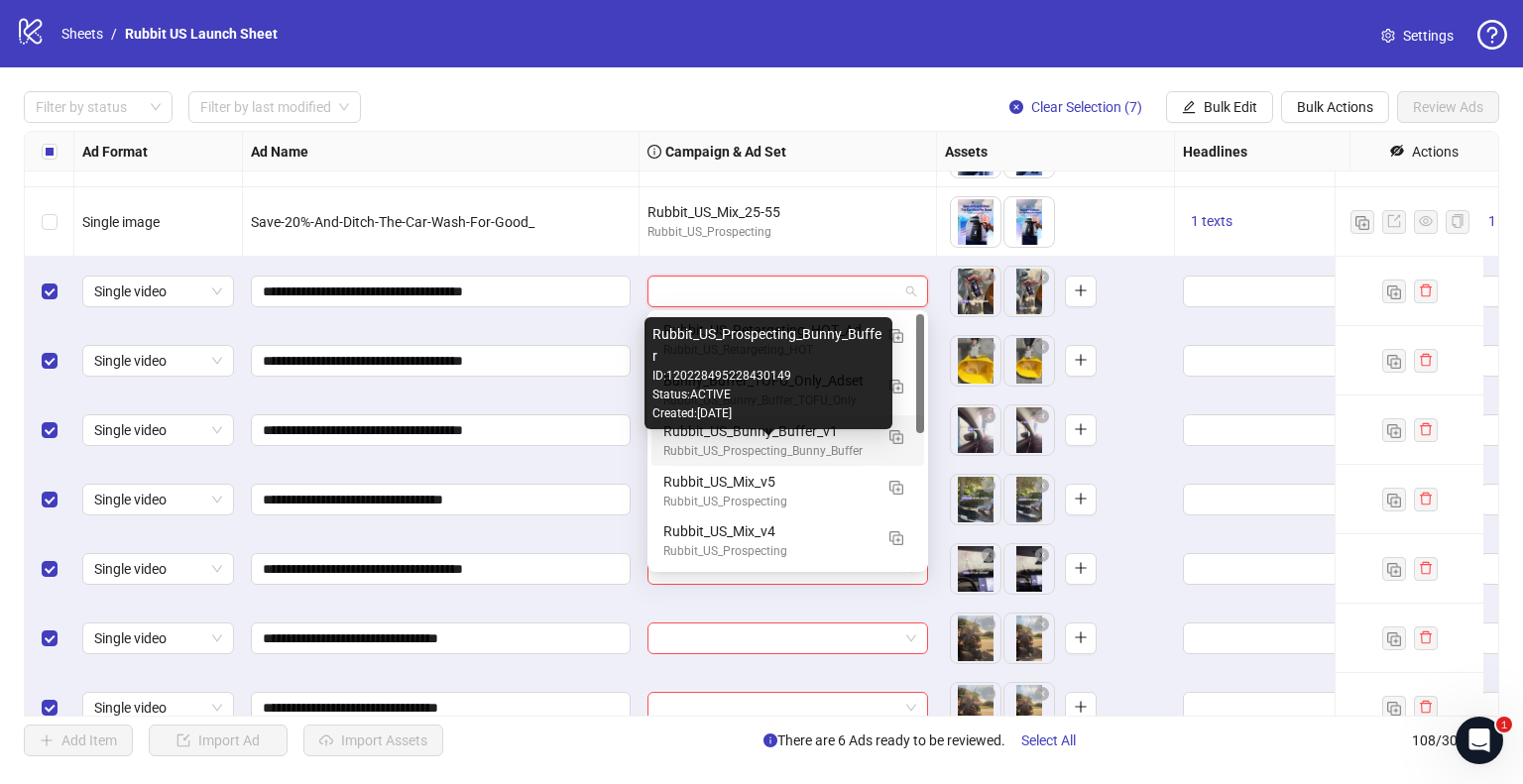 click on "Rubbit_US_Prospecting_Bunny_Buffer" at bounding box center (767, 451) 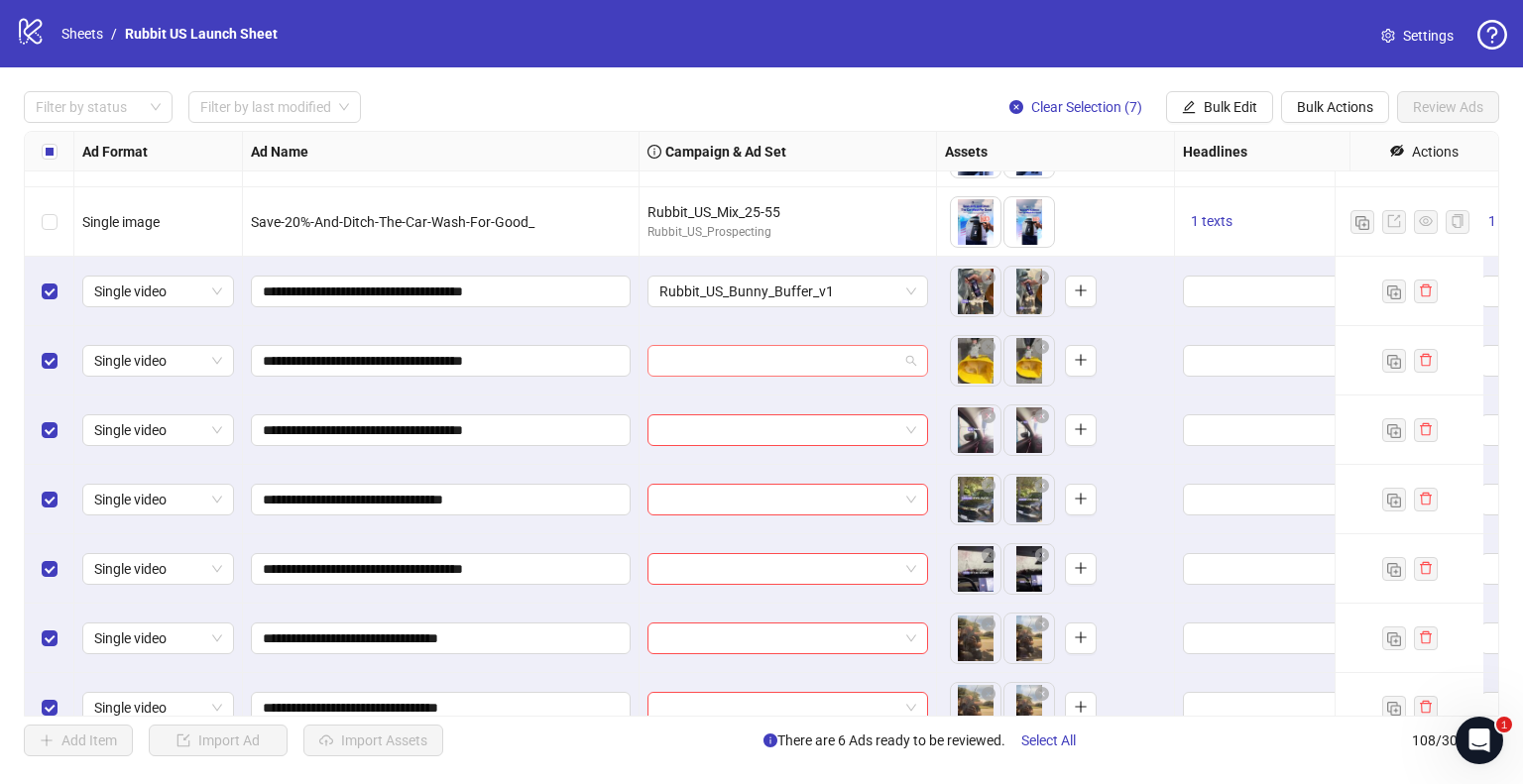 click at bounding box center [778, 361] 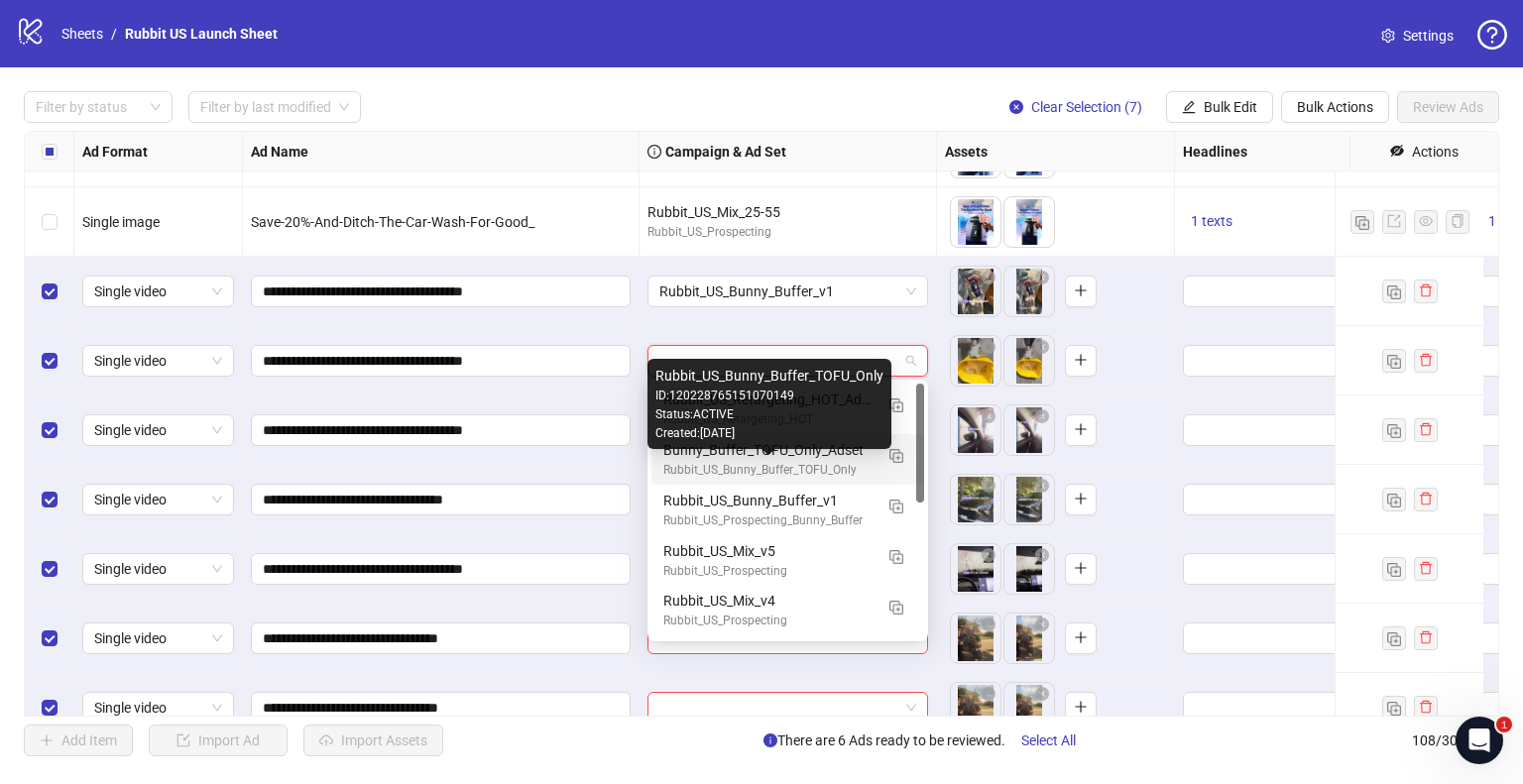 click on "Bunny_Buffer_TOFU_Only_Adset" at bounding box center [767, 450] 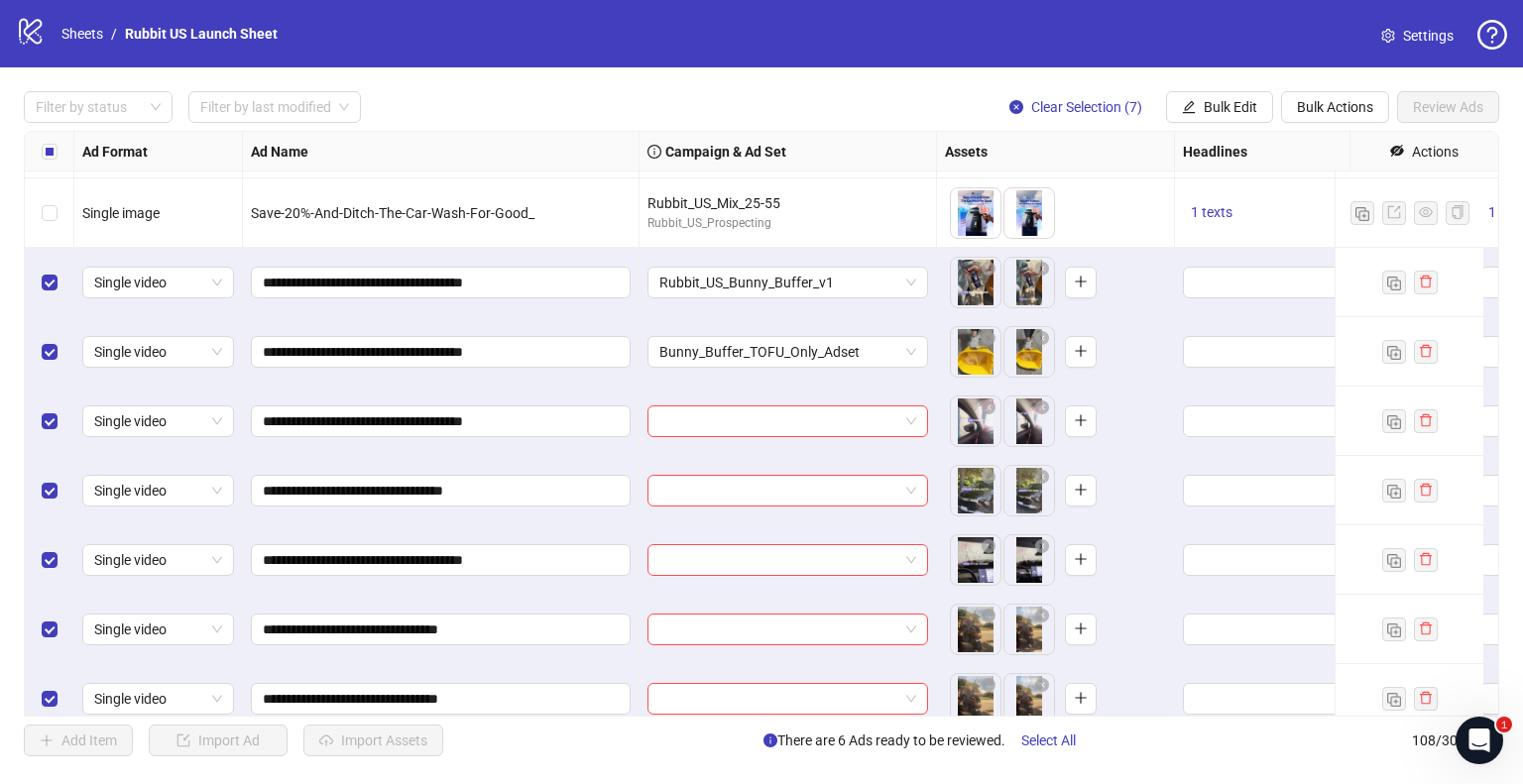 scroll, scrollTop: 6963, scrollLeft: 0, axis: vertical 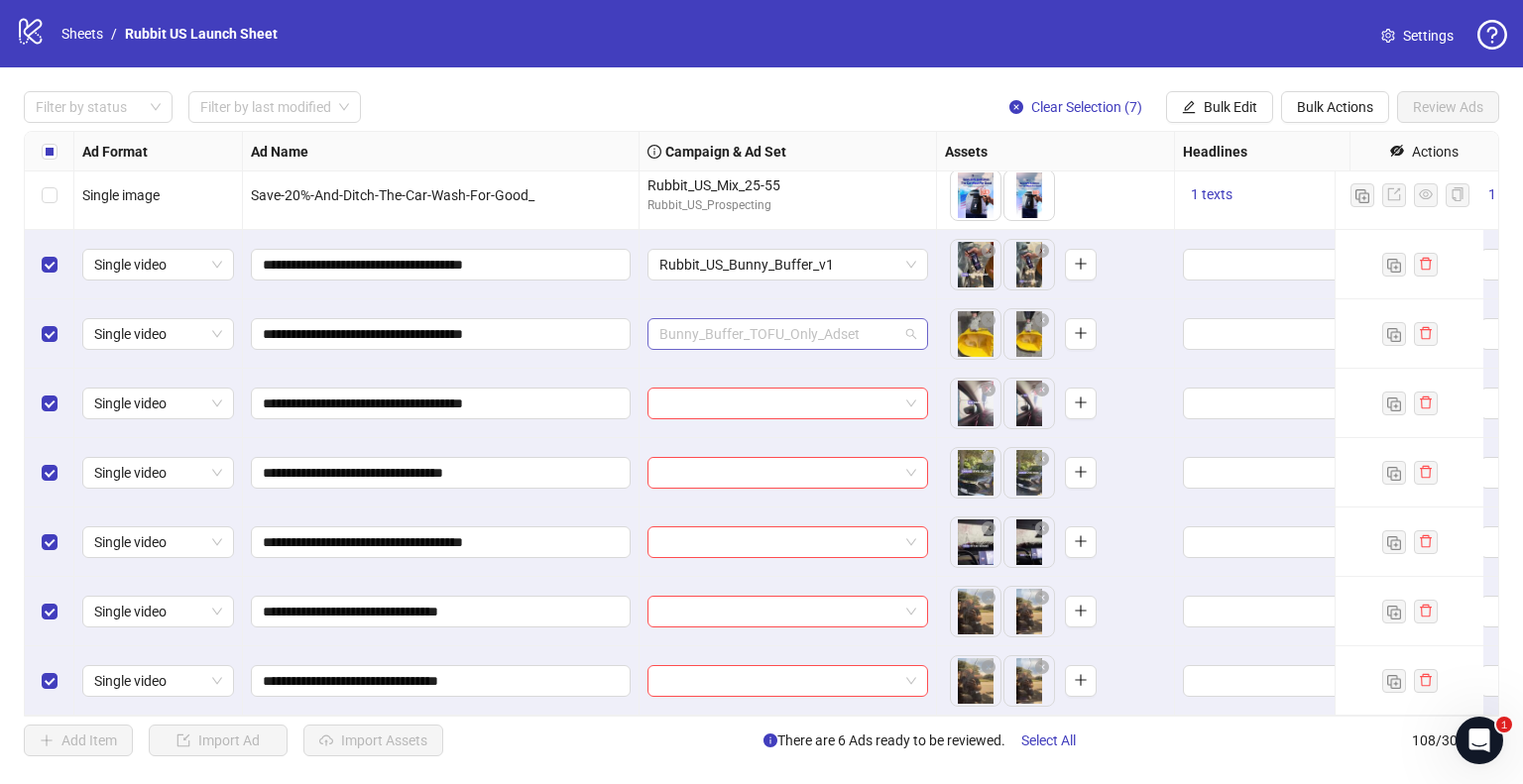 click on "Bunny_Buffer_TOFU_Only_Adset" at bounding box center (787, 334) 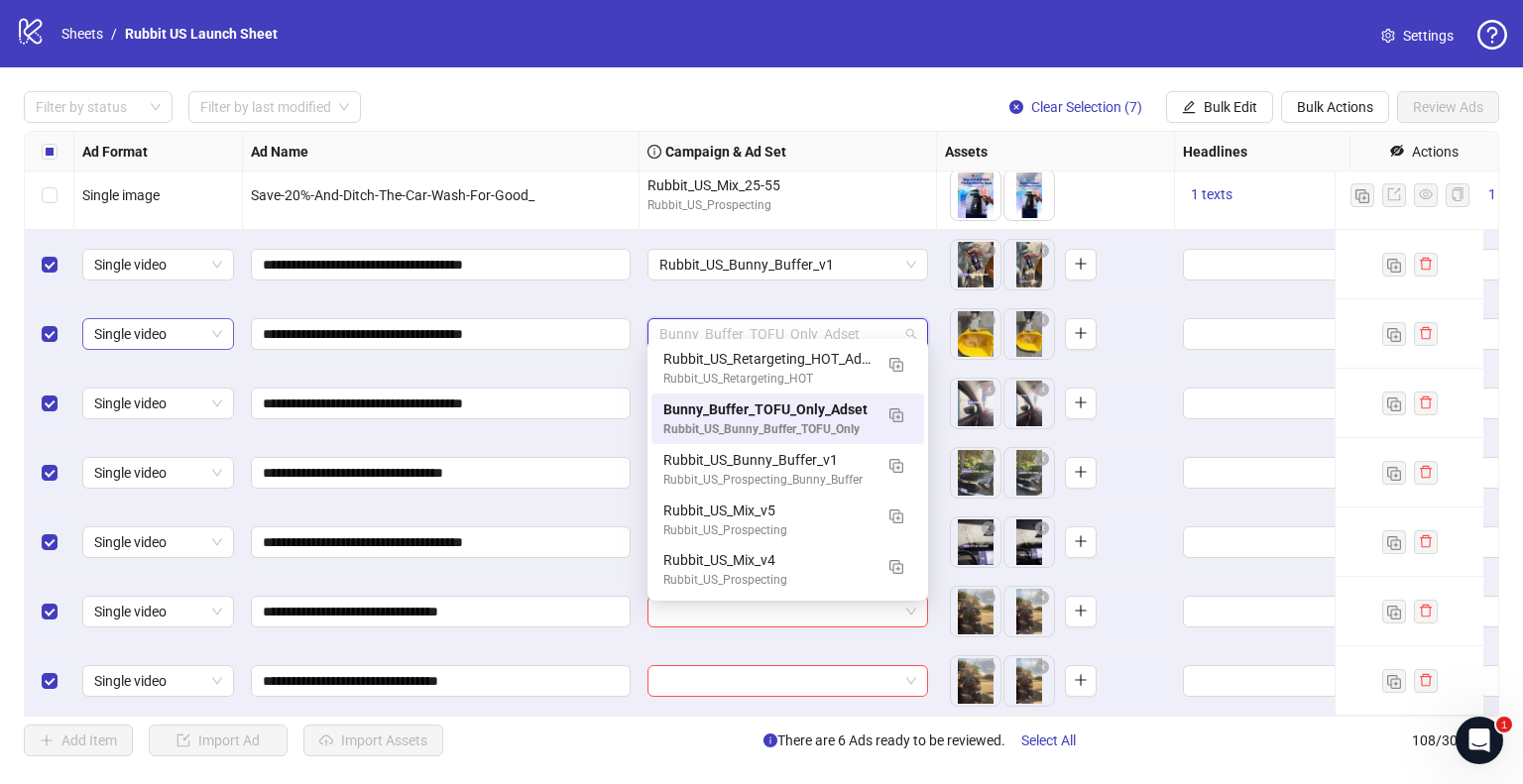 click on "Single video" at bounding box center (158, 334) 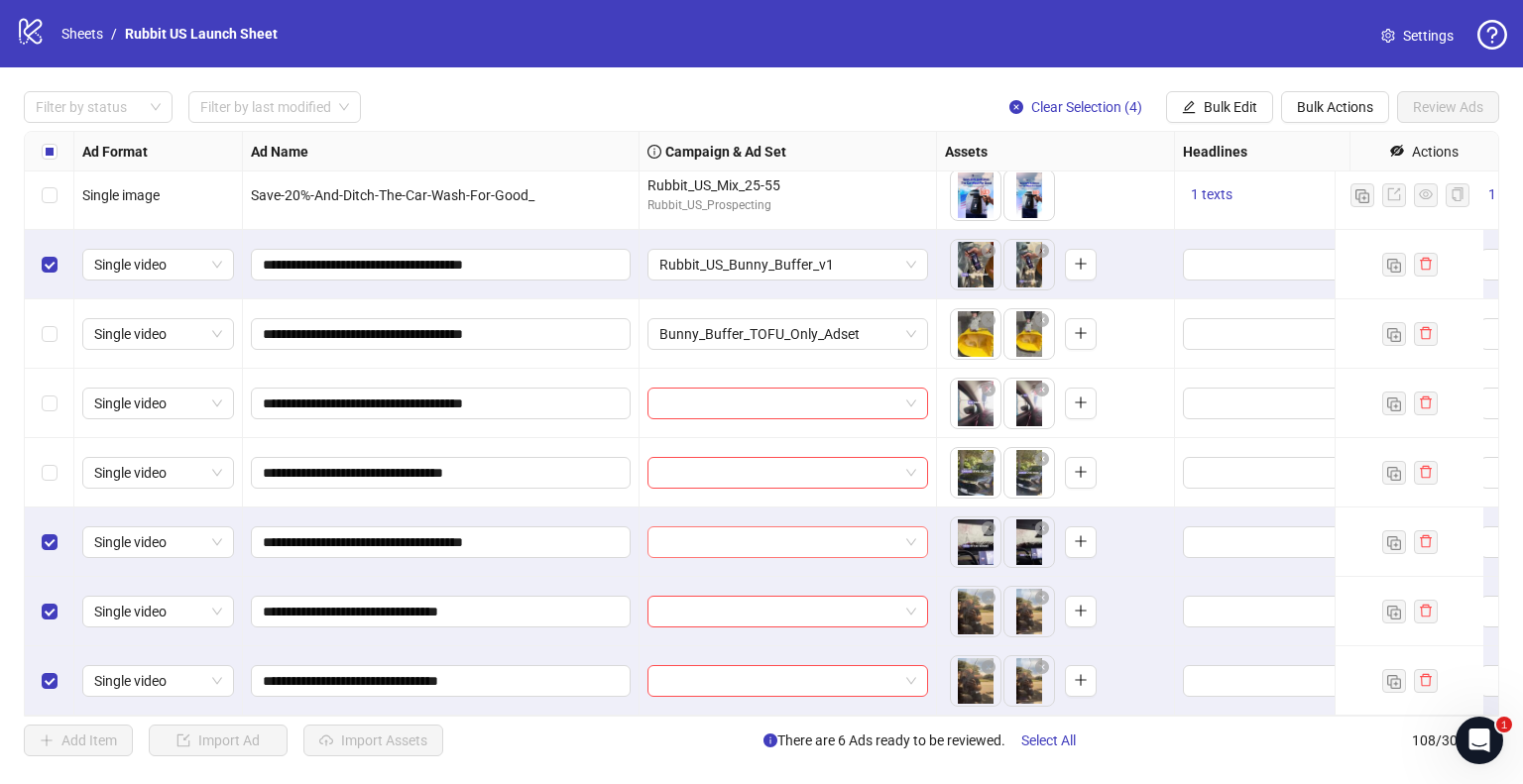 click at bounding box center [778, 542] 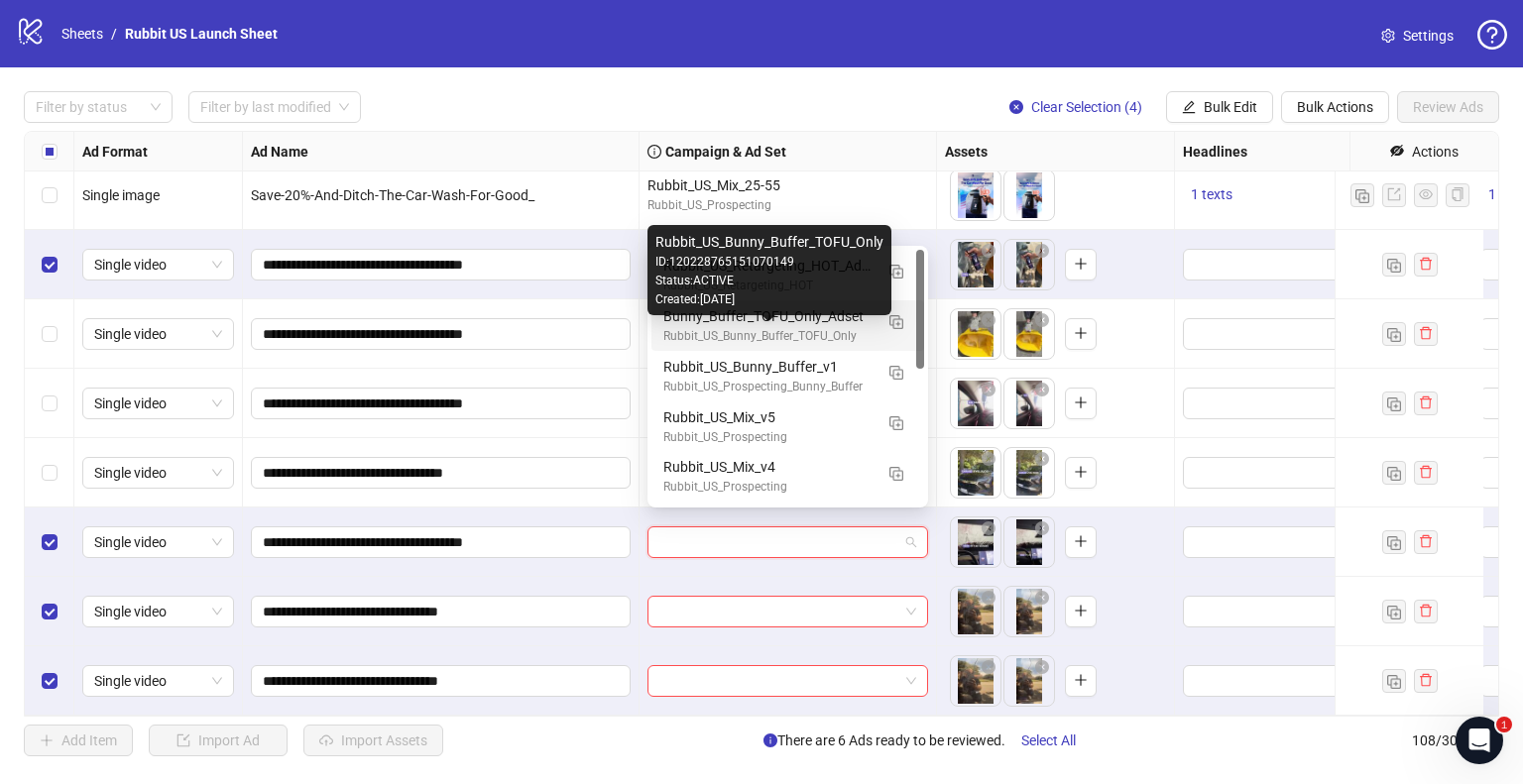 click on "Rubbit_US_Bunny_Buffer_TOFU_Only" at bounding box center [767, 336] 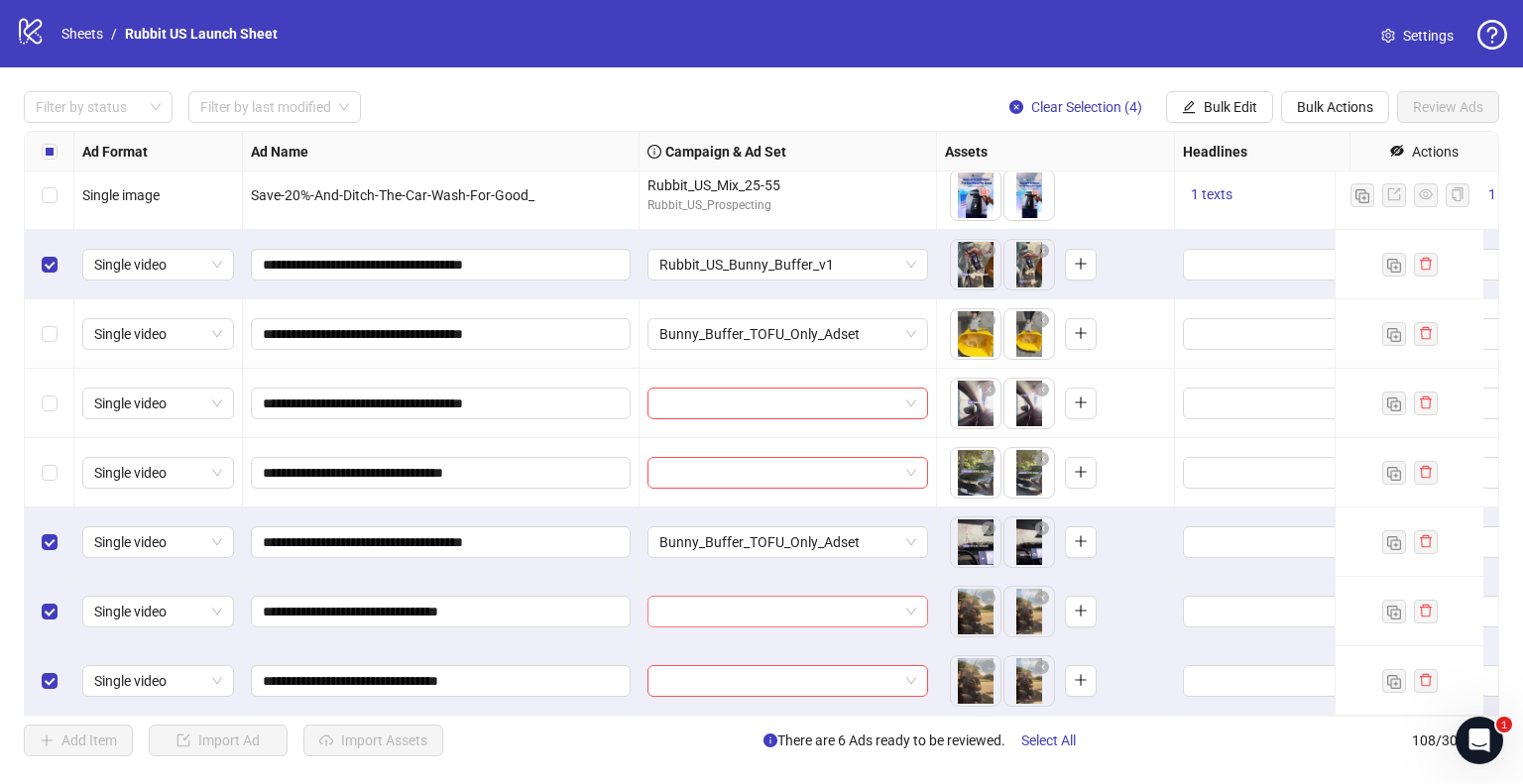 click at bounding box center (778, 612) 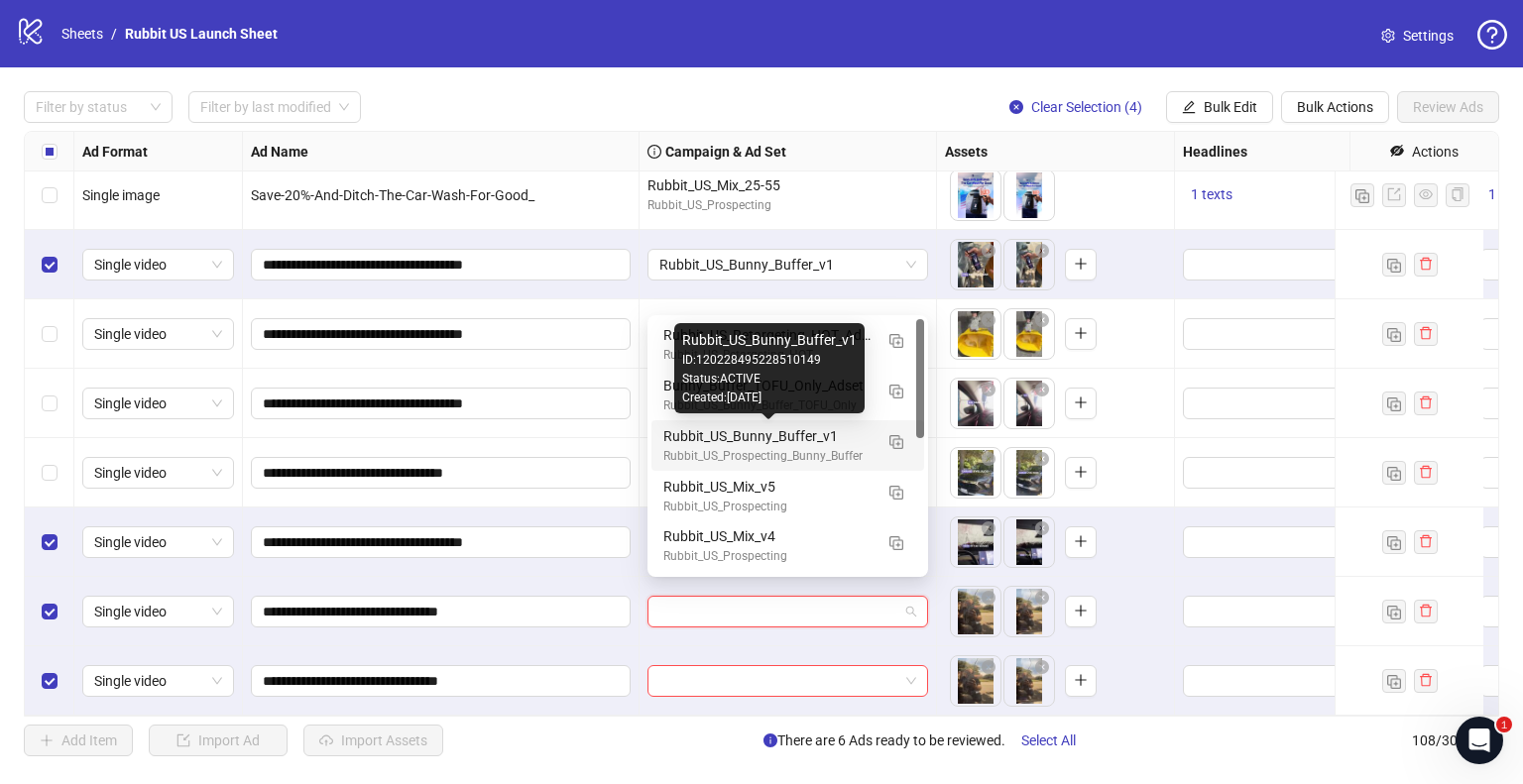 click on "Rubbit_US_Bunny_Buffer_v1" at bounding box center (767, 436) 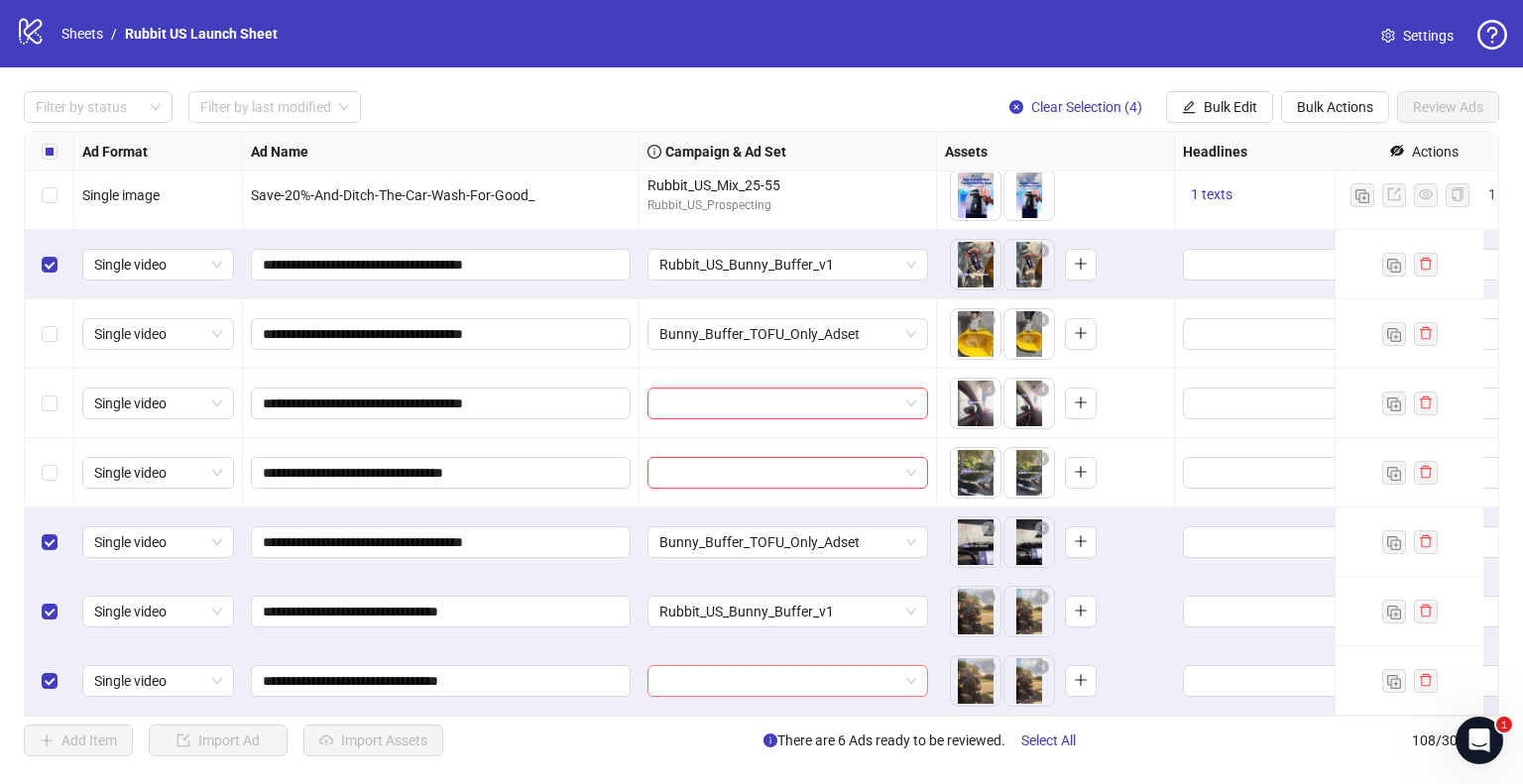 click at bounding box center (778, 681) 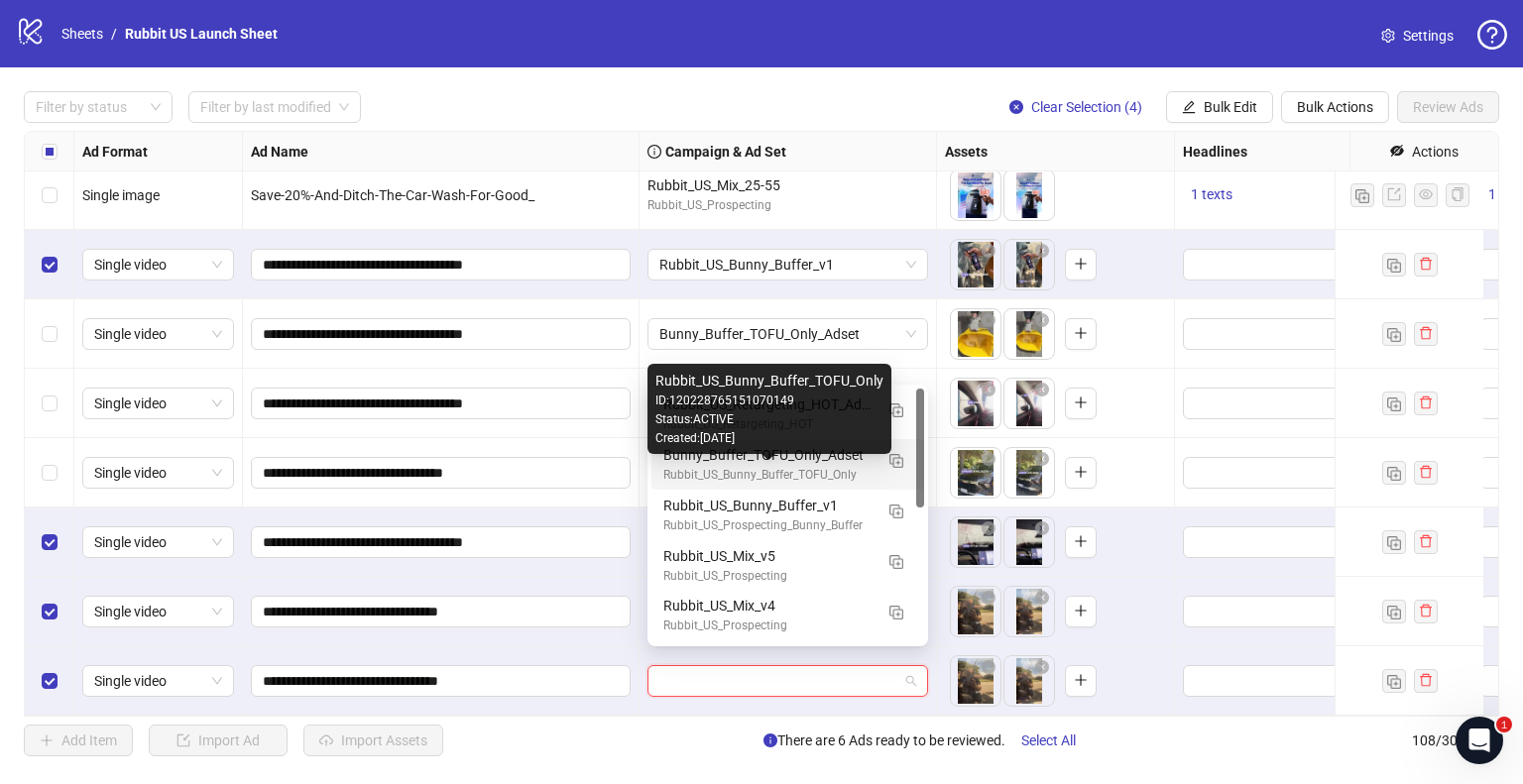 click on "Rubbit_US_Bunny_Buffer_TOFU_Only" at bounding box center (767, 475) 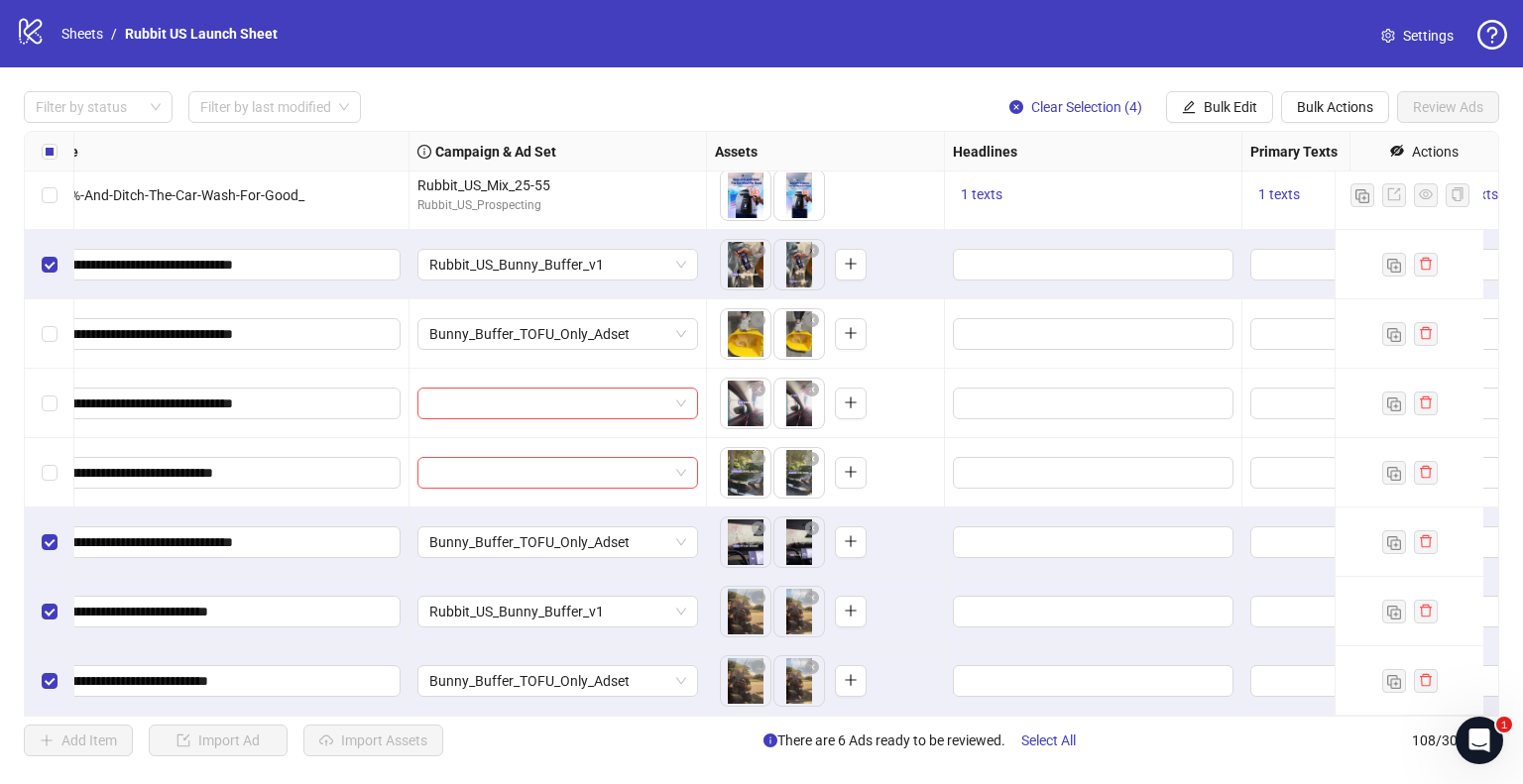 scroll, scrollTop: 6963, scrollLeft: 341, axis: both 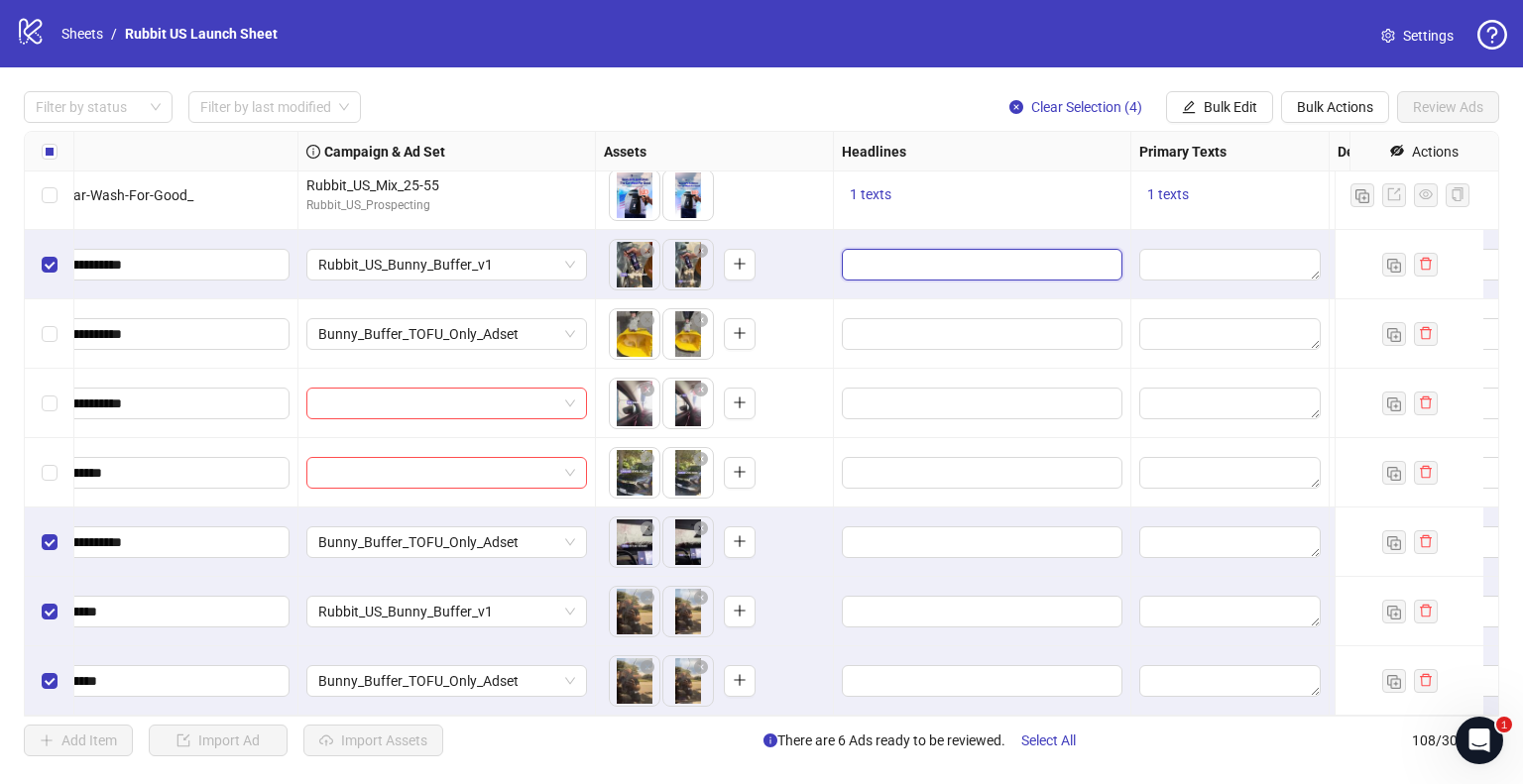 click at bounding box center [980, 265] 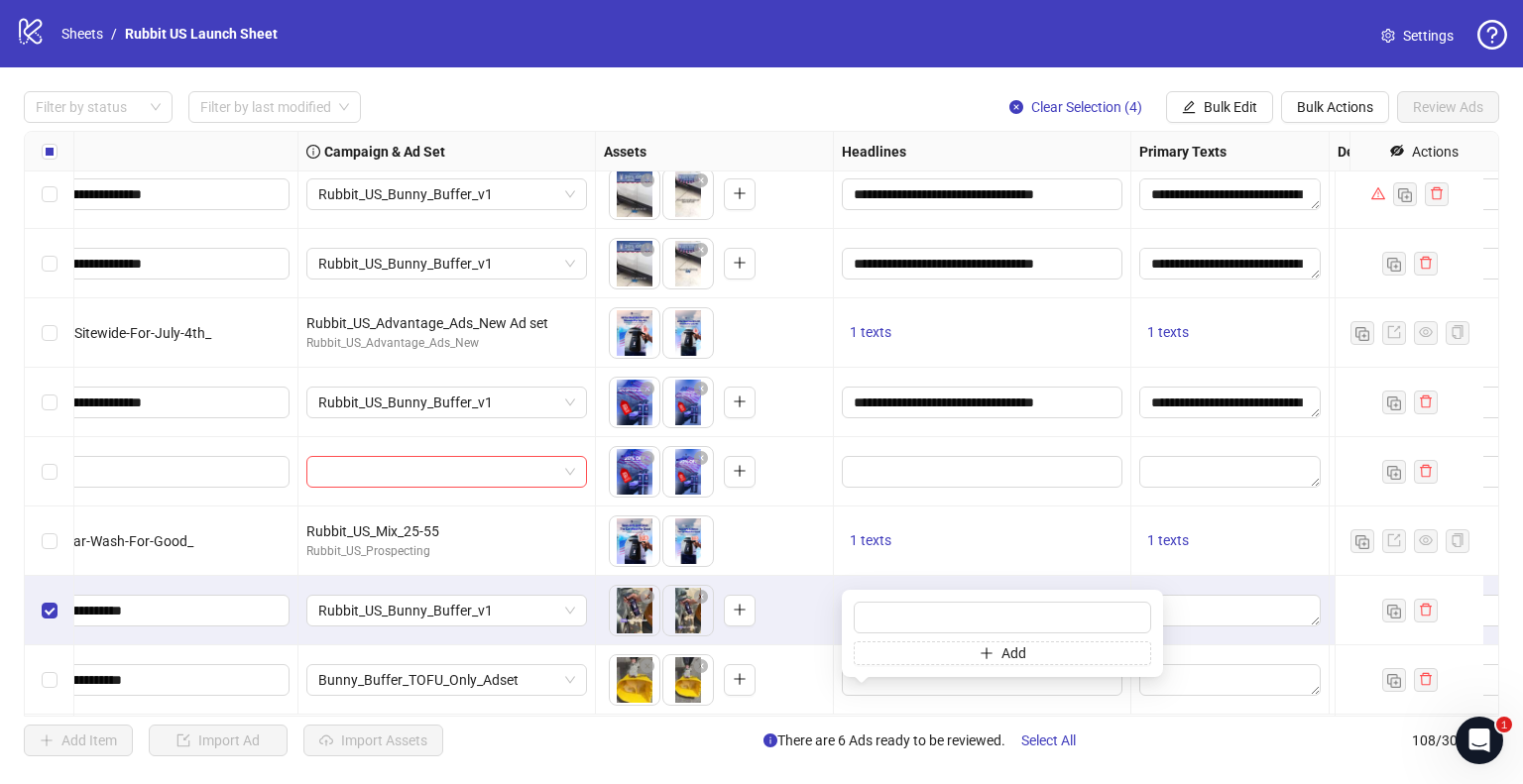 scroll, scrollTop: 6504, scrollLeft: 341, axis: both 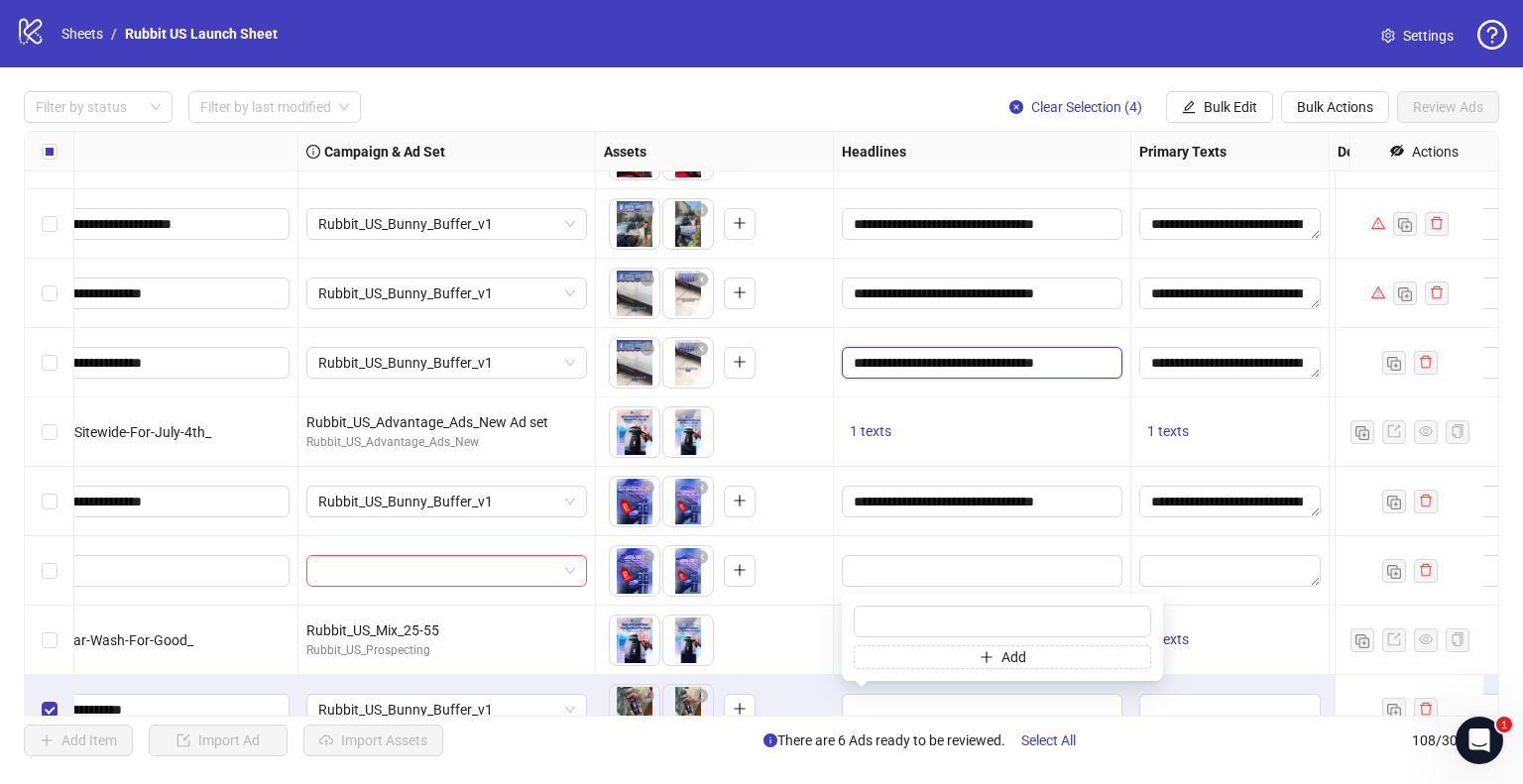 click on "**********" at bounding box center (980, 363) 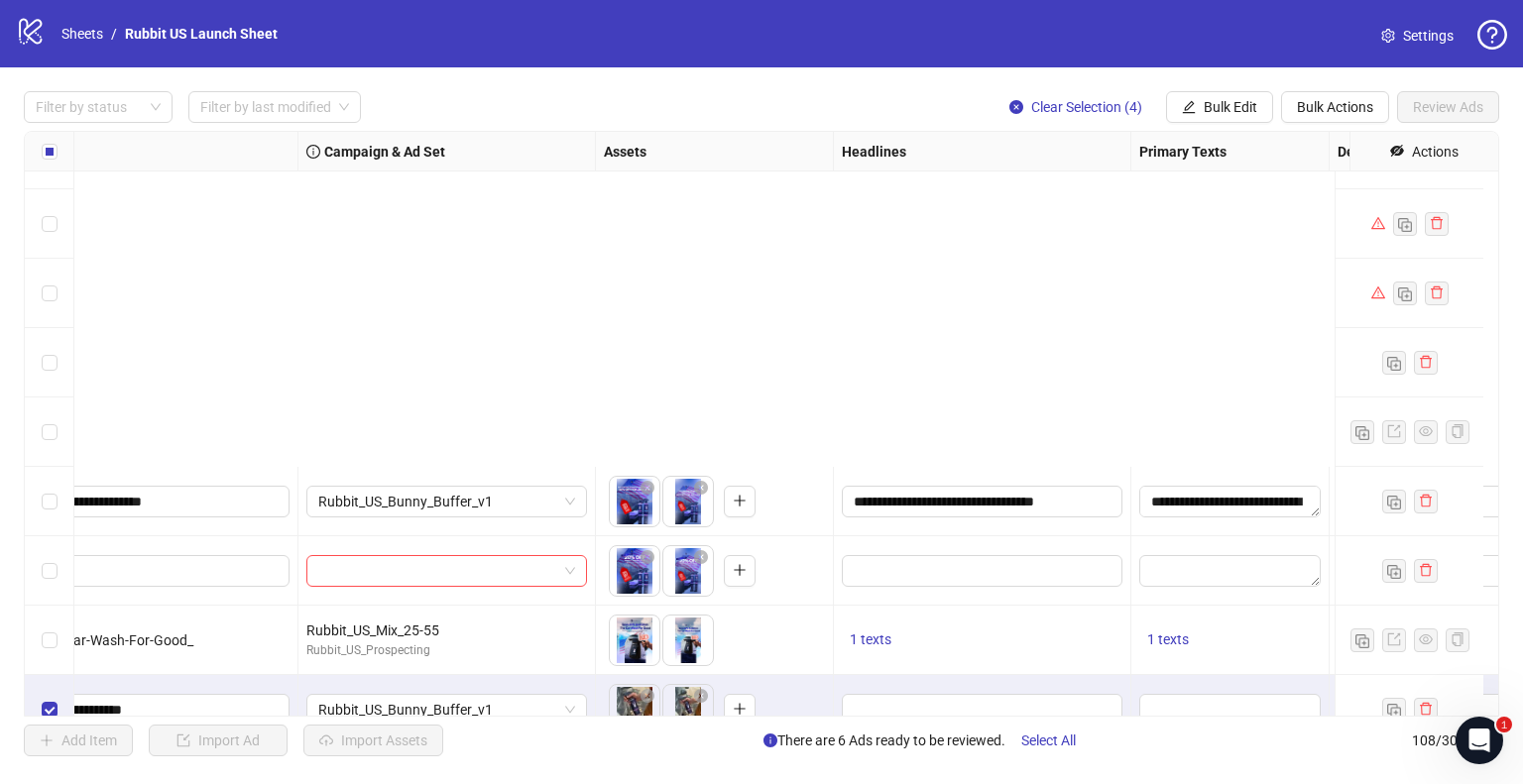 scroll, scrollTop: 6963, scrollLeft: 341, axis: both 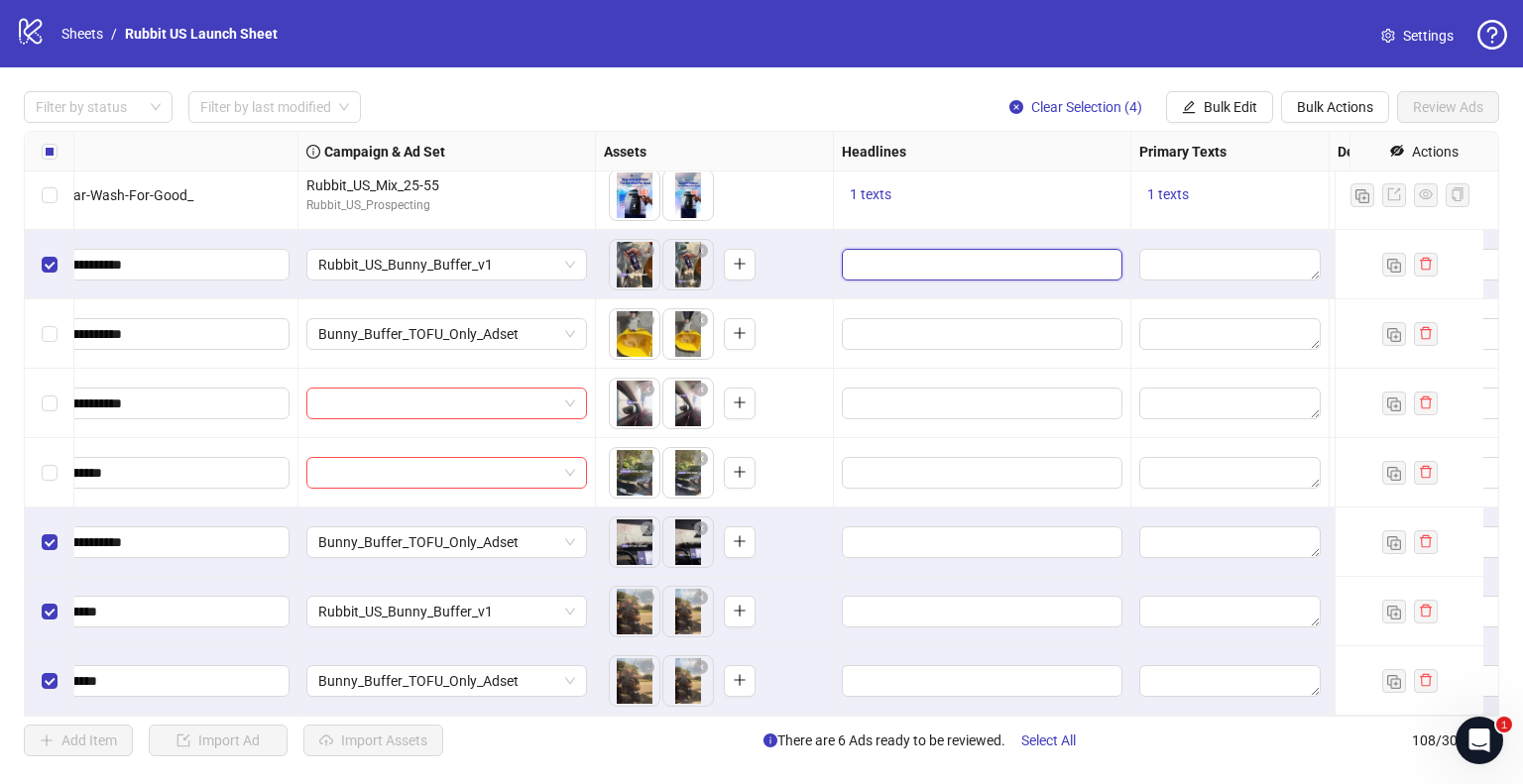 click at bounding box center [980, 265] 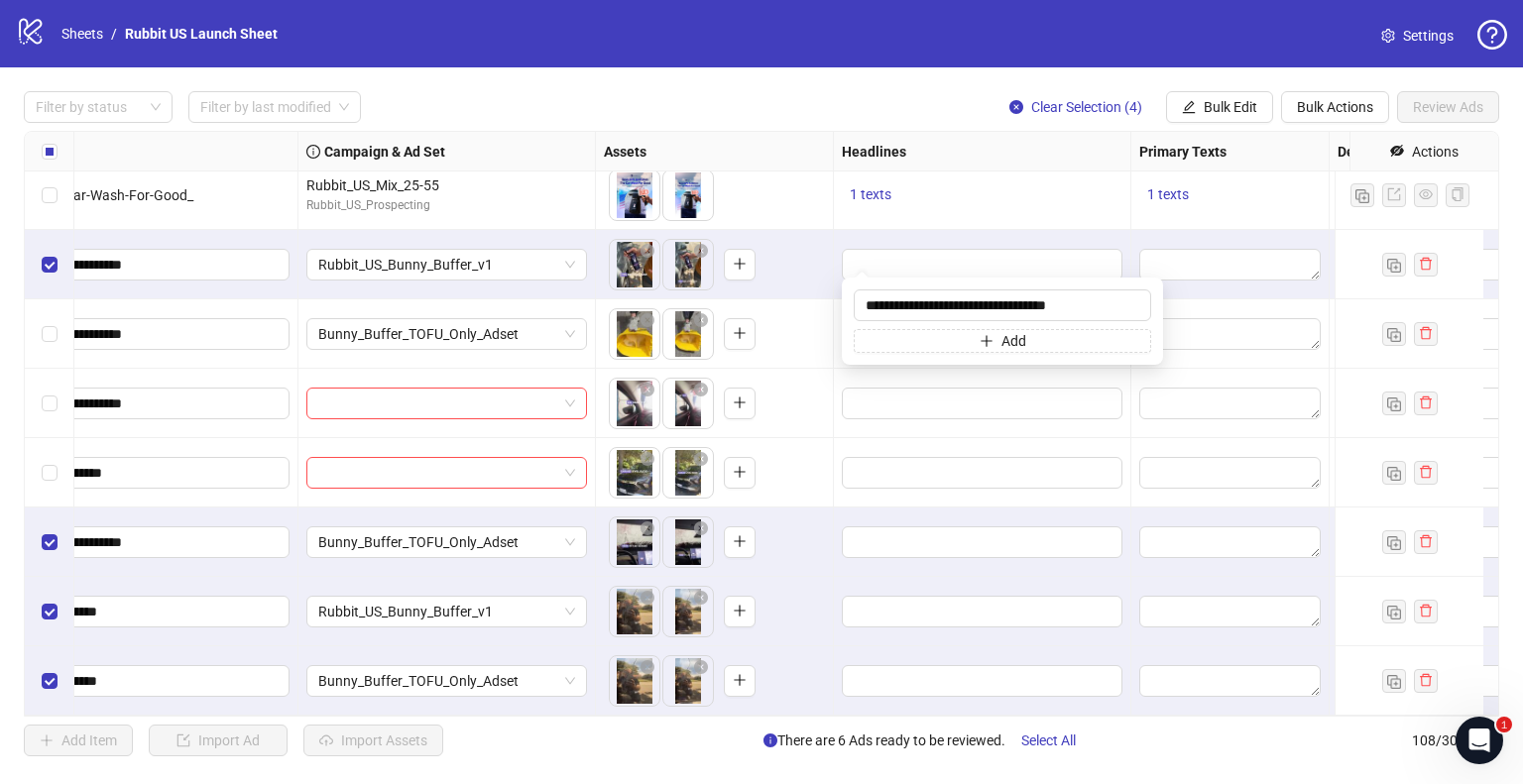 click at bounding box center (983, 403) 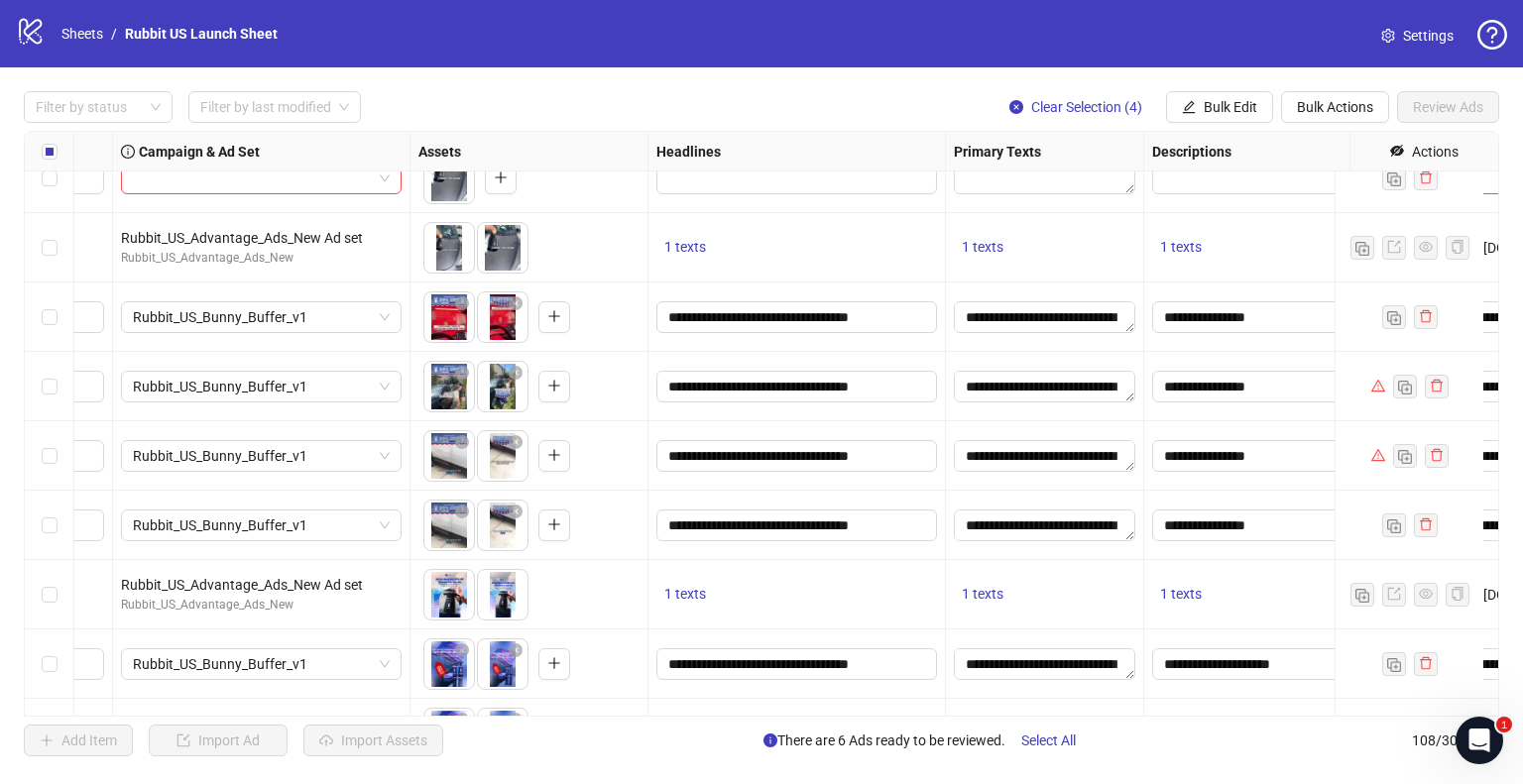 scroll, scrollTop: 6341, scrollLeft: 543, axis: both 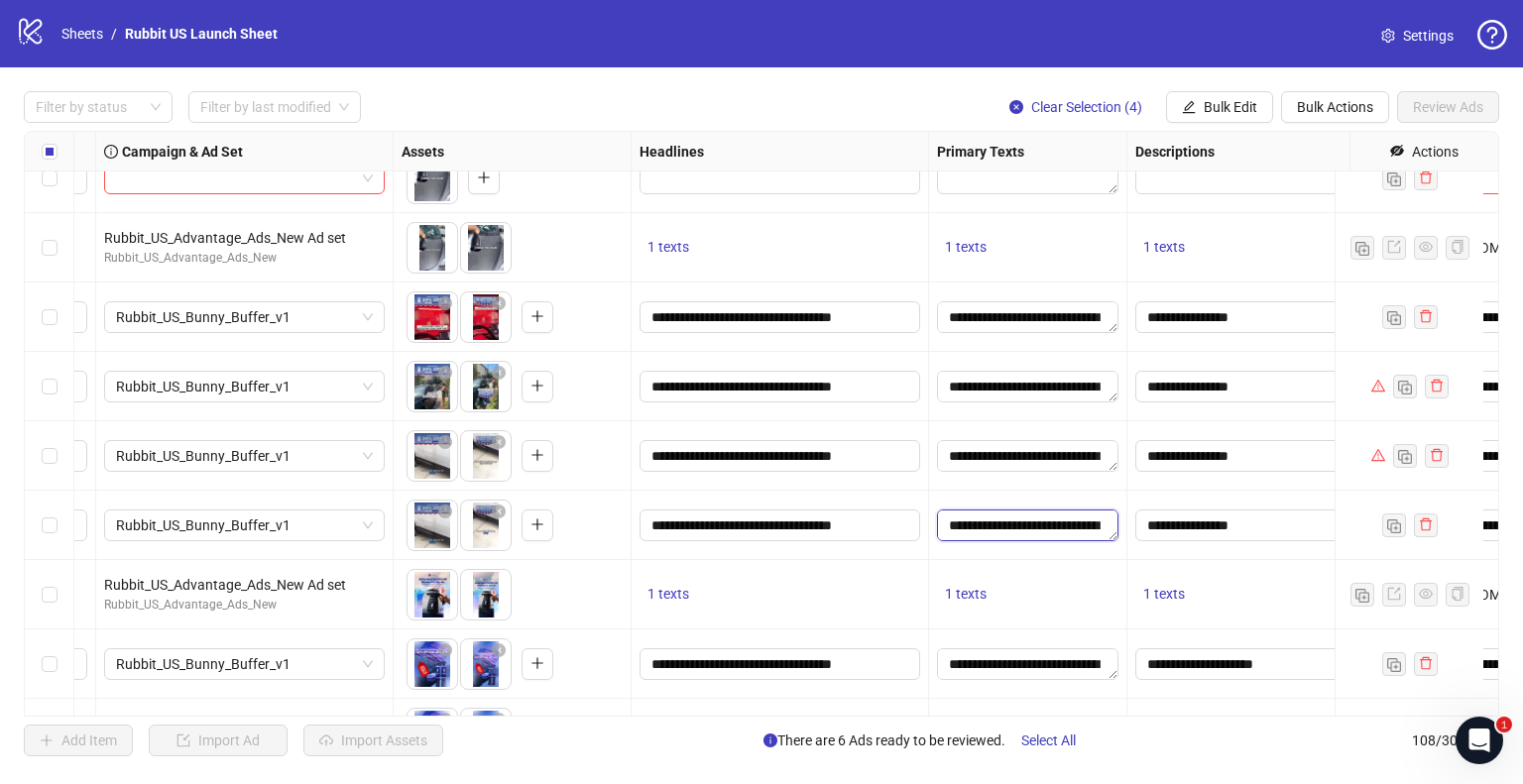 click on "**********" at bounding box center [1027, 525] 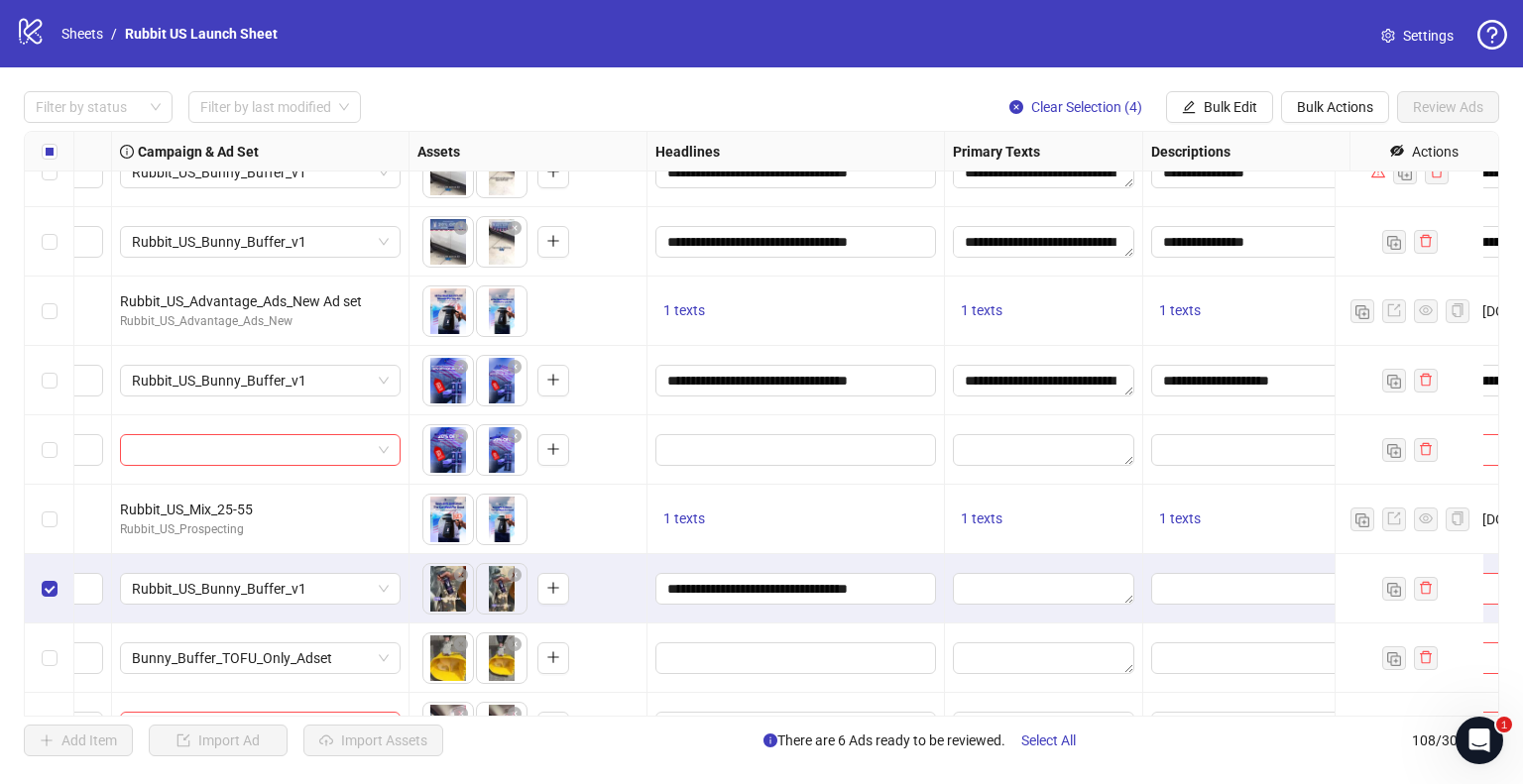 scroll, scrollTop: 6625, scrollLeft: 682, axis: both 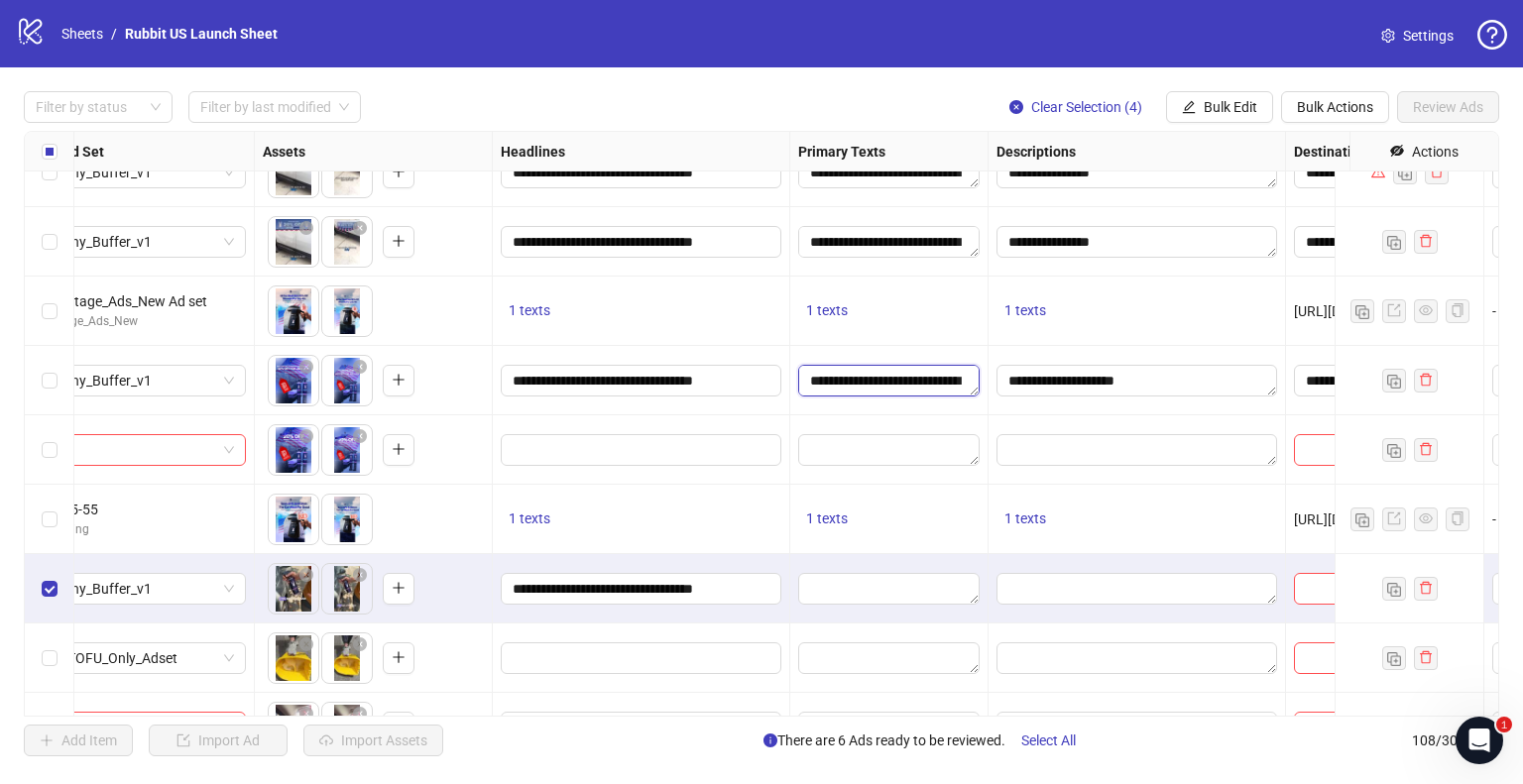click on "**********" at bounding box center [888, 381] 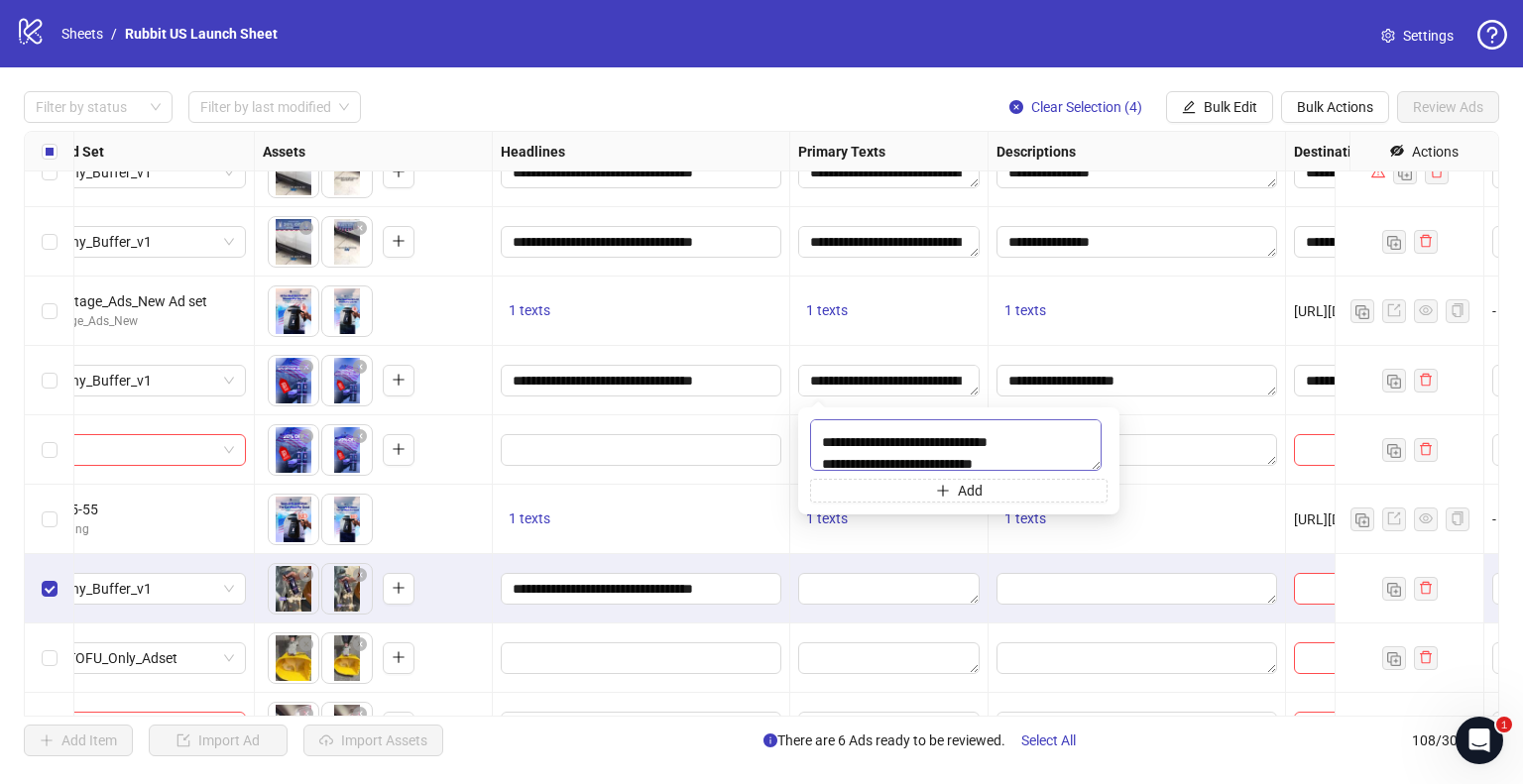 scroll, scrollTop: 277, scrollLeft: 0, axis: vertical 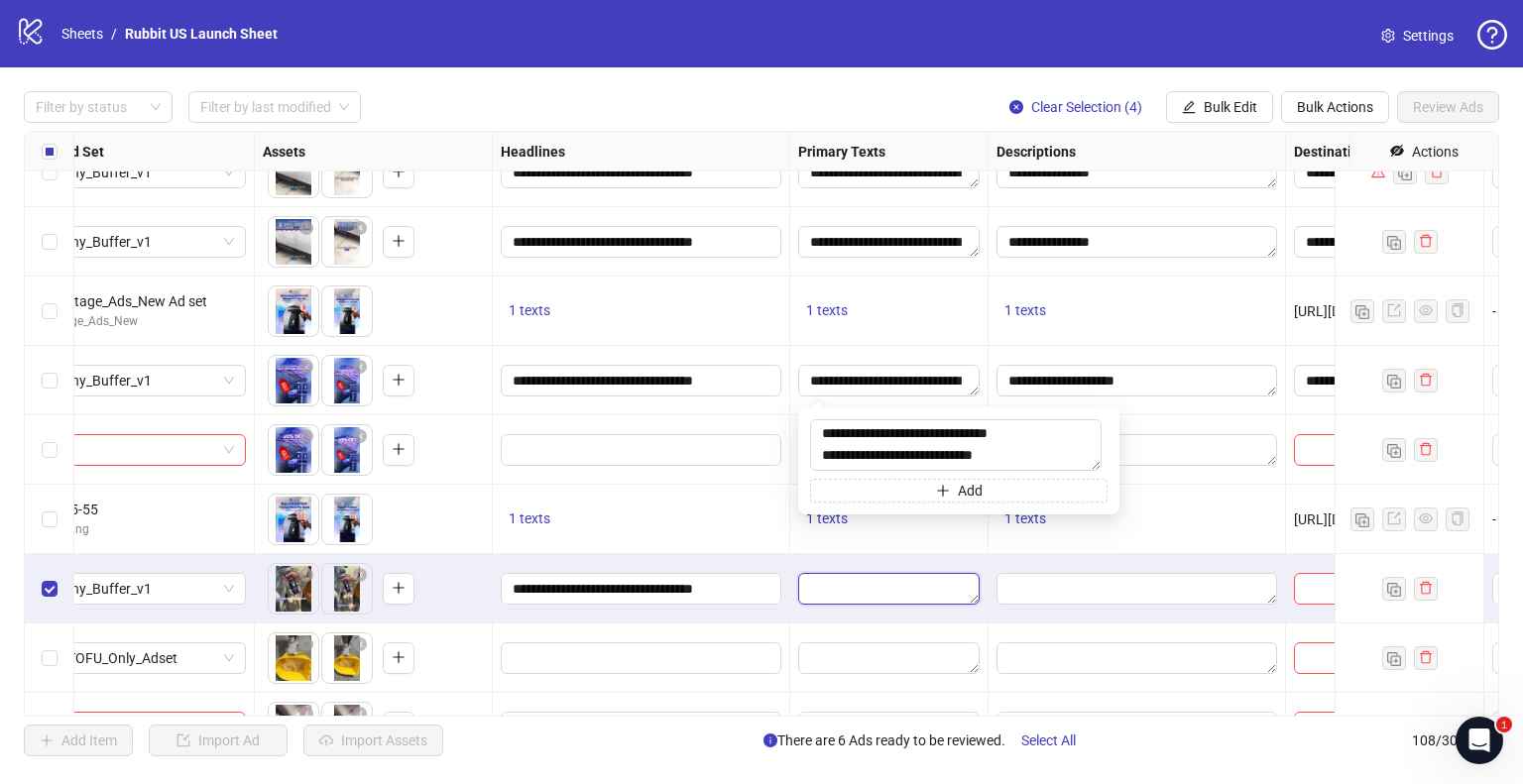 click at bounding box center (888, 589) 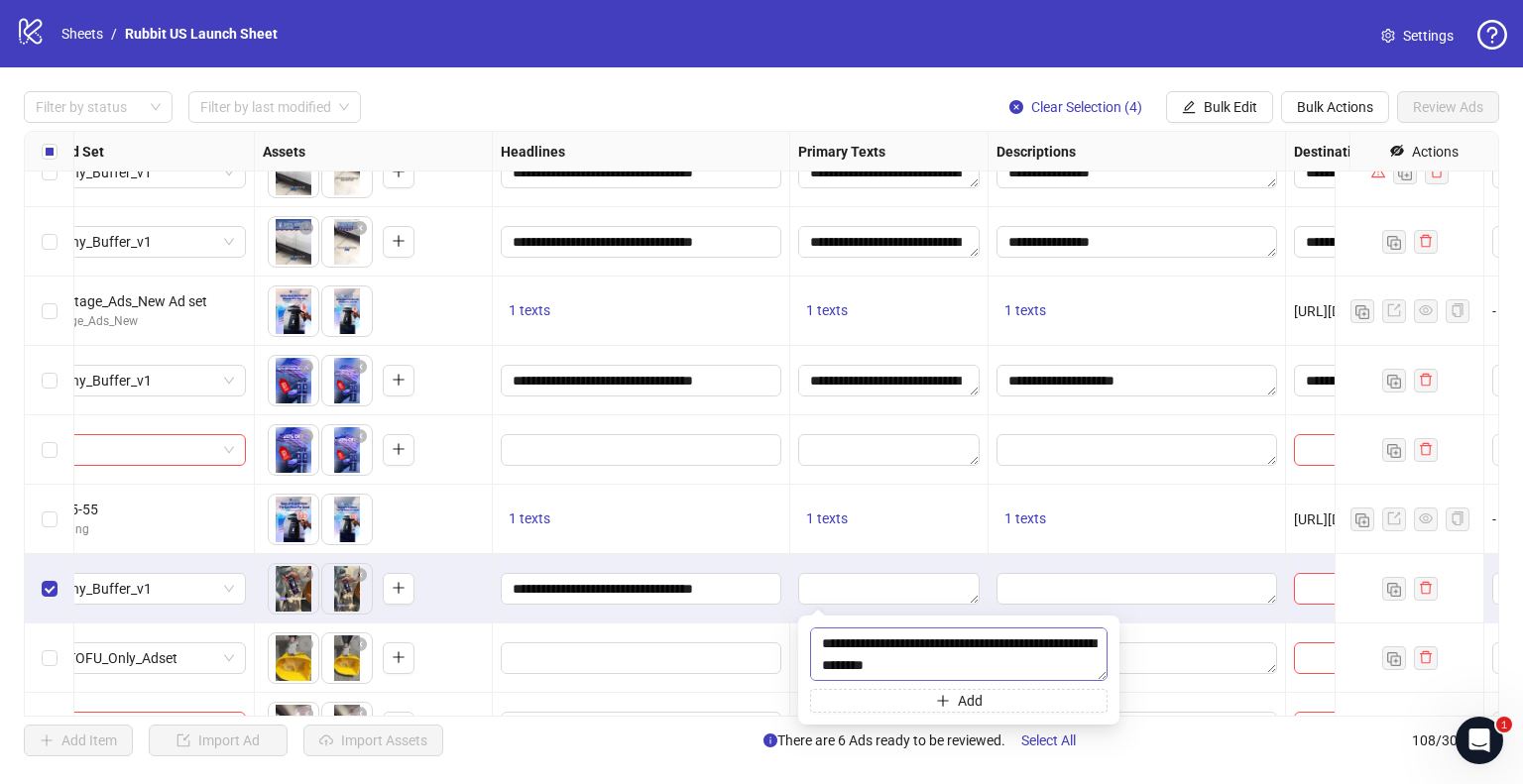 scroll, scrollTop: 298, scrollLeft: 0, axis: vertical 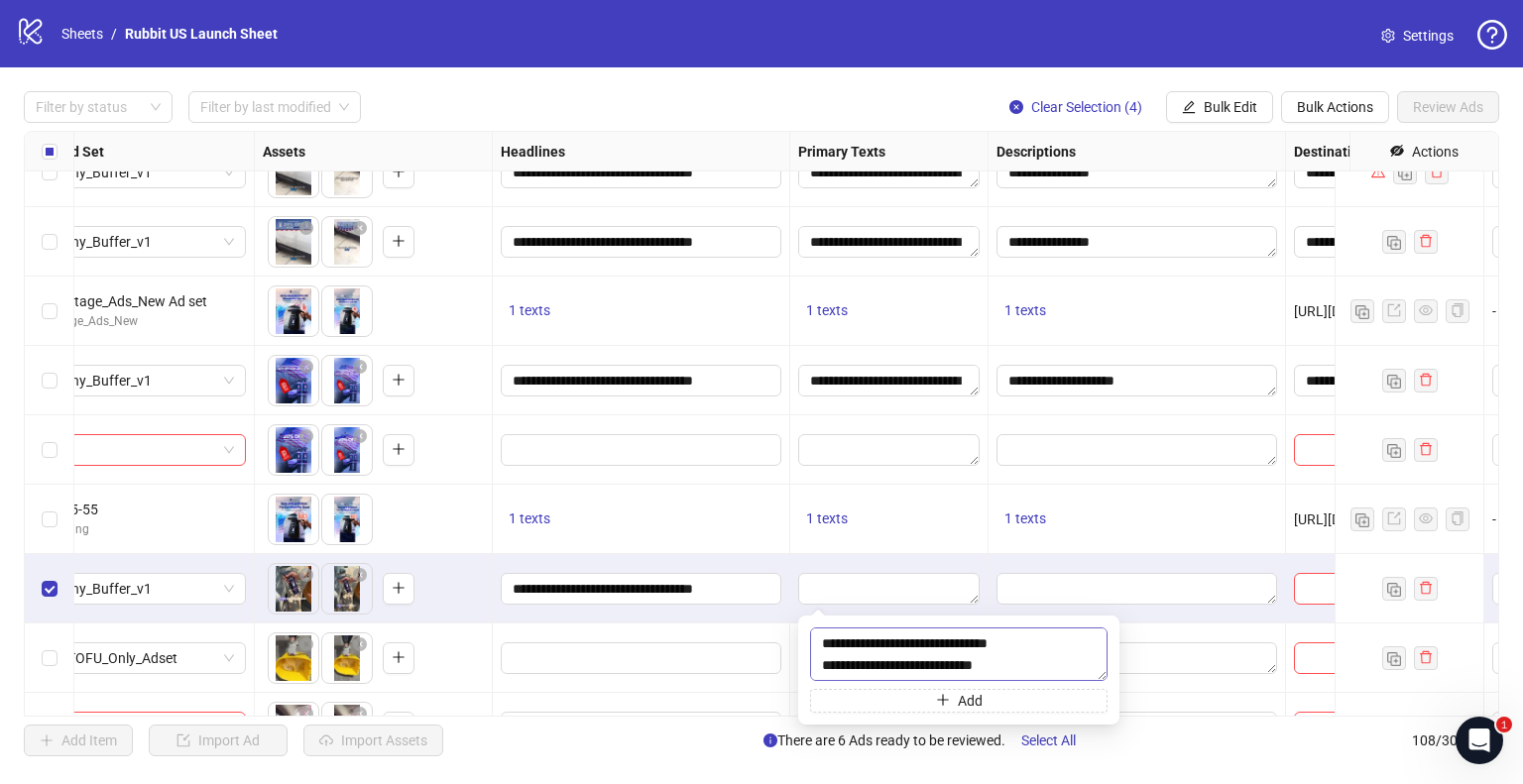 click on "**********" at bounding box center [959, 654] 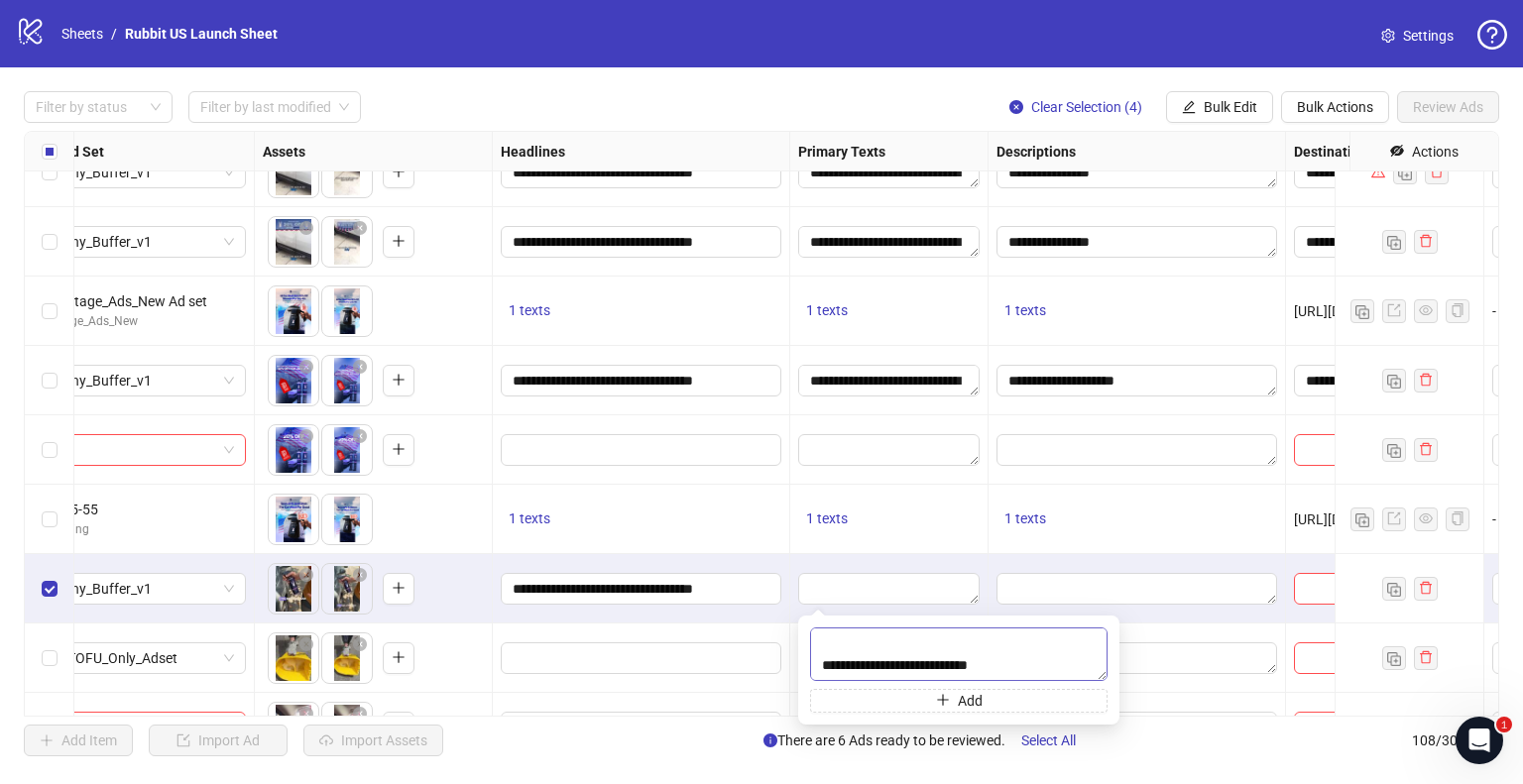scroll, scrollTop: 240, scrollLeft: 0, axis: vertical 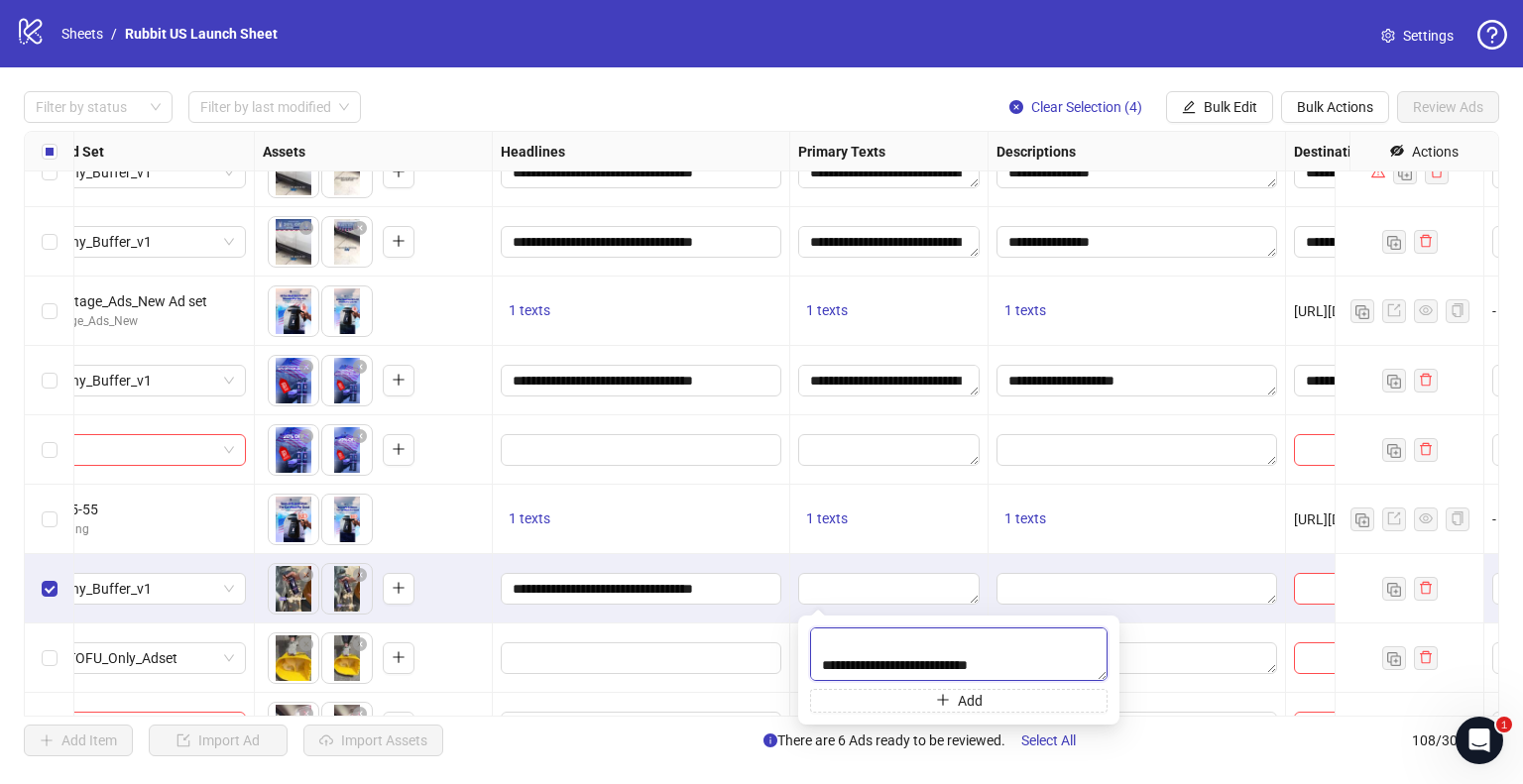 click on "**********" at bounding box center [959, 654] 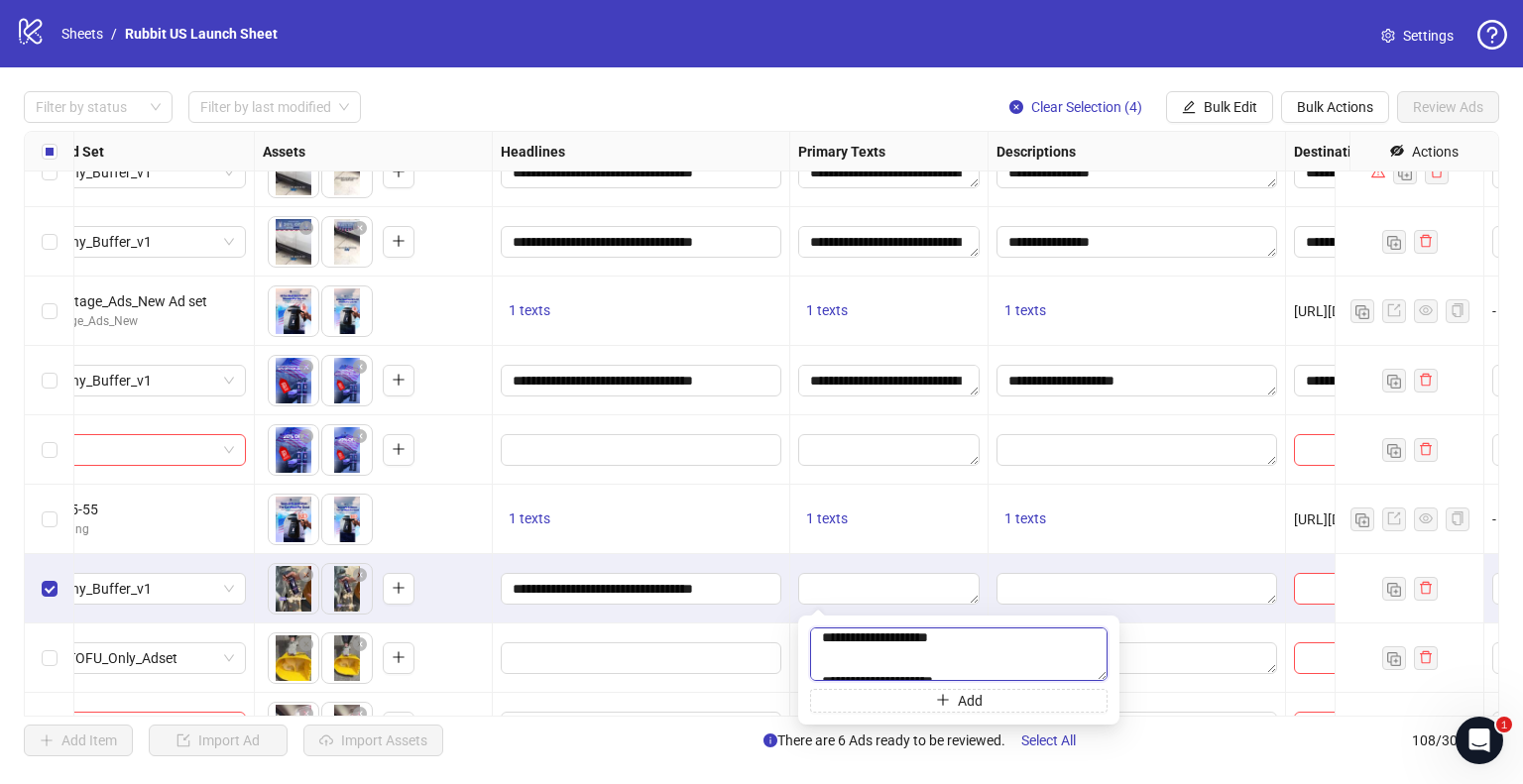 scroll, scrollTop: 6, scrollLeft: 0, axis: vertical 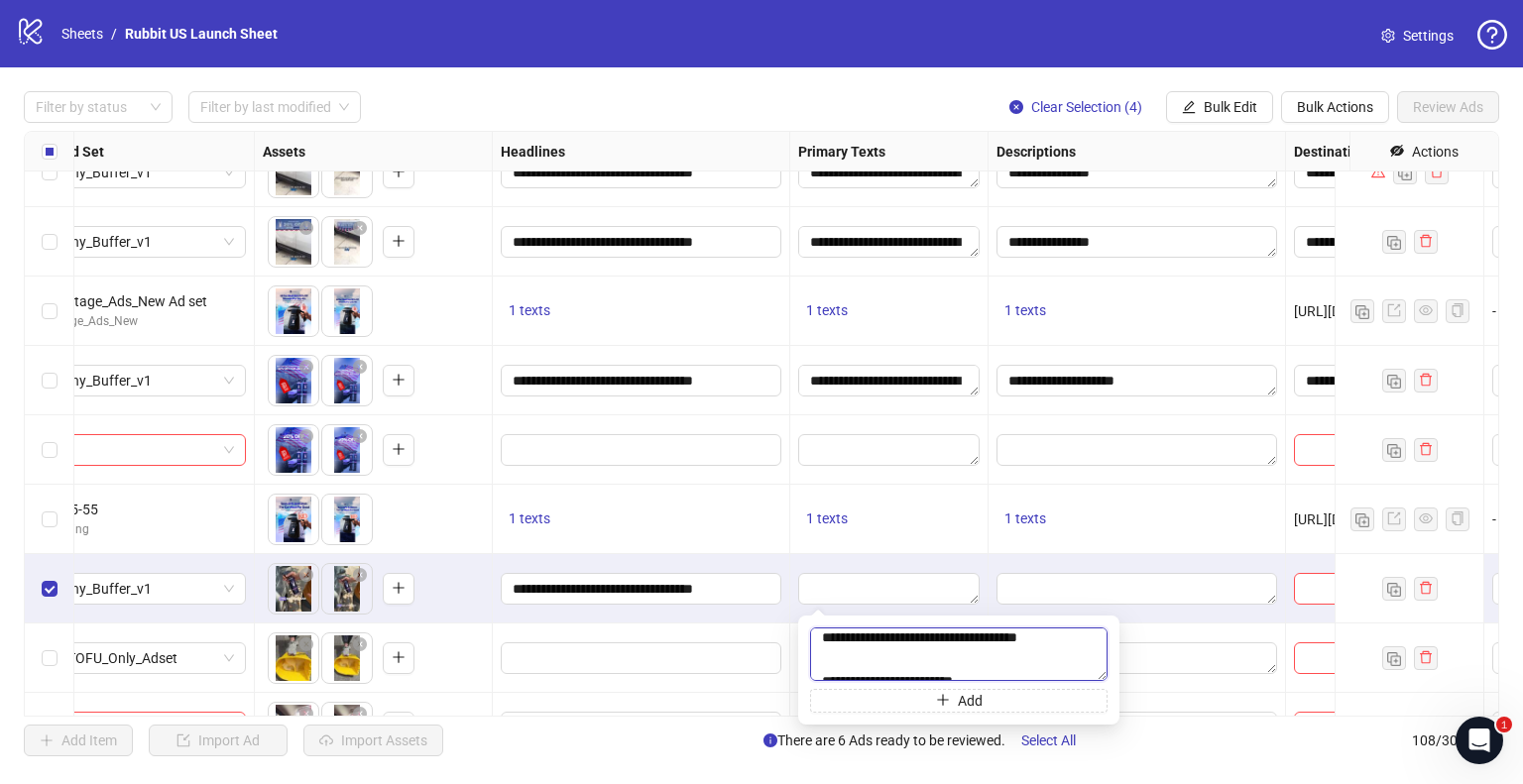 type on "**********" 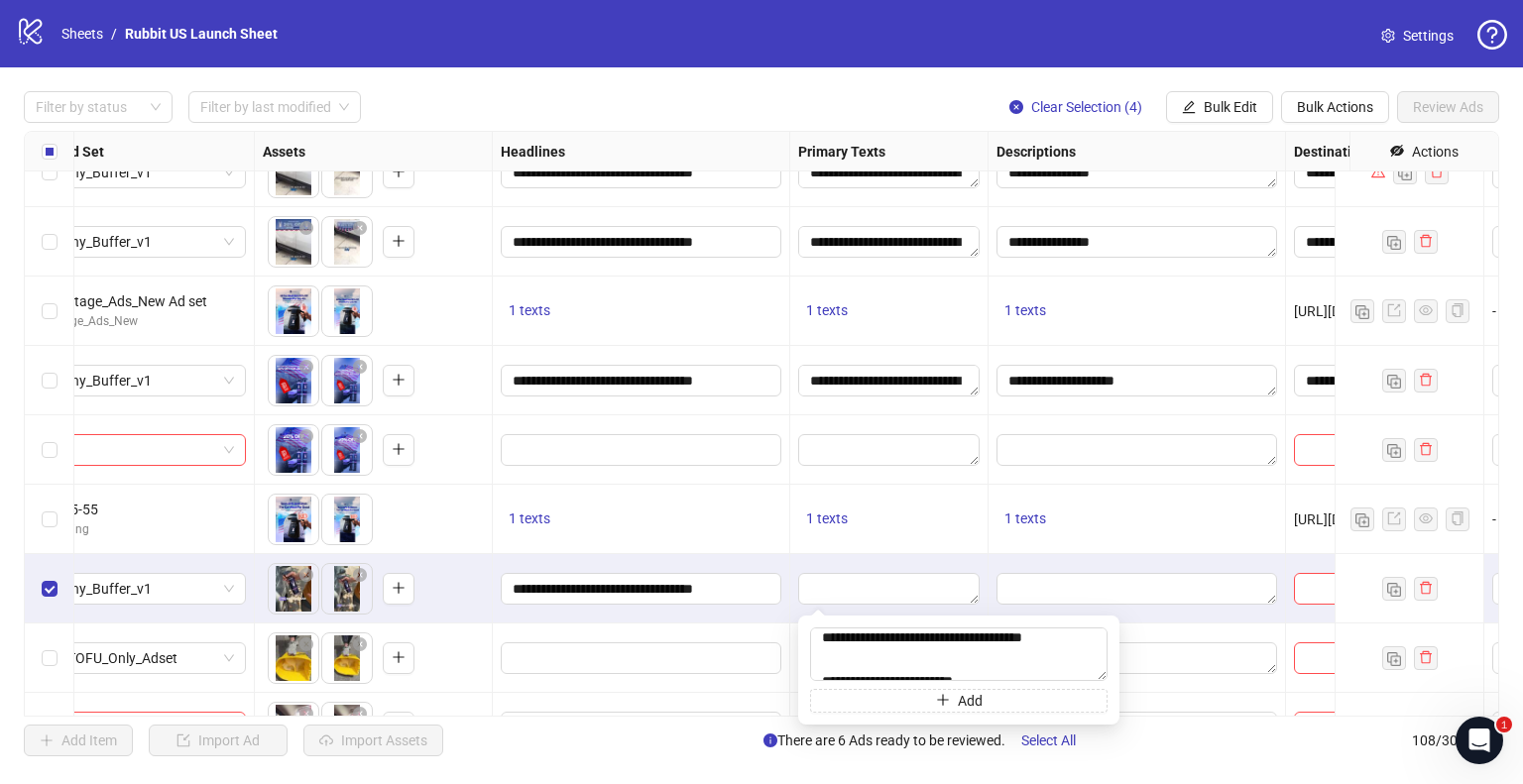 click at bounding box center [889, 589] 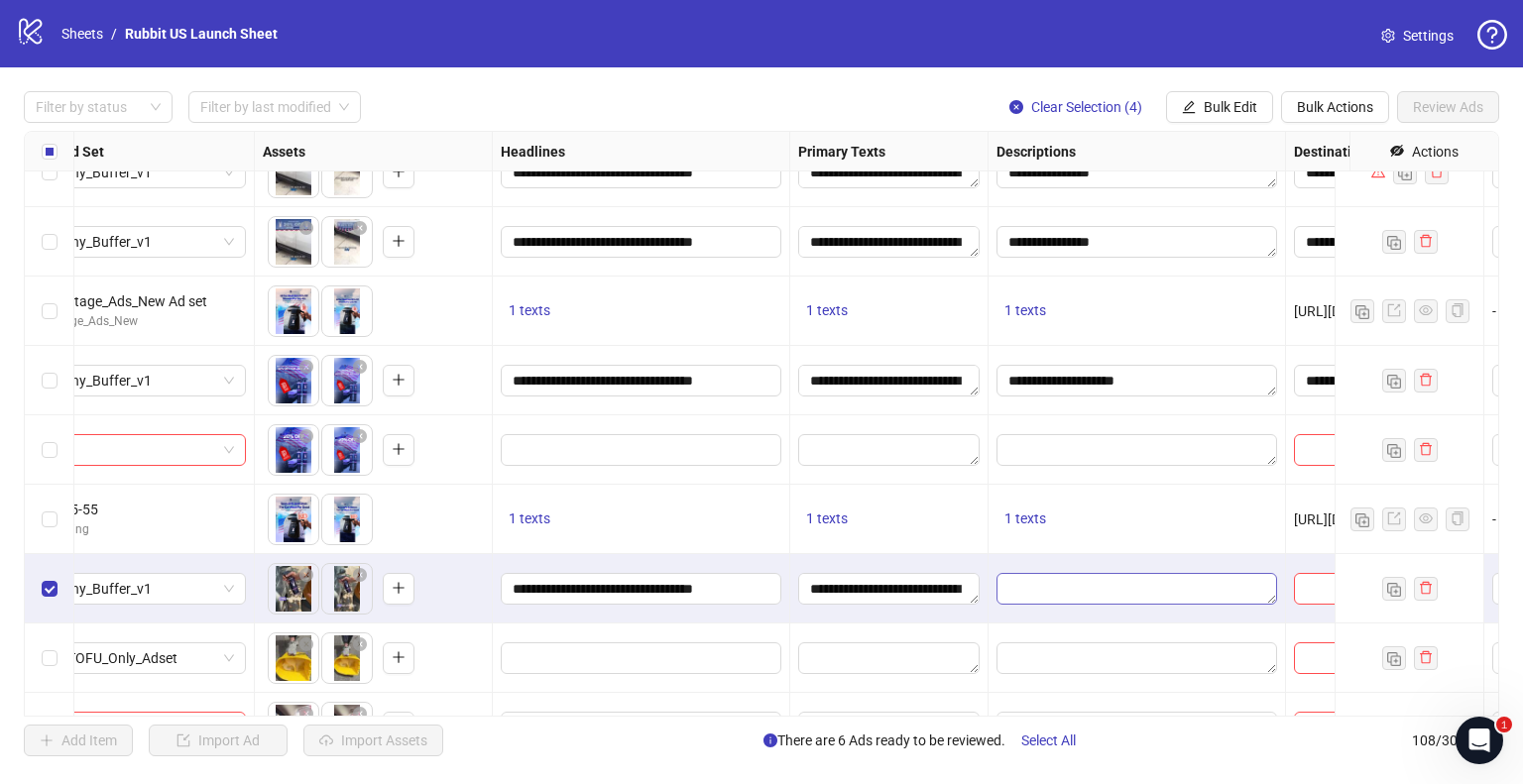 scroll, scrollTop: 6625, scrollLeft: 765, axis: both 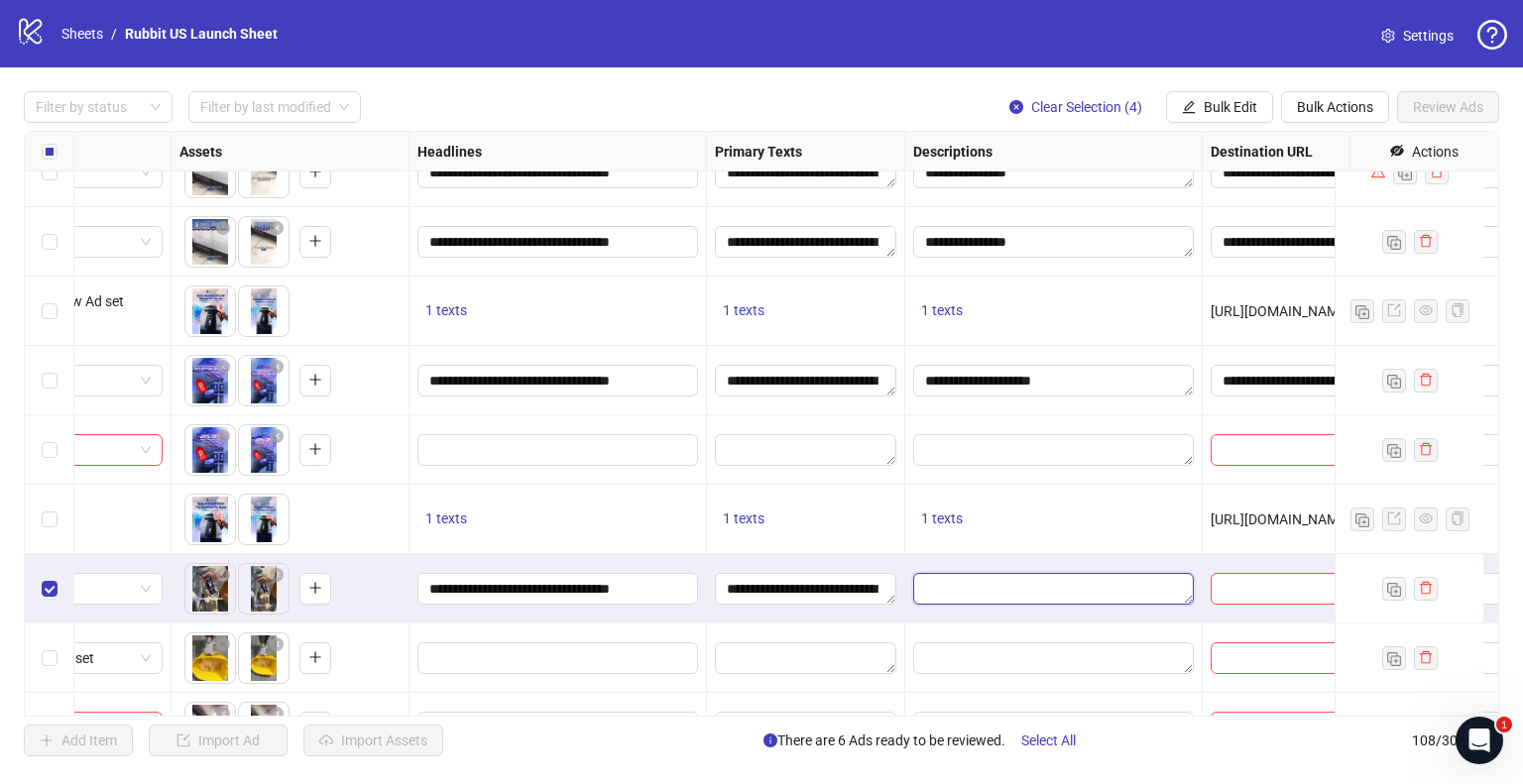 click at bounding box center [1053, 589] 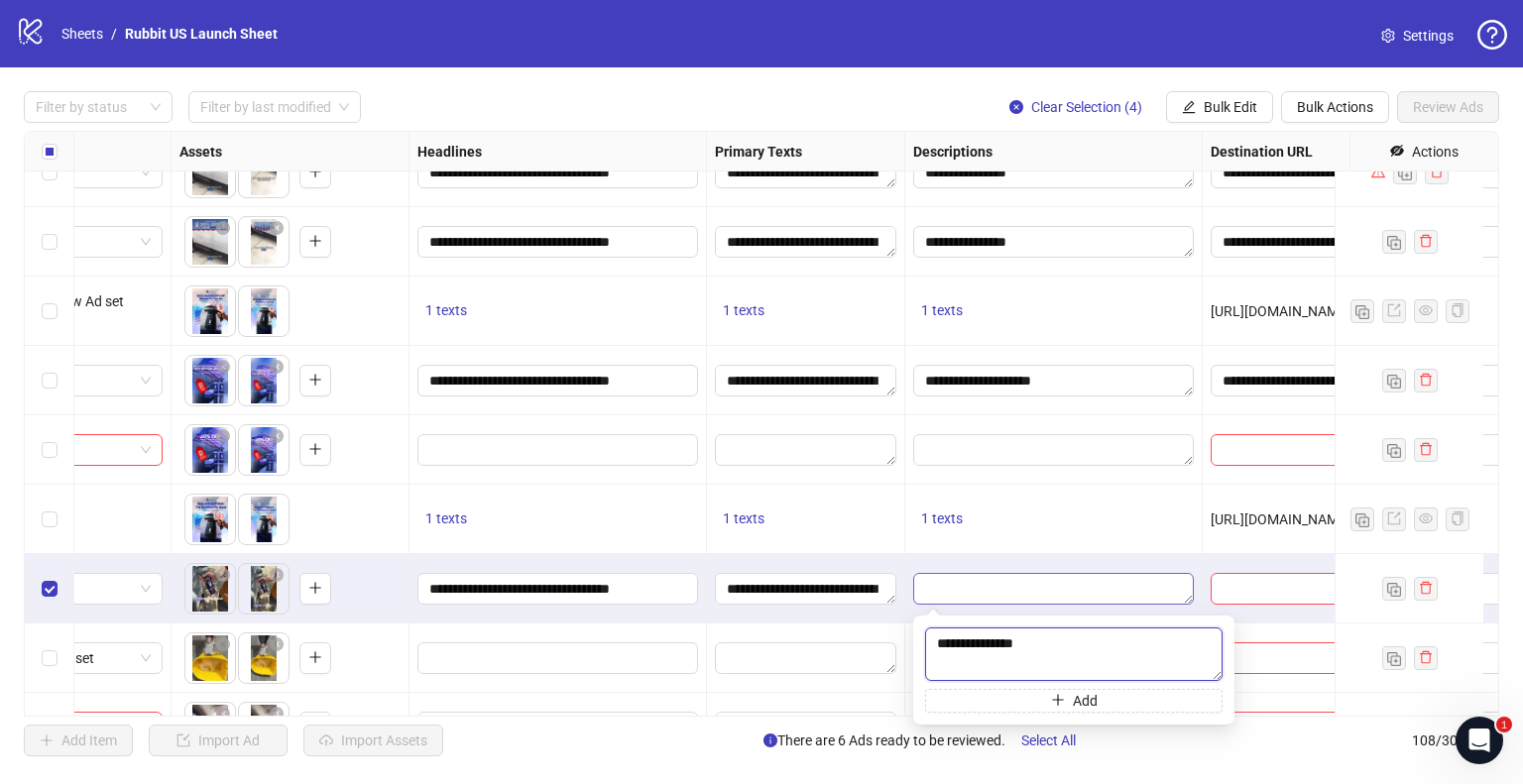 type on "**********" 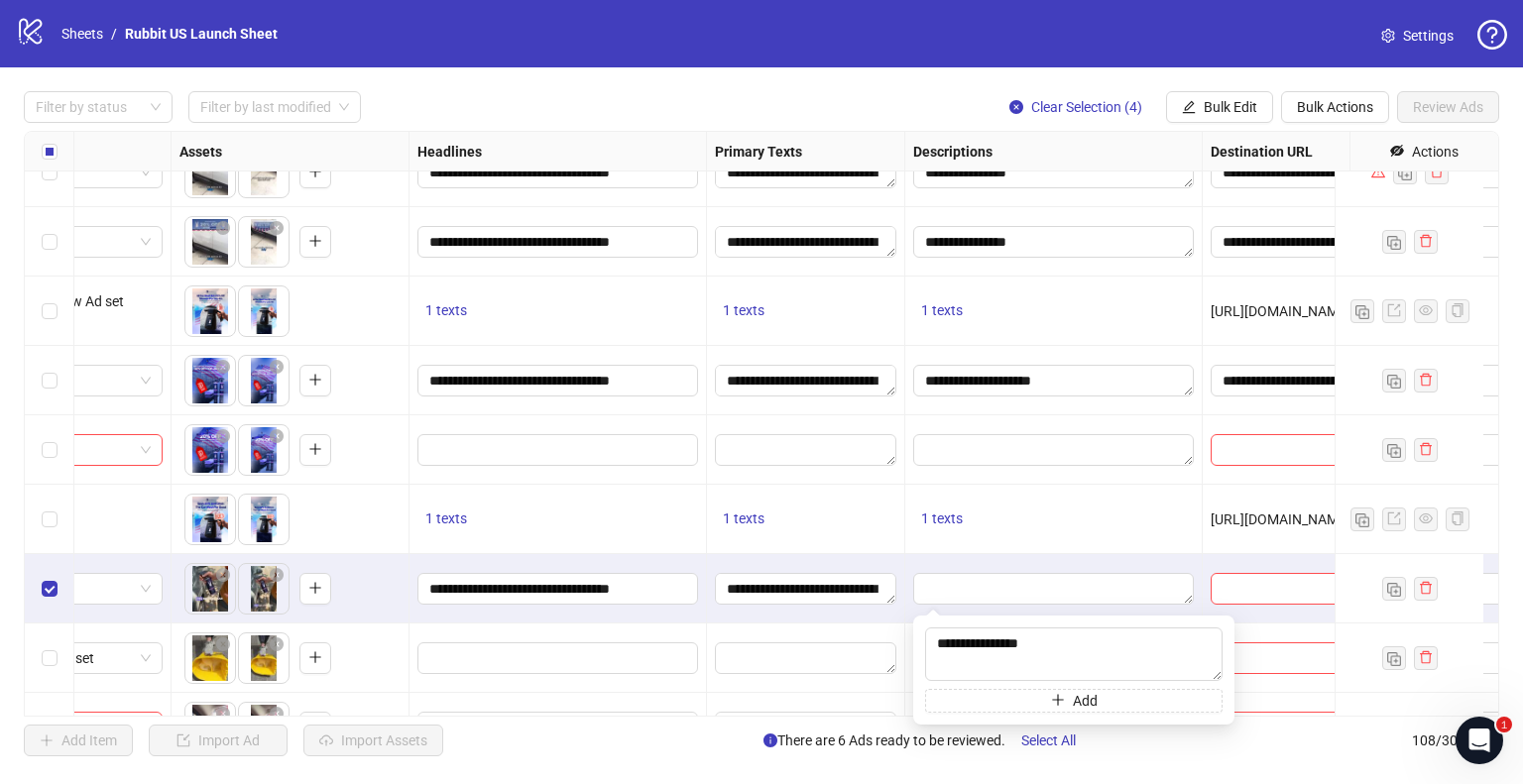 click at bounding box center (1054, 589) 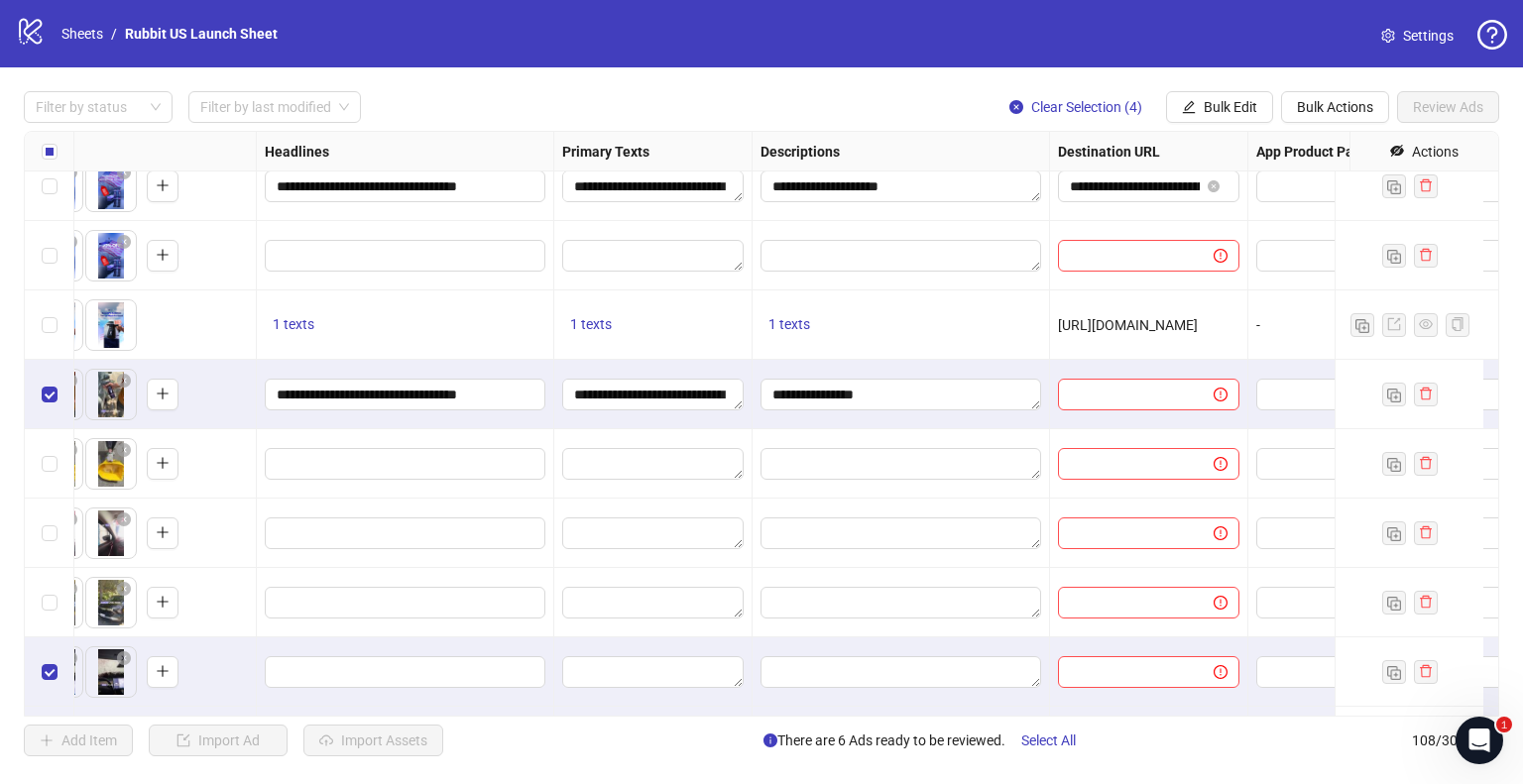 scroll, scrollTop: 6819, scrollLeft: 920, axis: both 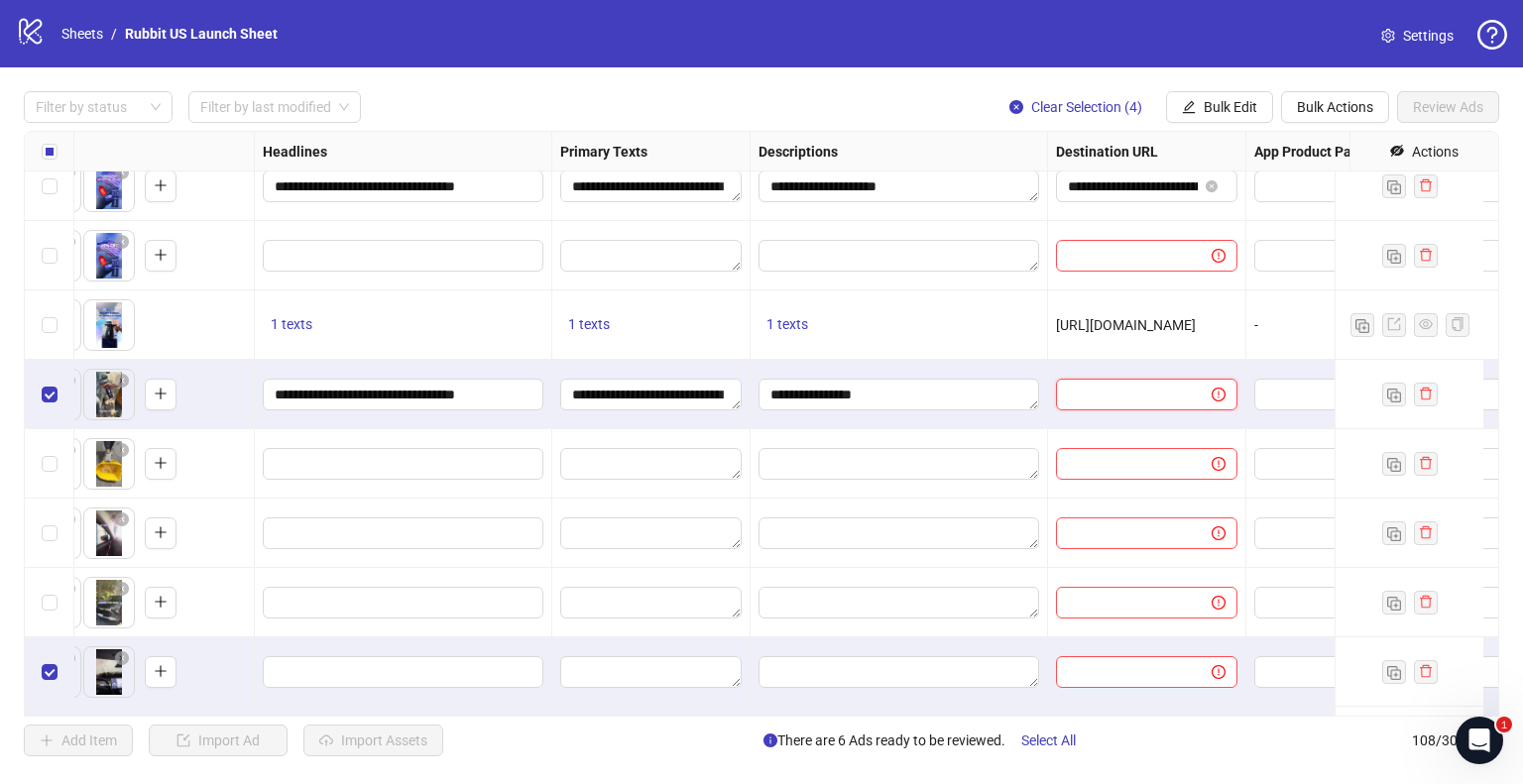 click at bounding box center [1125, 394] 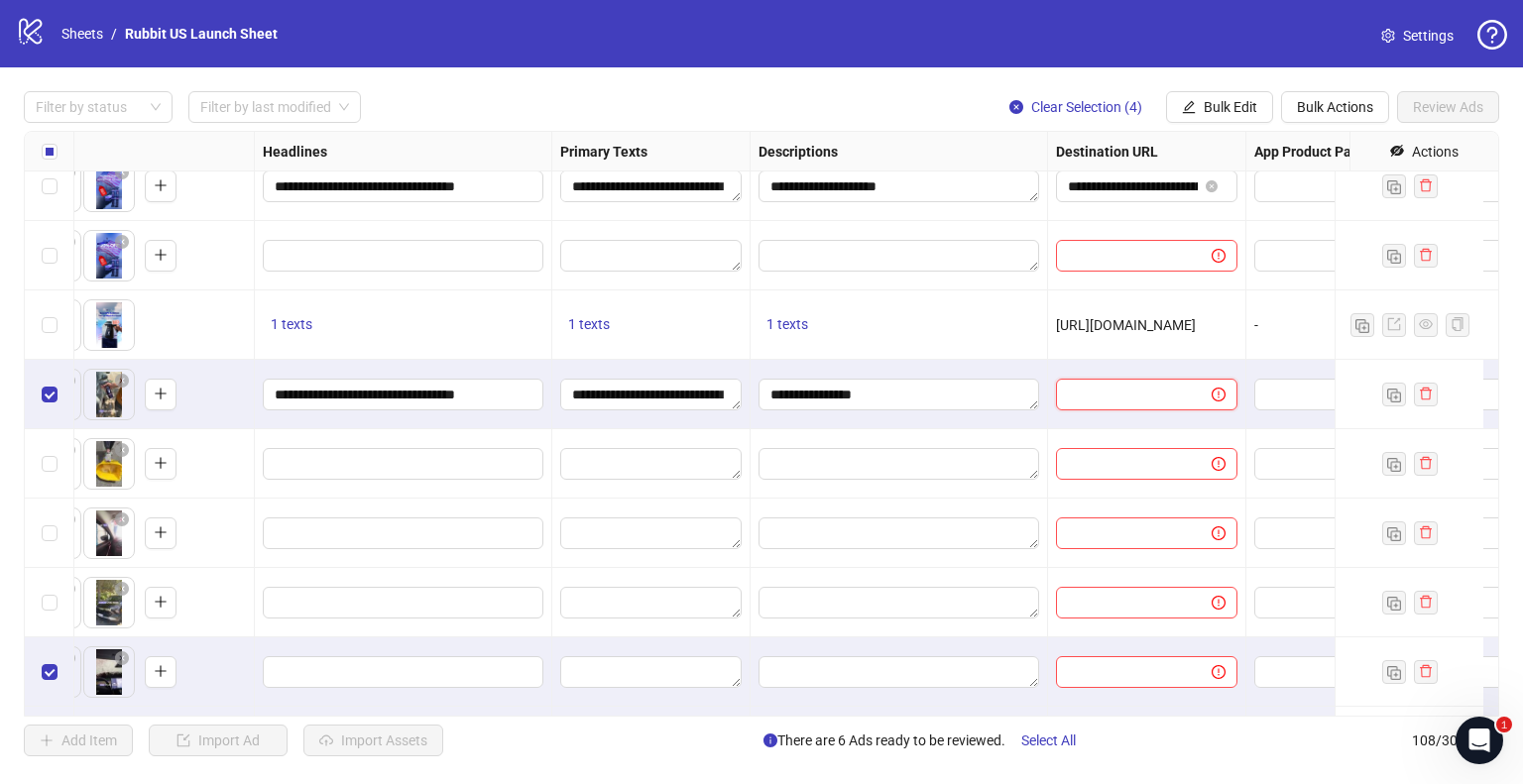 paste on "**********" 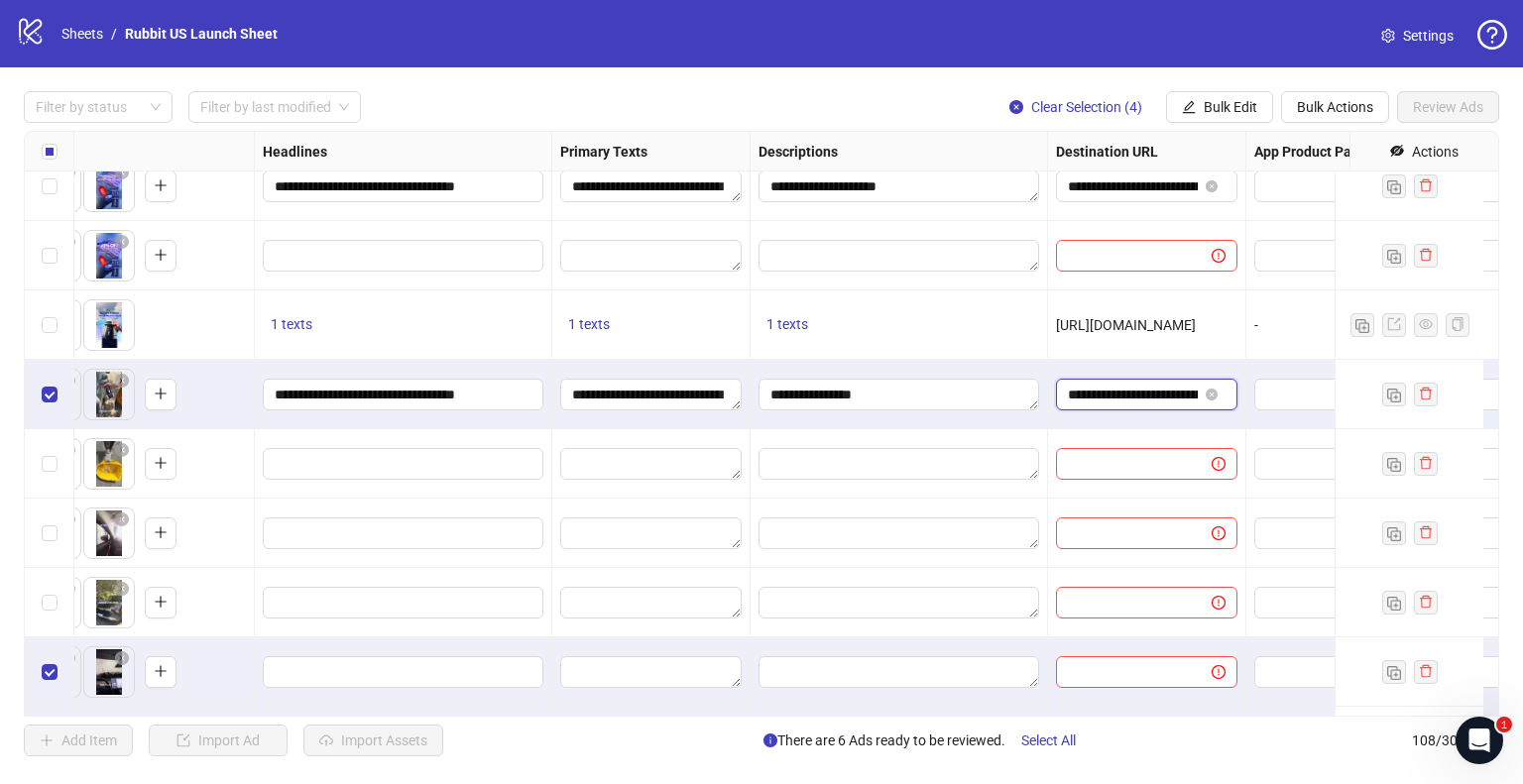 scroll, scrollTop: 0, scrollLeft: 154, axis: horizontal 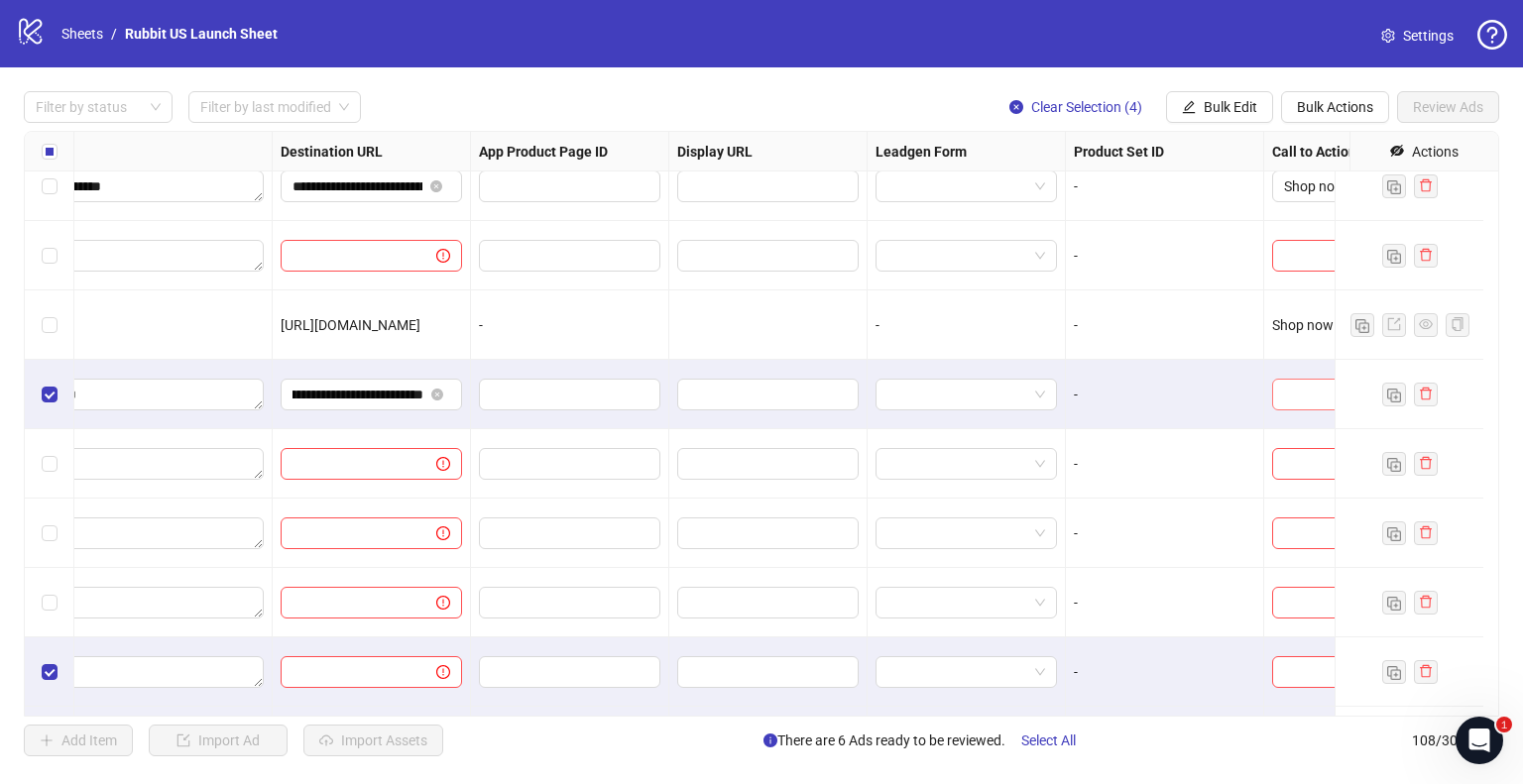 click at bounding box center (1334, 394) 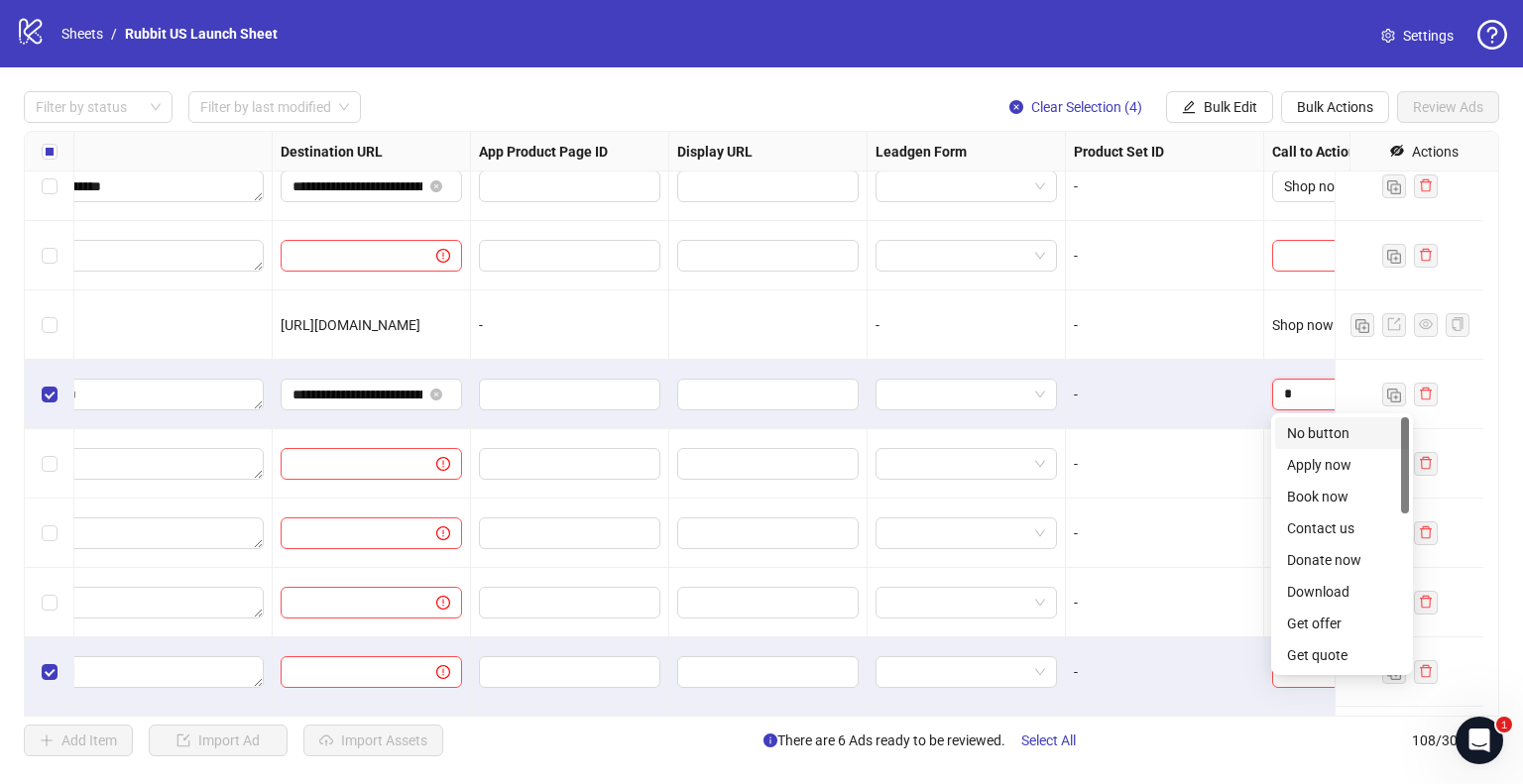 type on "**" 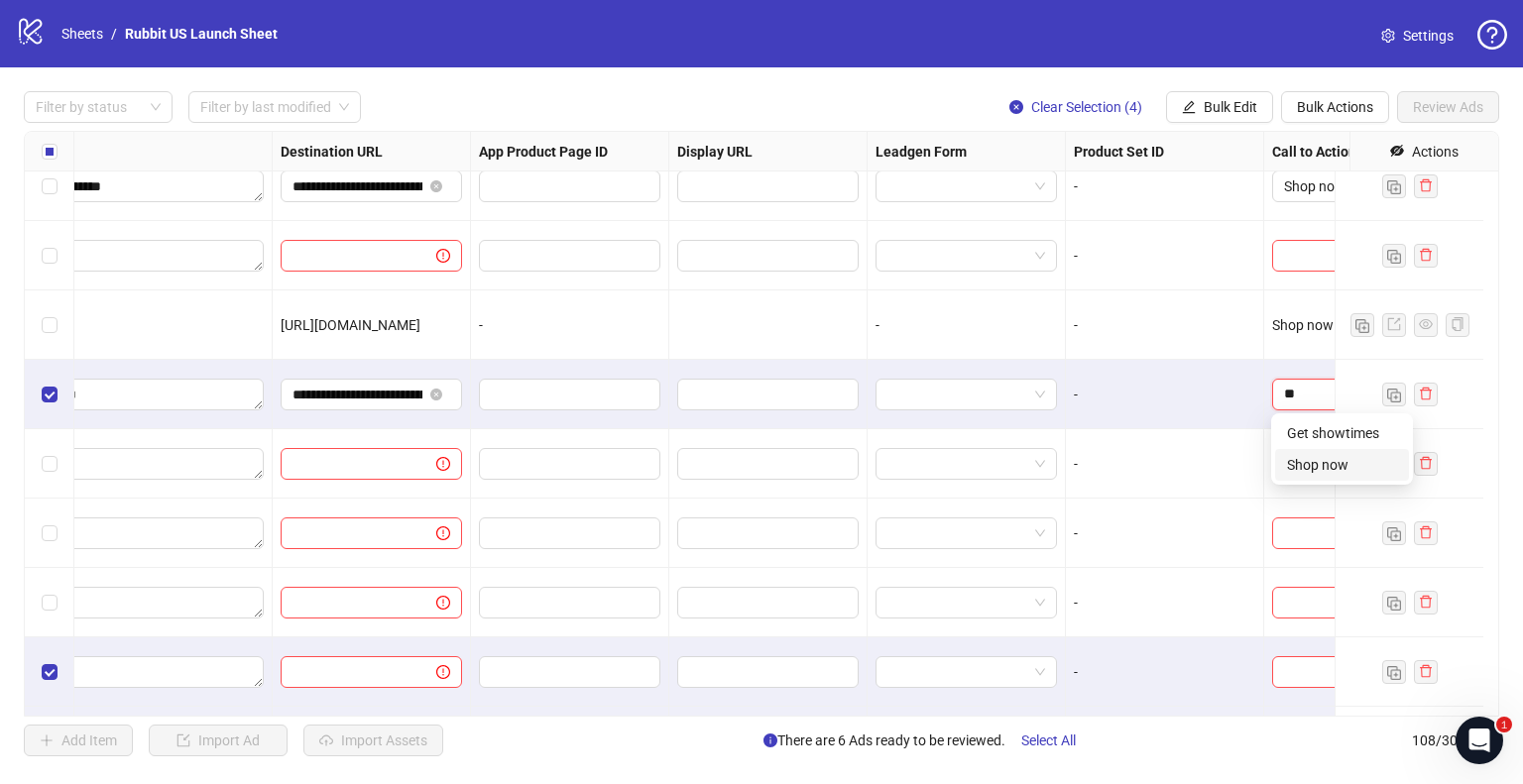 click on "Shop now" at bounding box center [1342, 465] 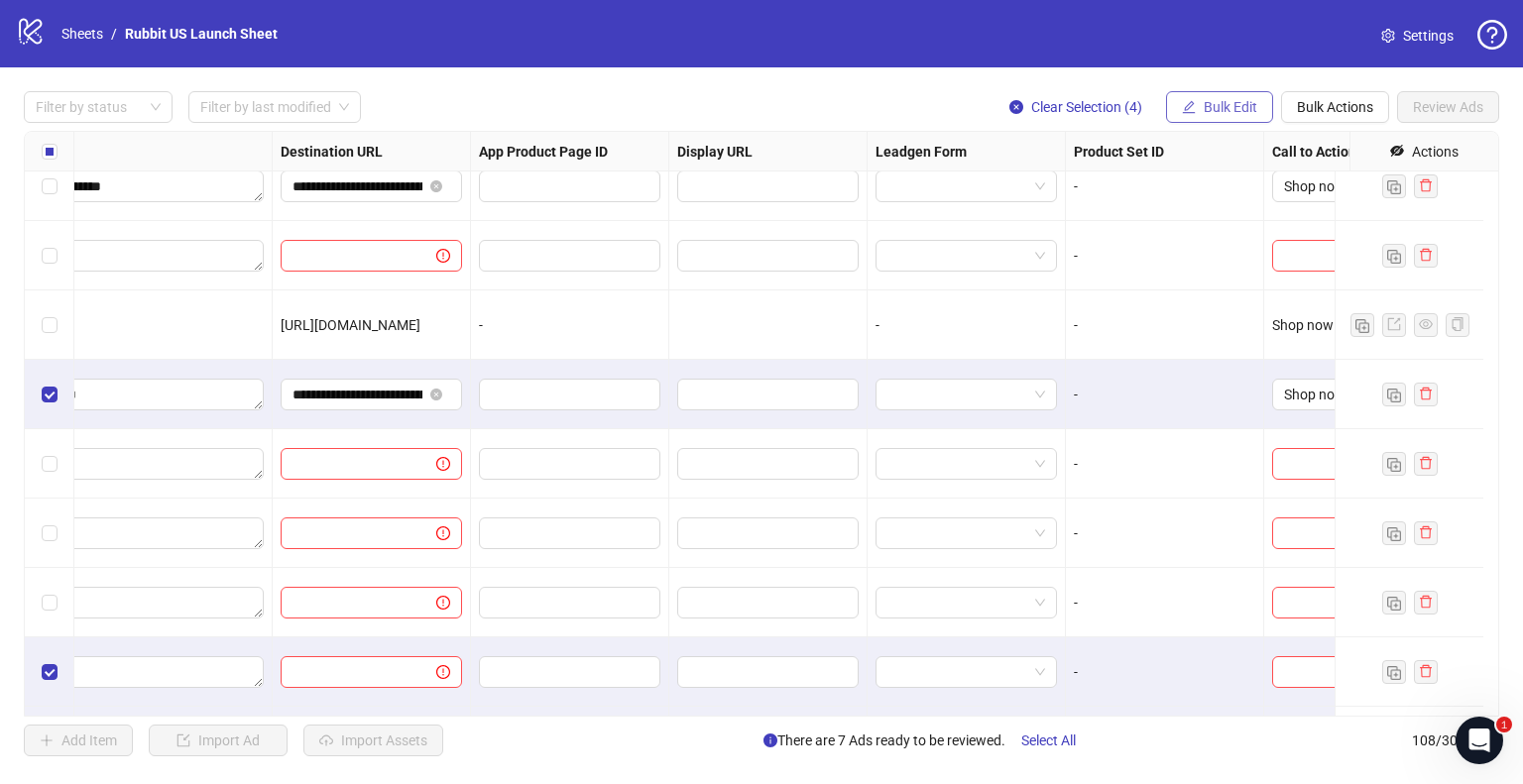 click on "Bulk Edit" at bounding box center (1230, 107) 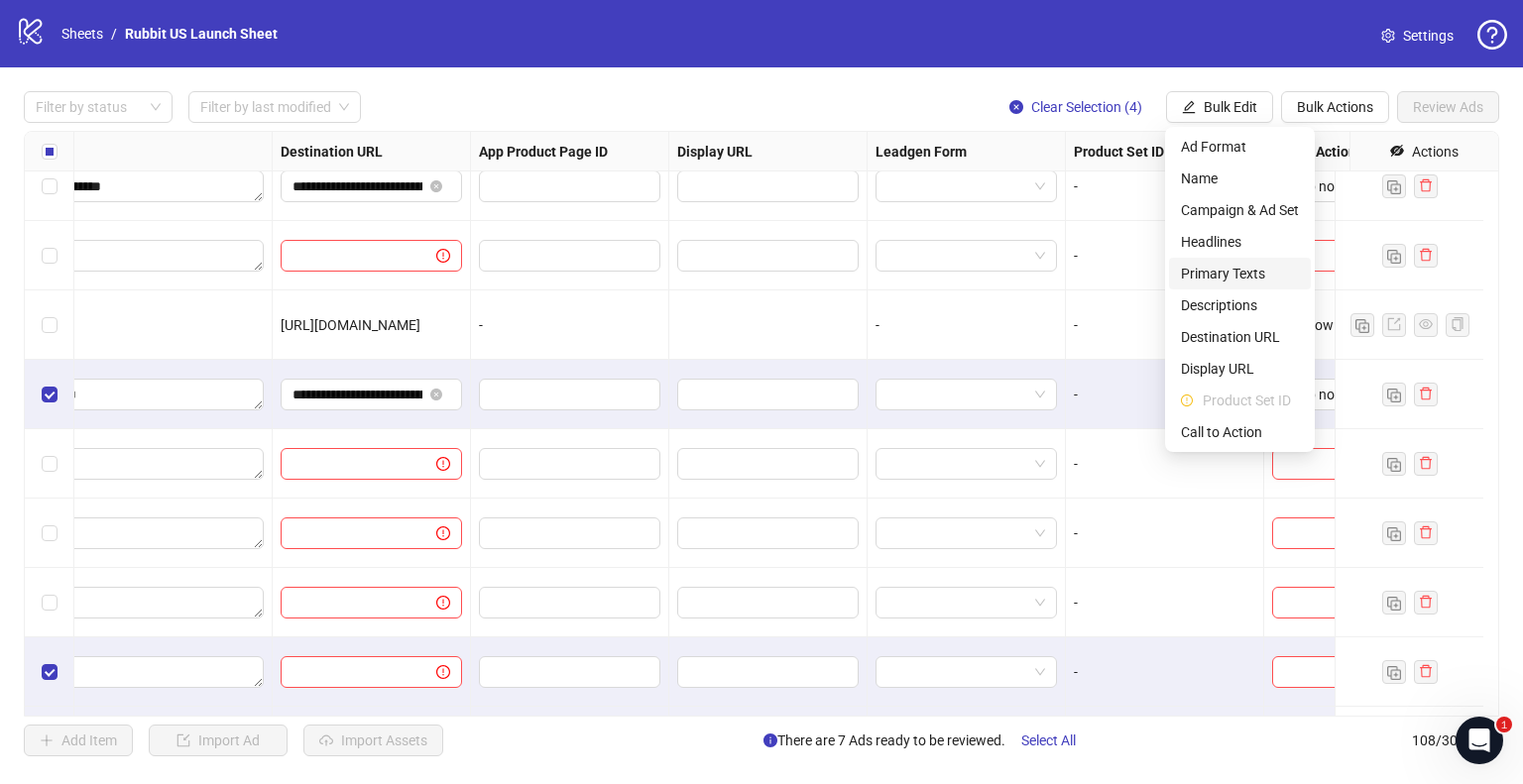 click on "Primary Texts" at bounding box center (1239, 274) 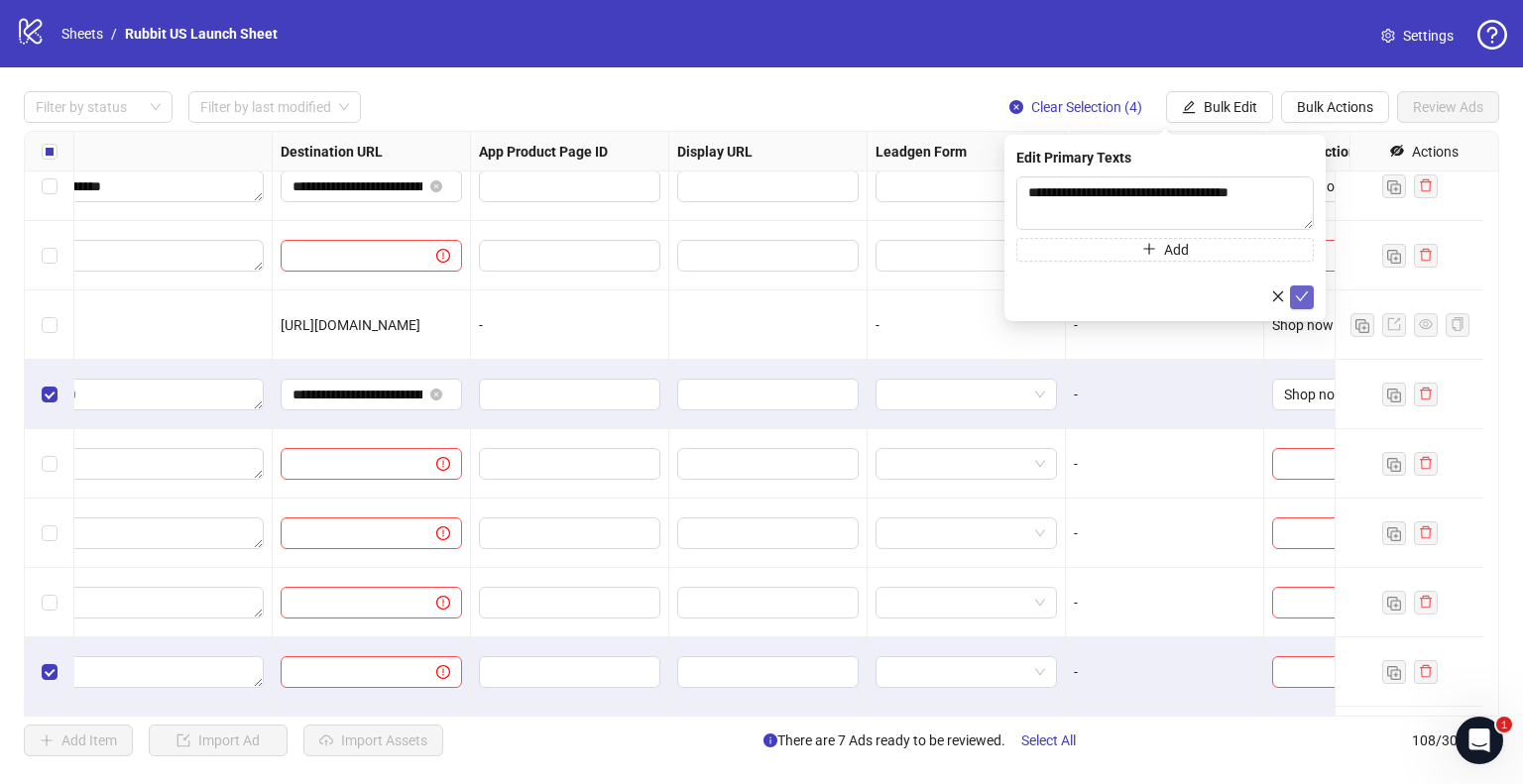click at bounding box center [1302, 297] 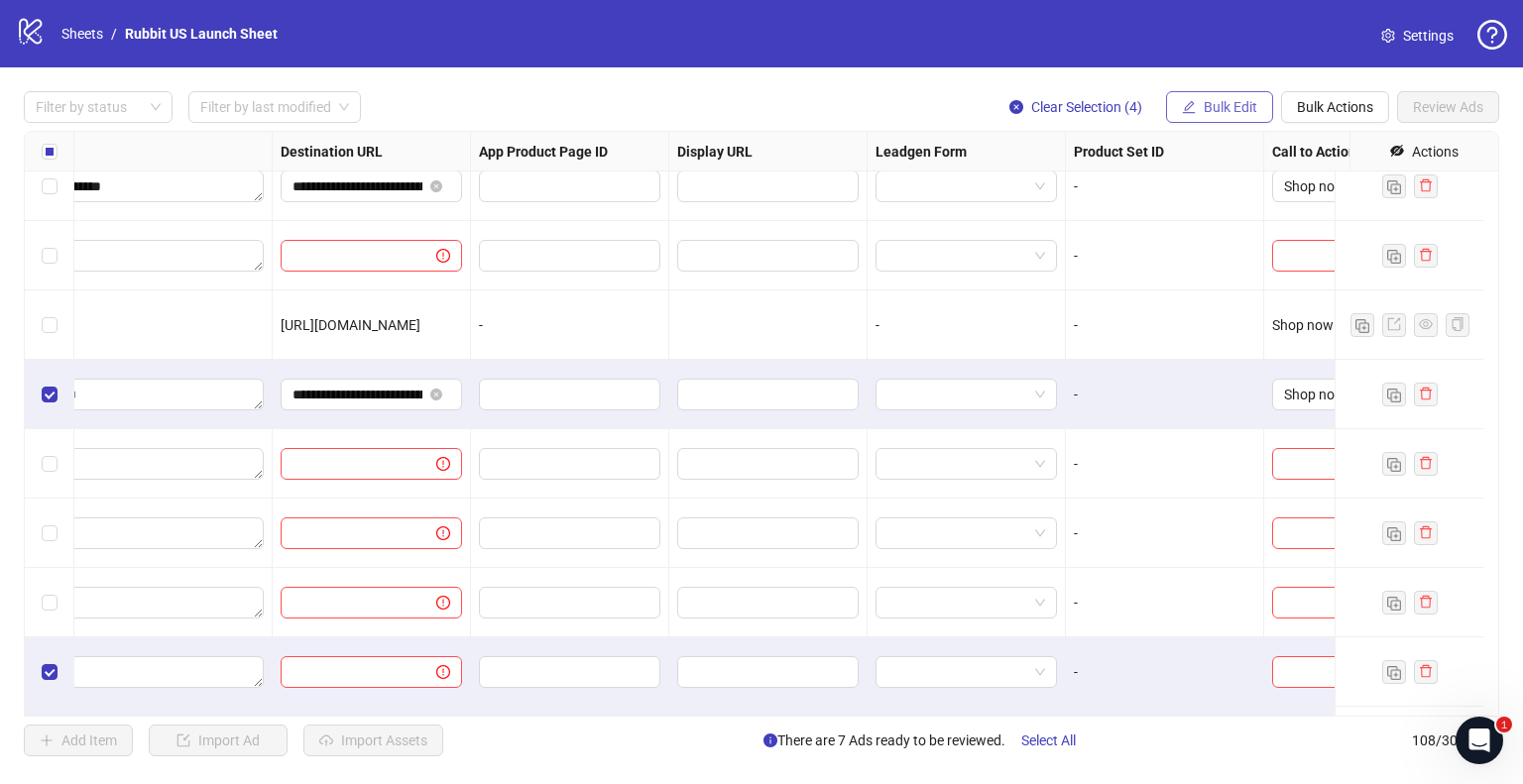click on "Bulk Edit" at bounding box center (1230, 107) 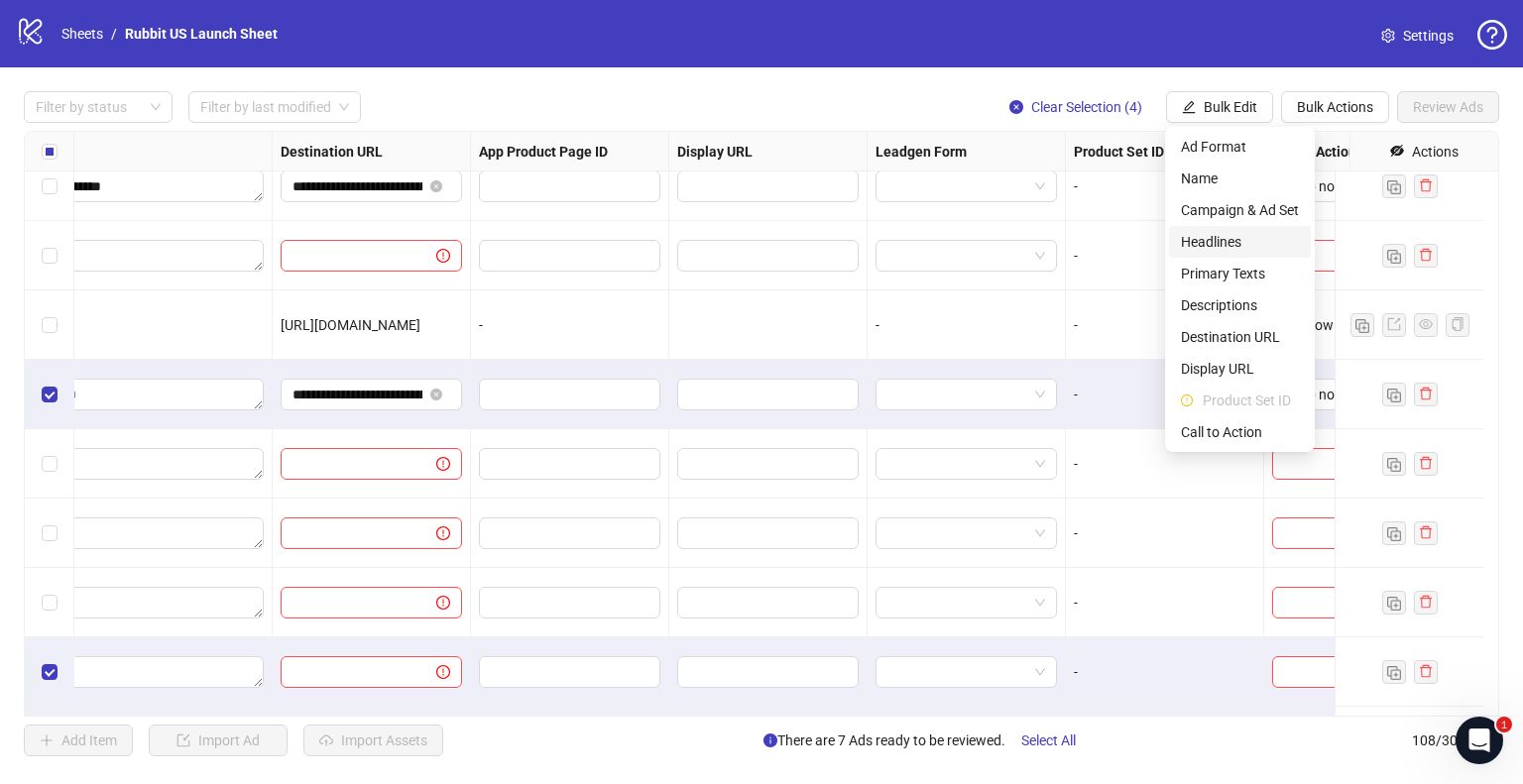 click on "Headlines" at bounding box center [1239, 242] 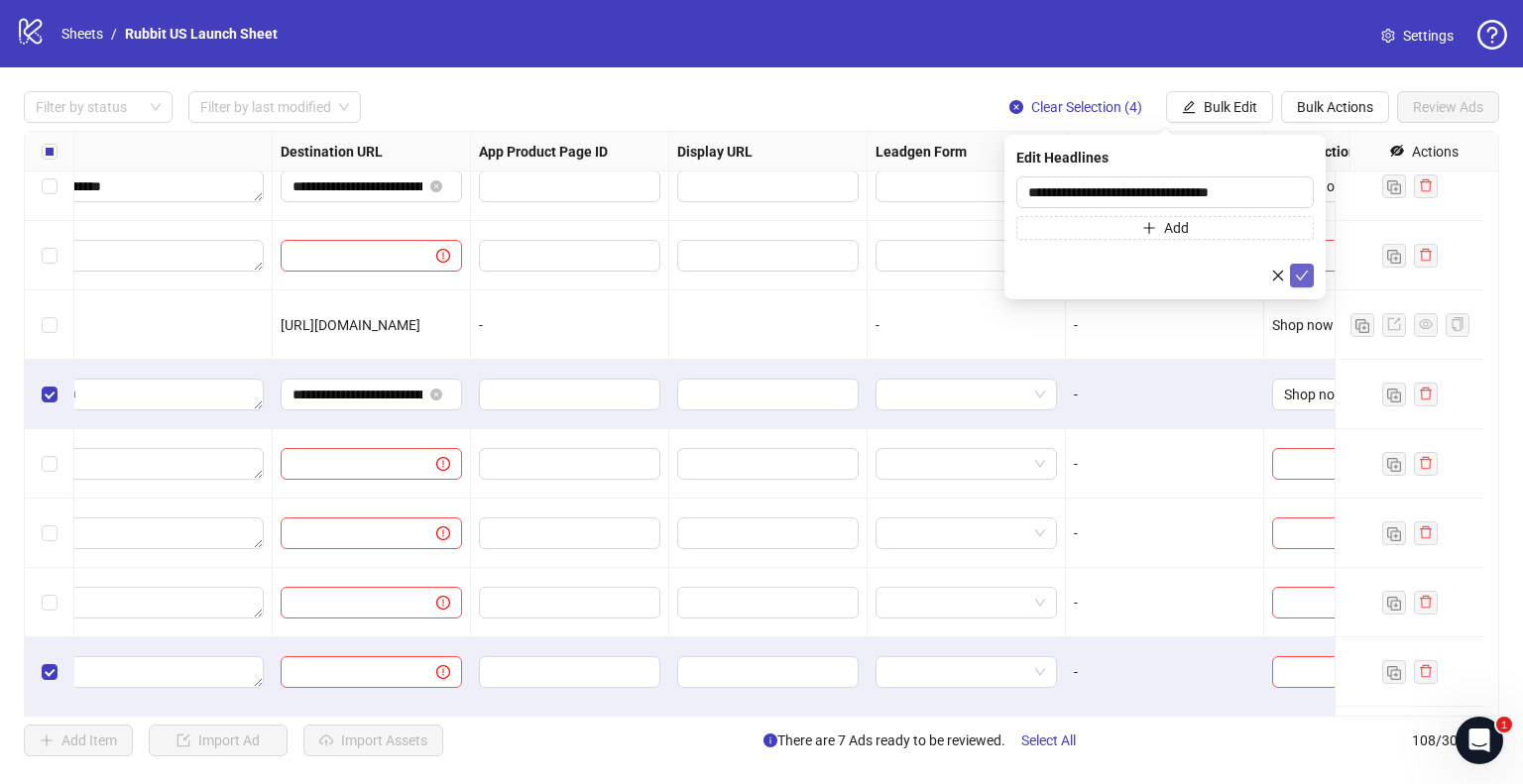 click 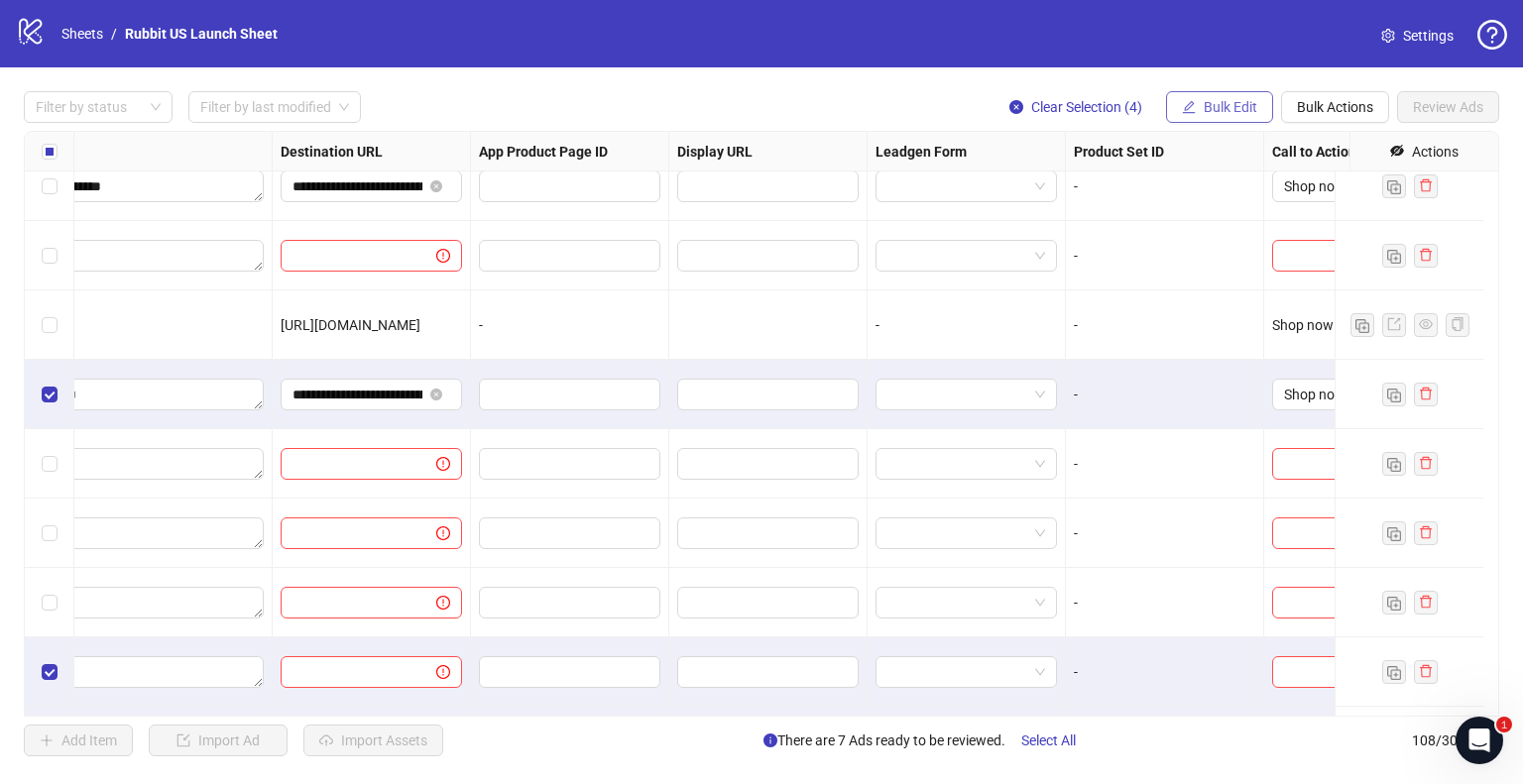 click on "Bulk Edit" at bounding box center (1230, 107) 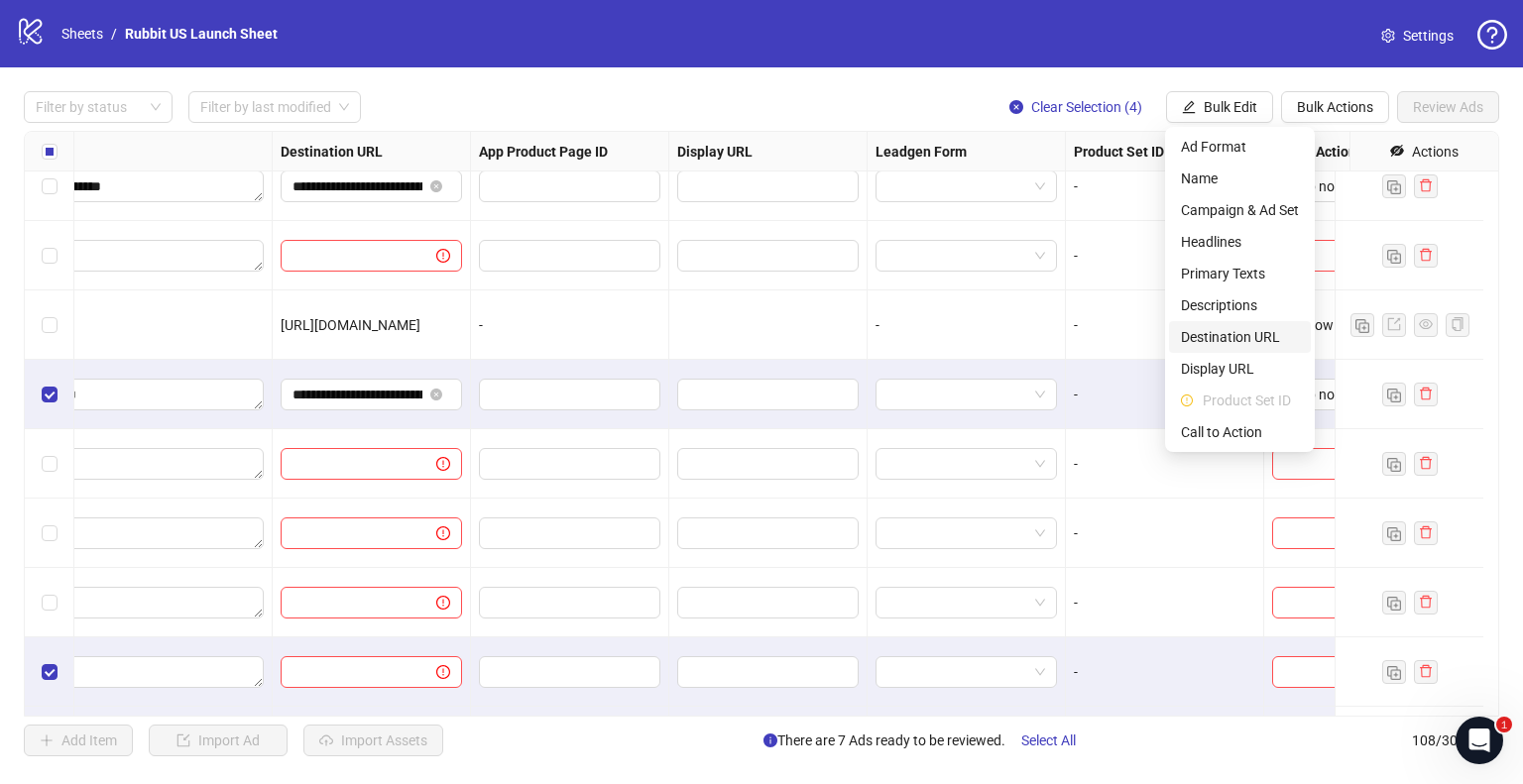 click on "Destination URL" at bounding box center [1239, 337] 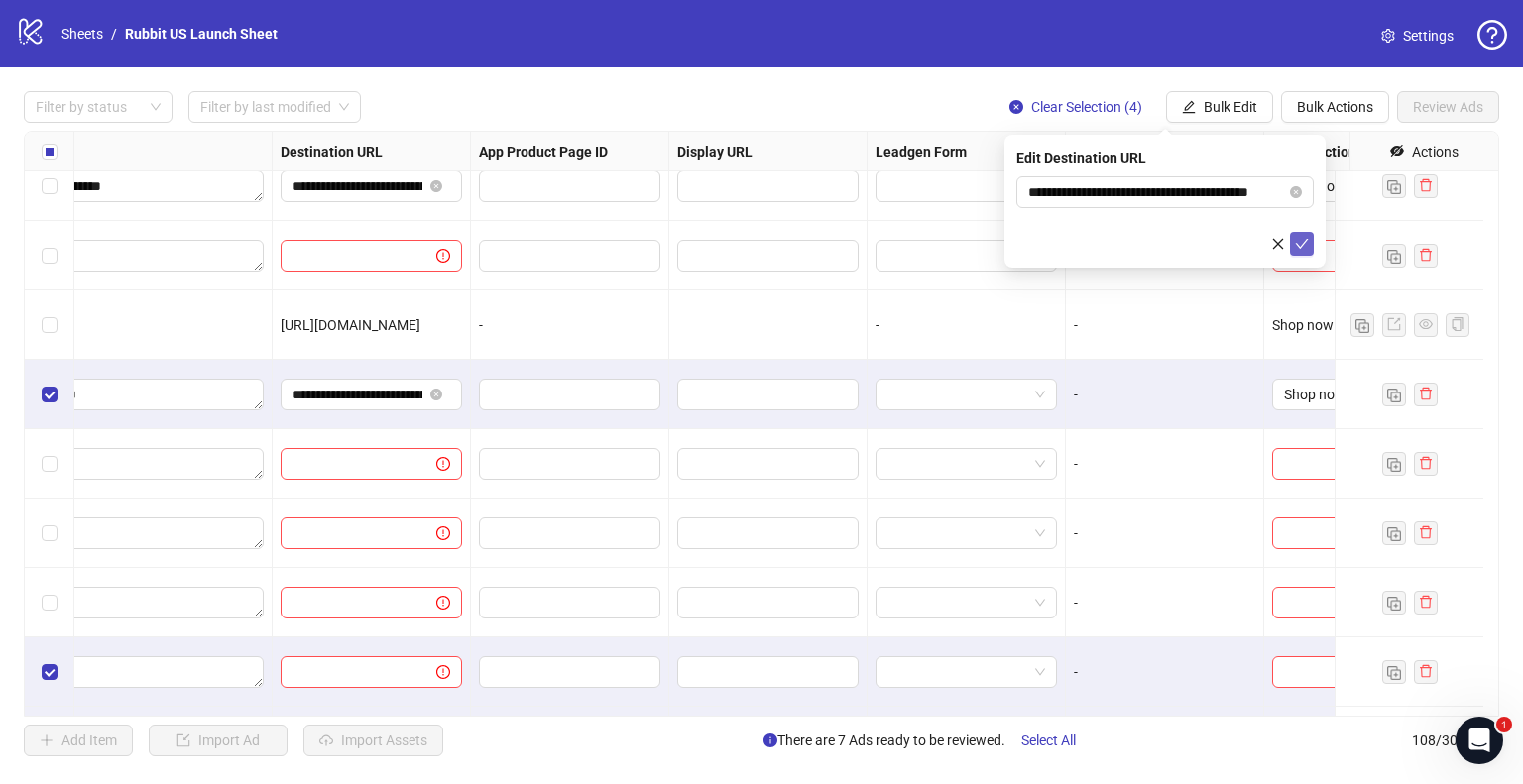 click 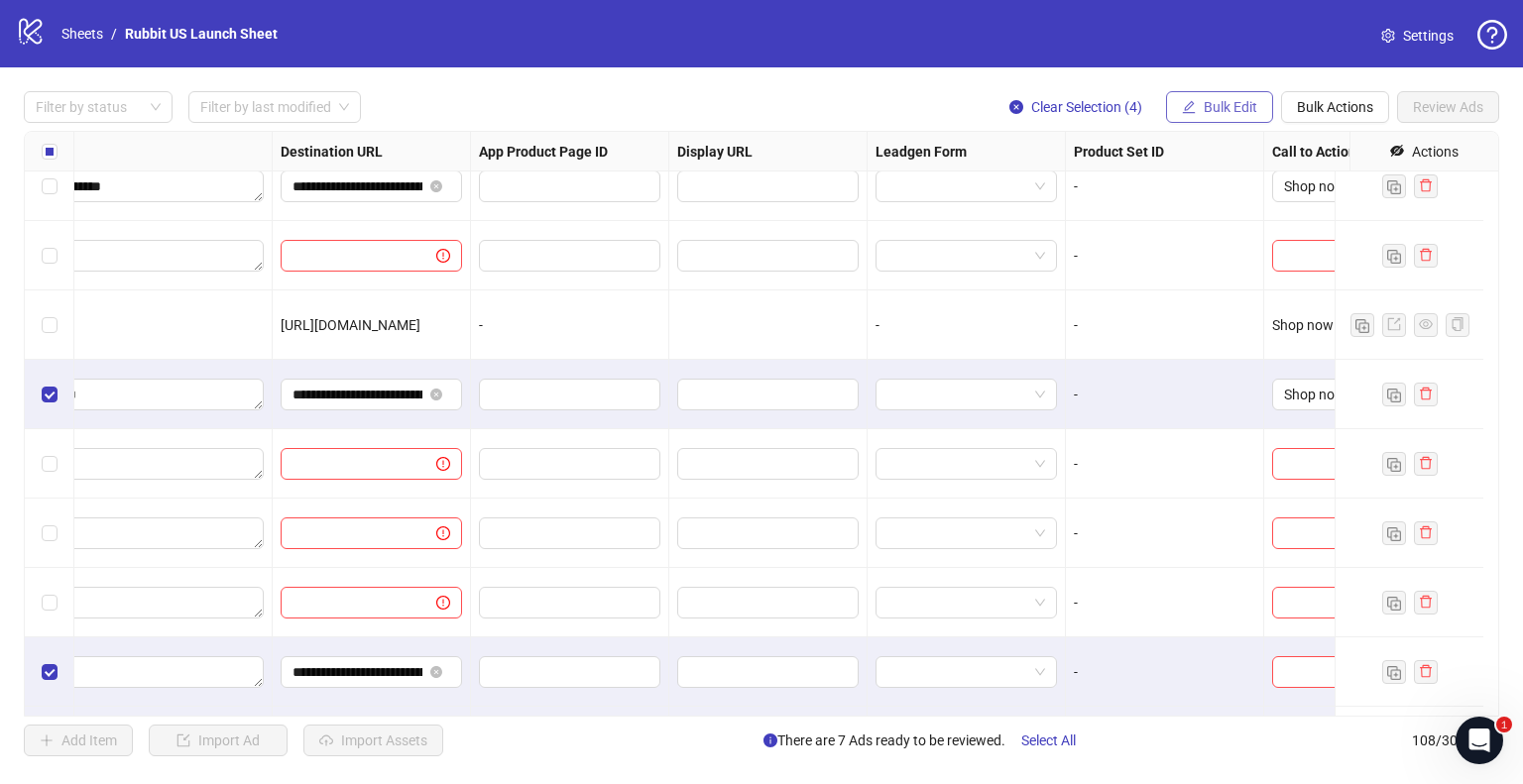 click on "Bulk Edit" at bounding box center (1230, 107) 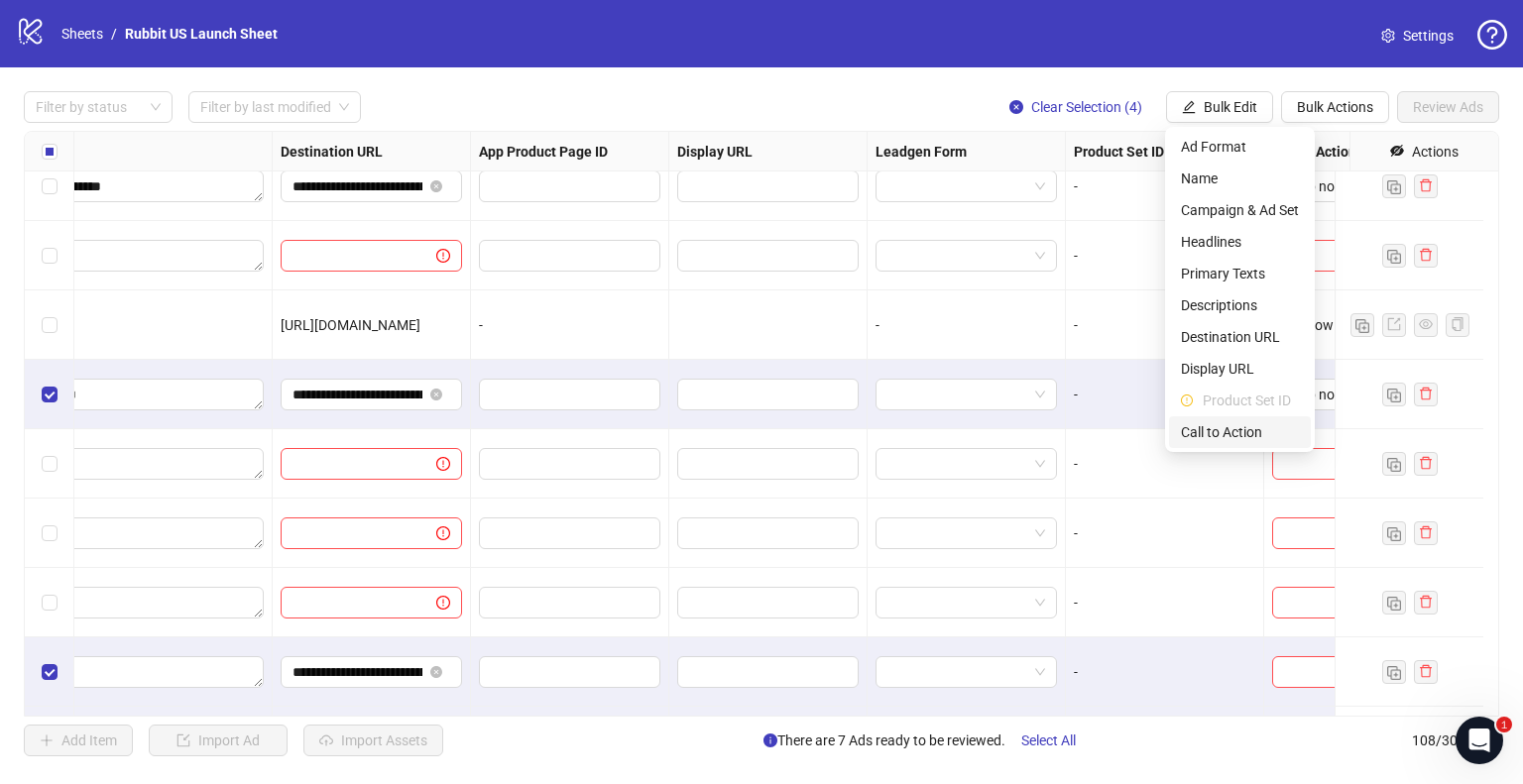 click on "Call to Action" at bounding box center (1239, 432) 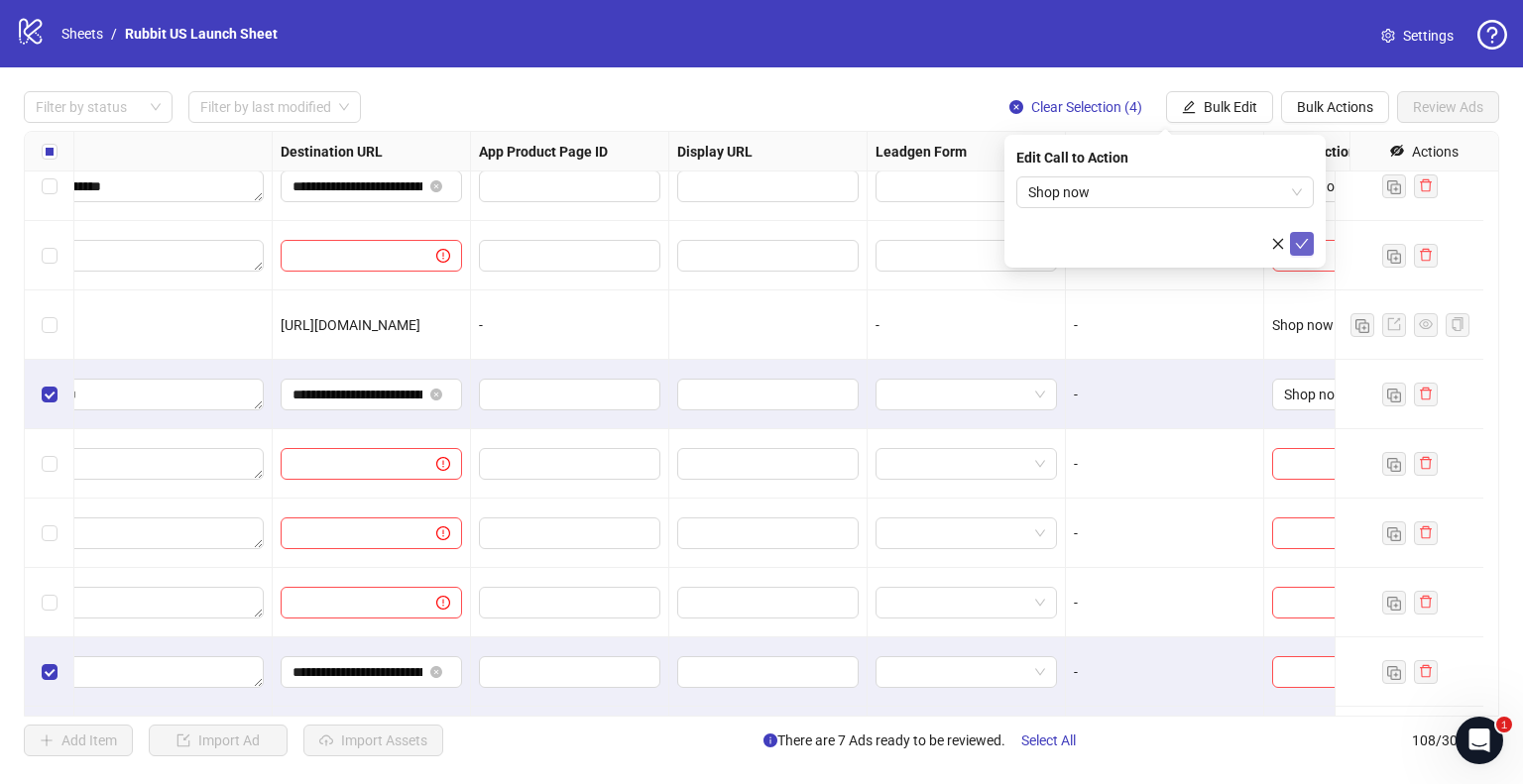 click 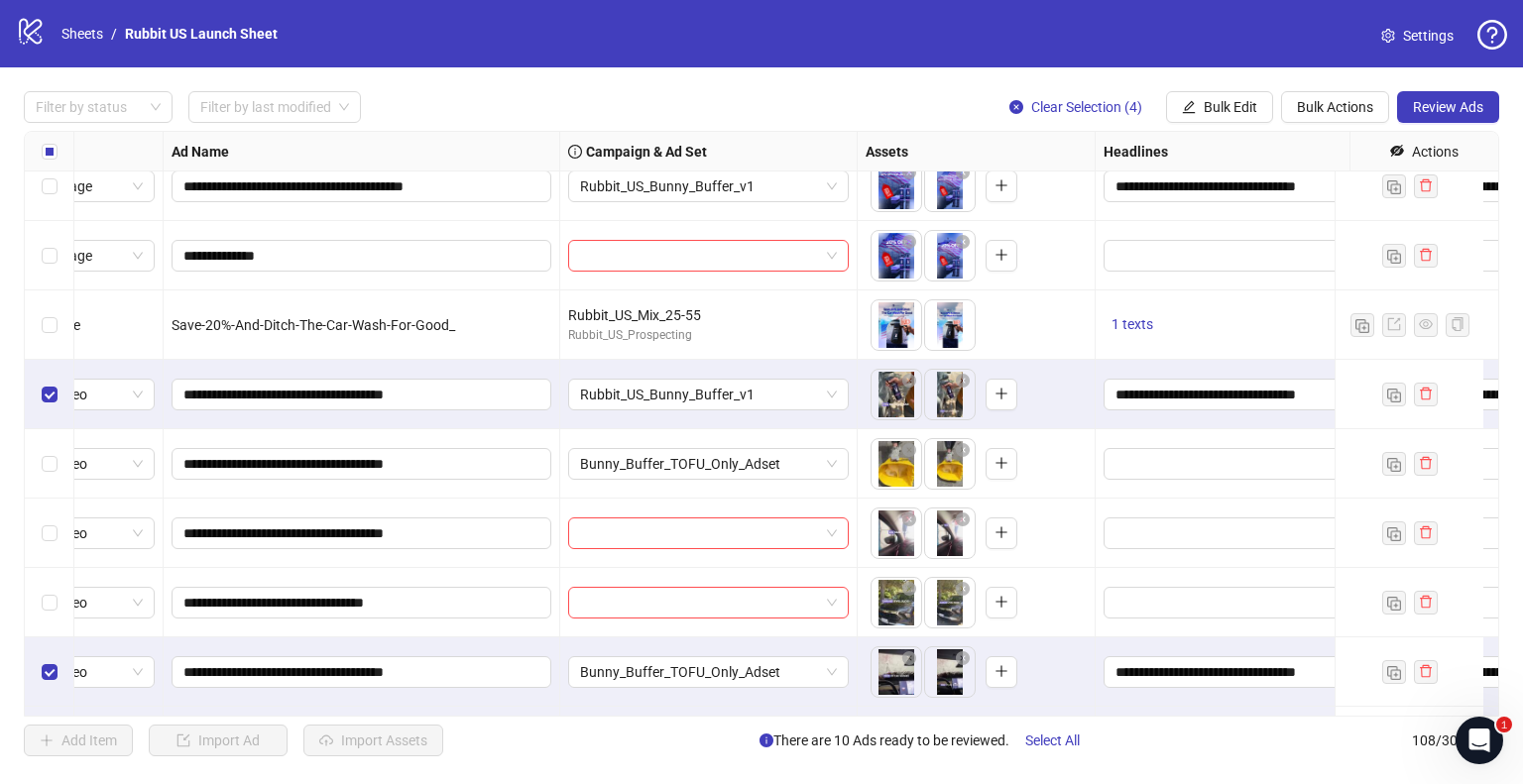 scroll, scrollTop: 6963, scrollLeft: 79, axis: both 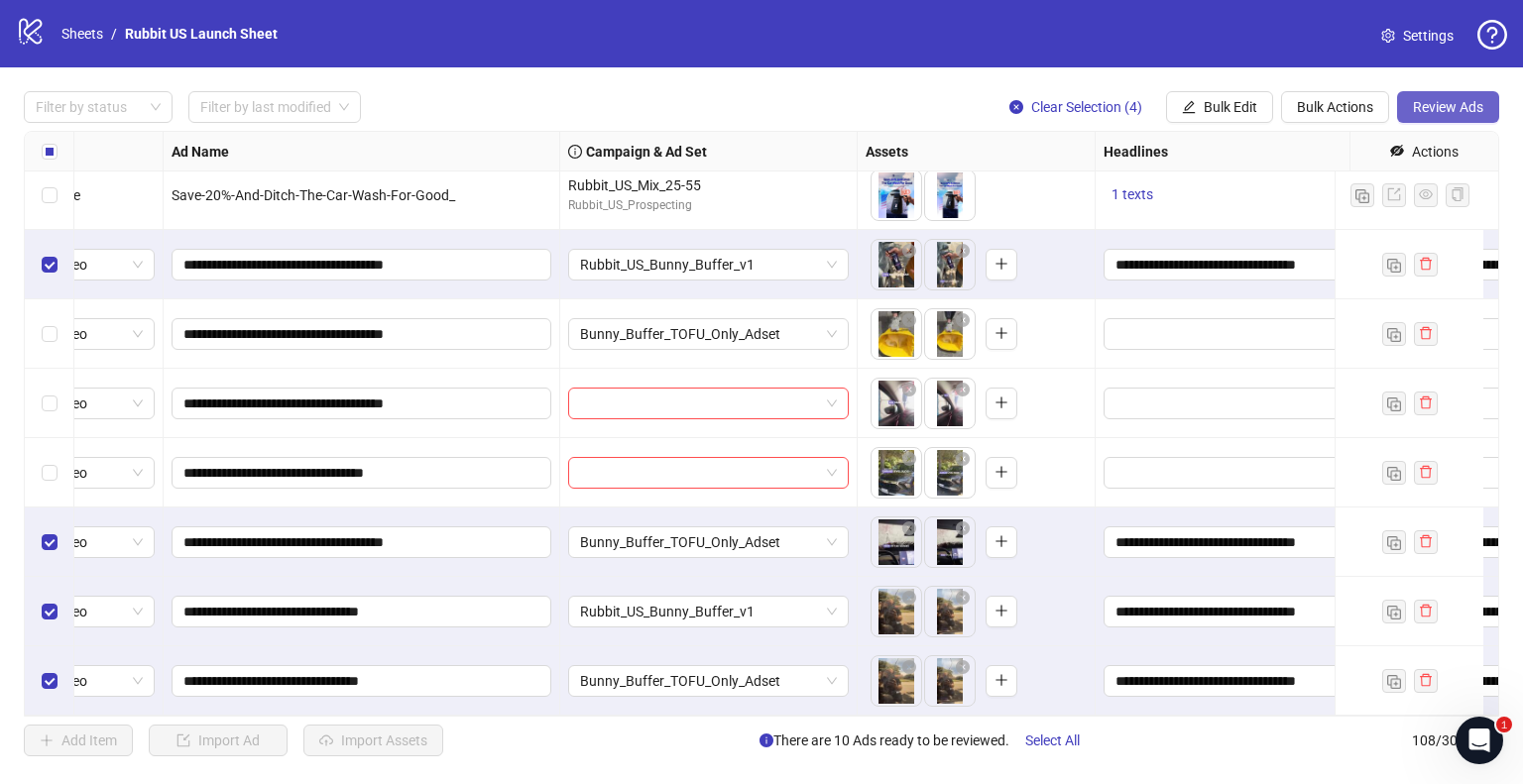click on "Review Ads" at bounding box center [1448, 107] 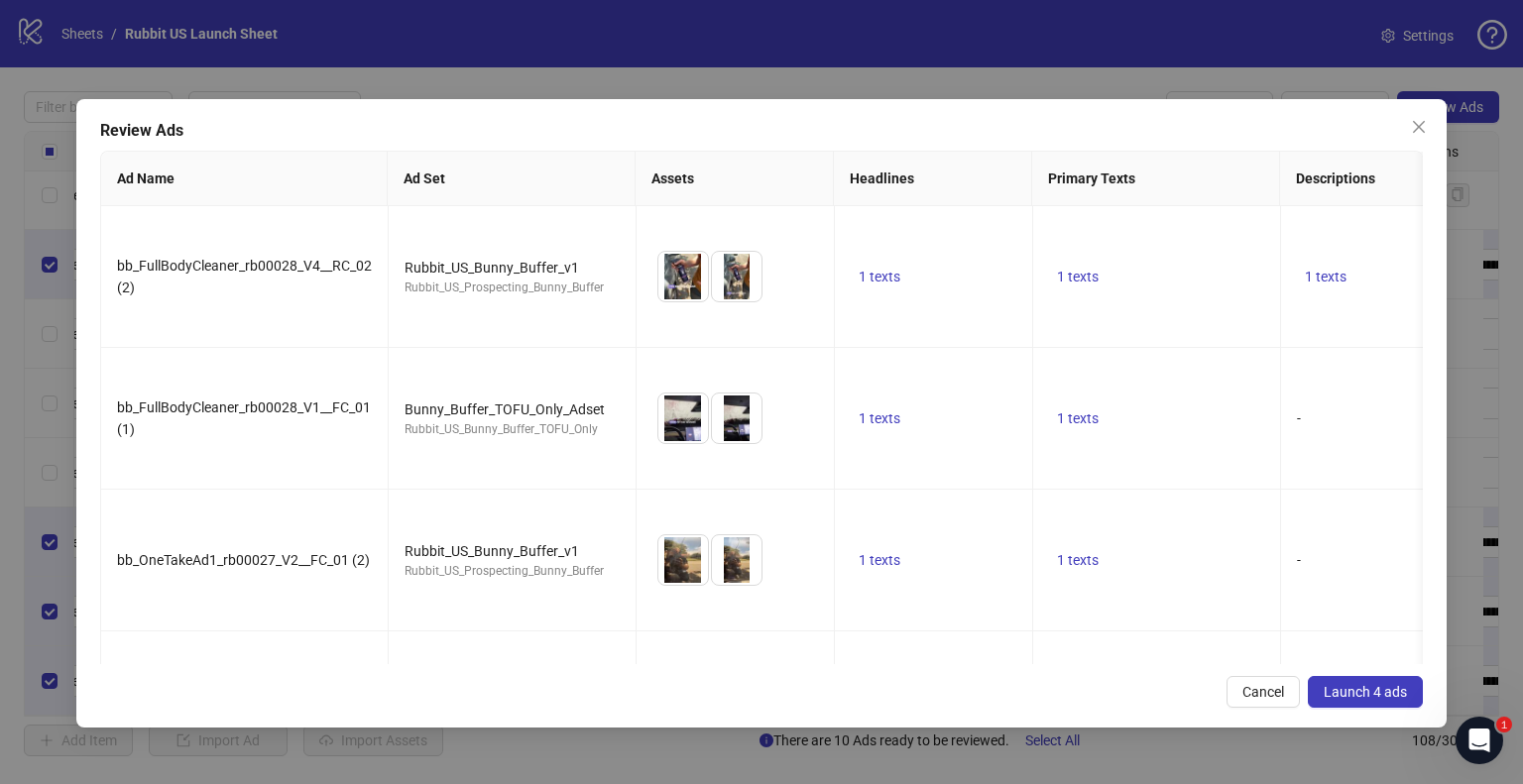 click on "Launch 4 ads" at bounding box center (1365, 692) 